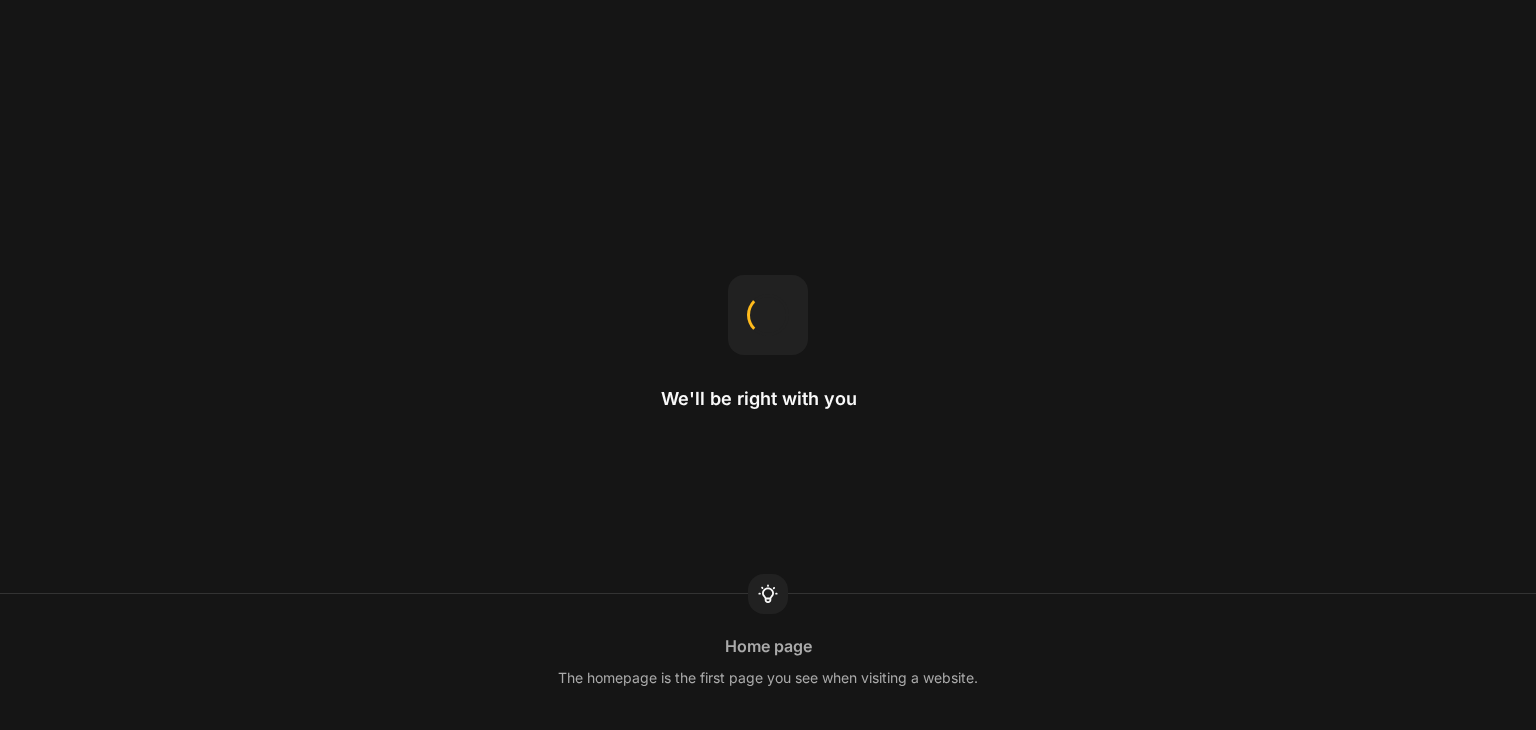 scroll, scrollTop: 0, scrollLeft: 0, axis: both 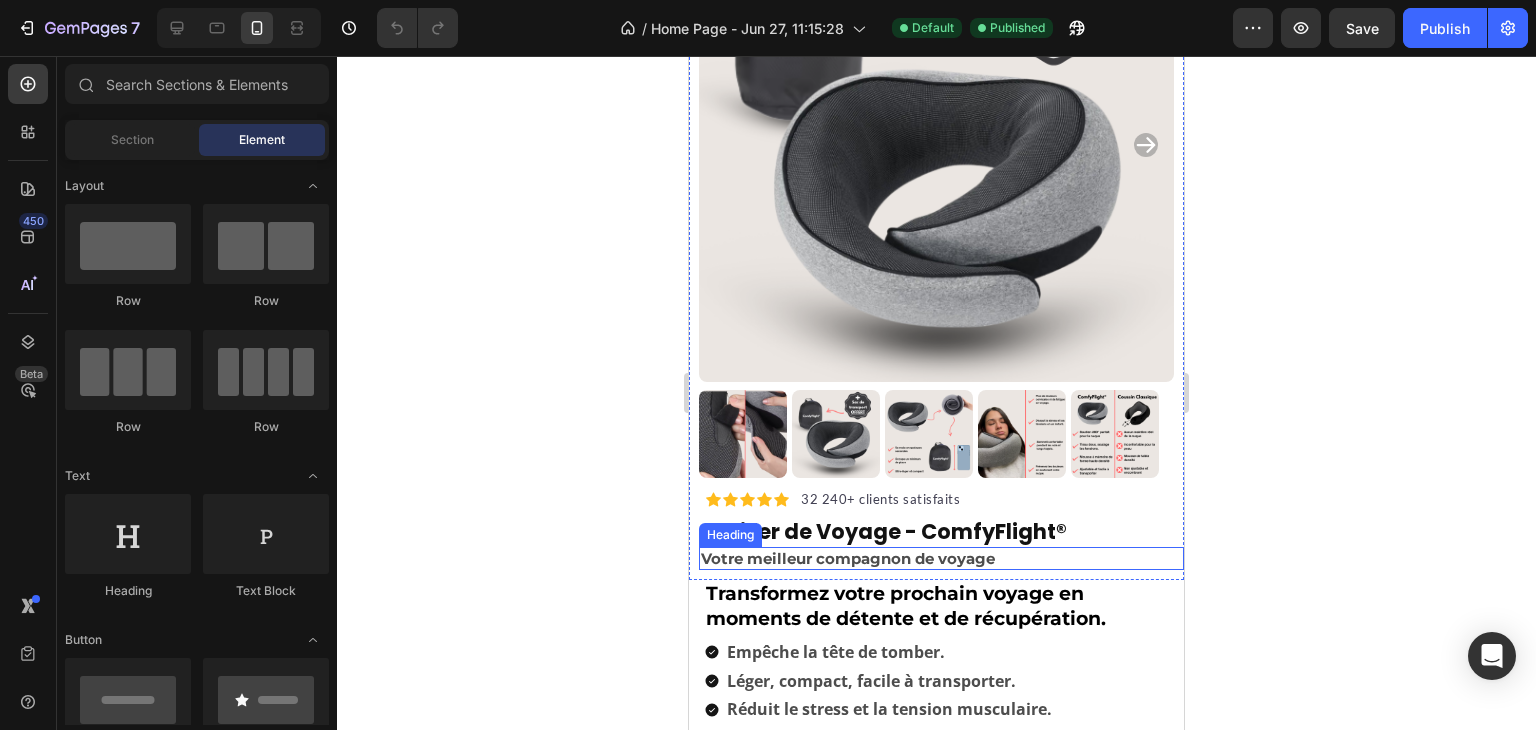 click on "Votre meilleur compagnon de voyage" at bounding box center [941, 559] 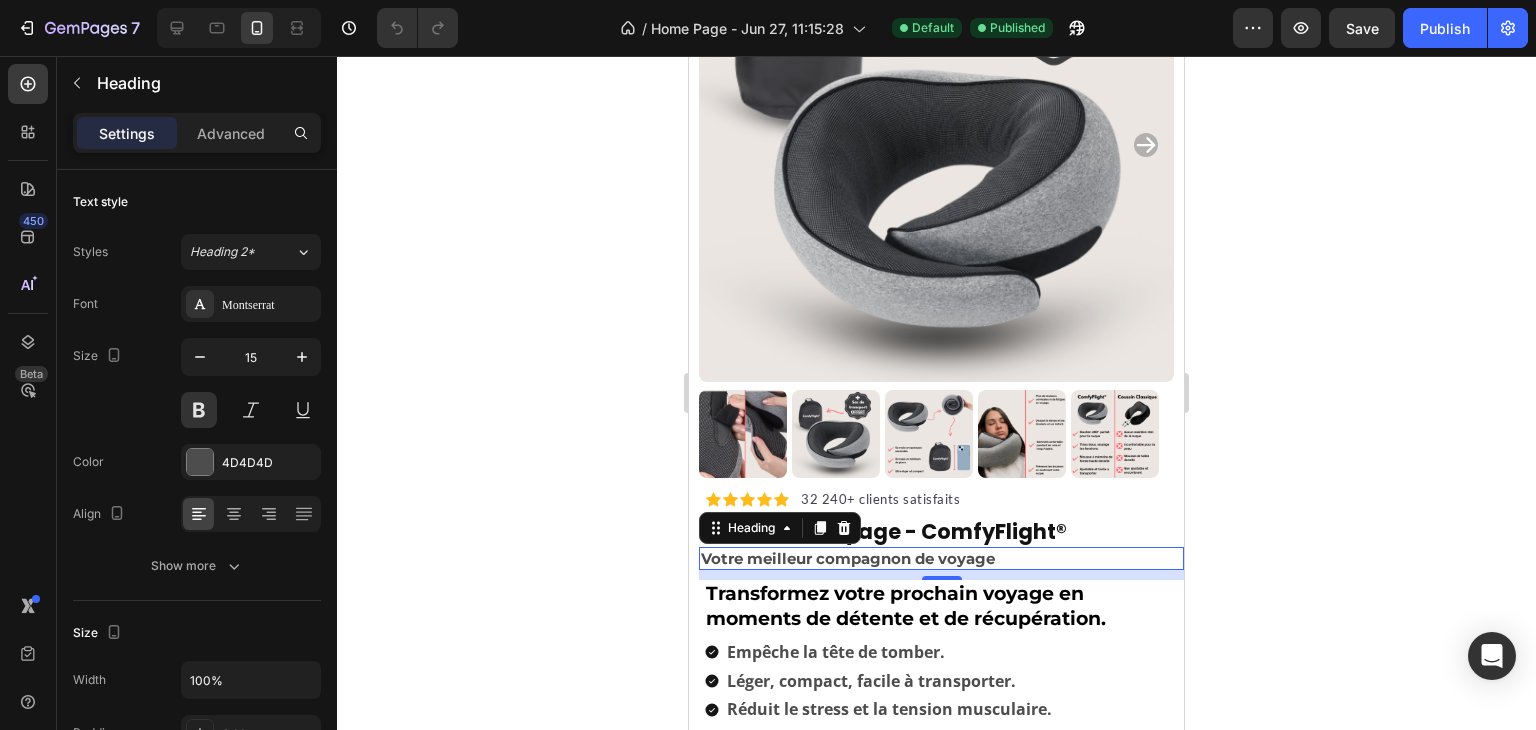 click 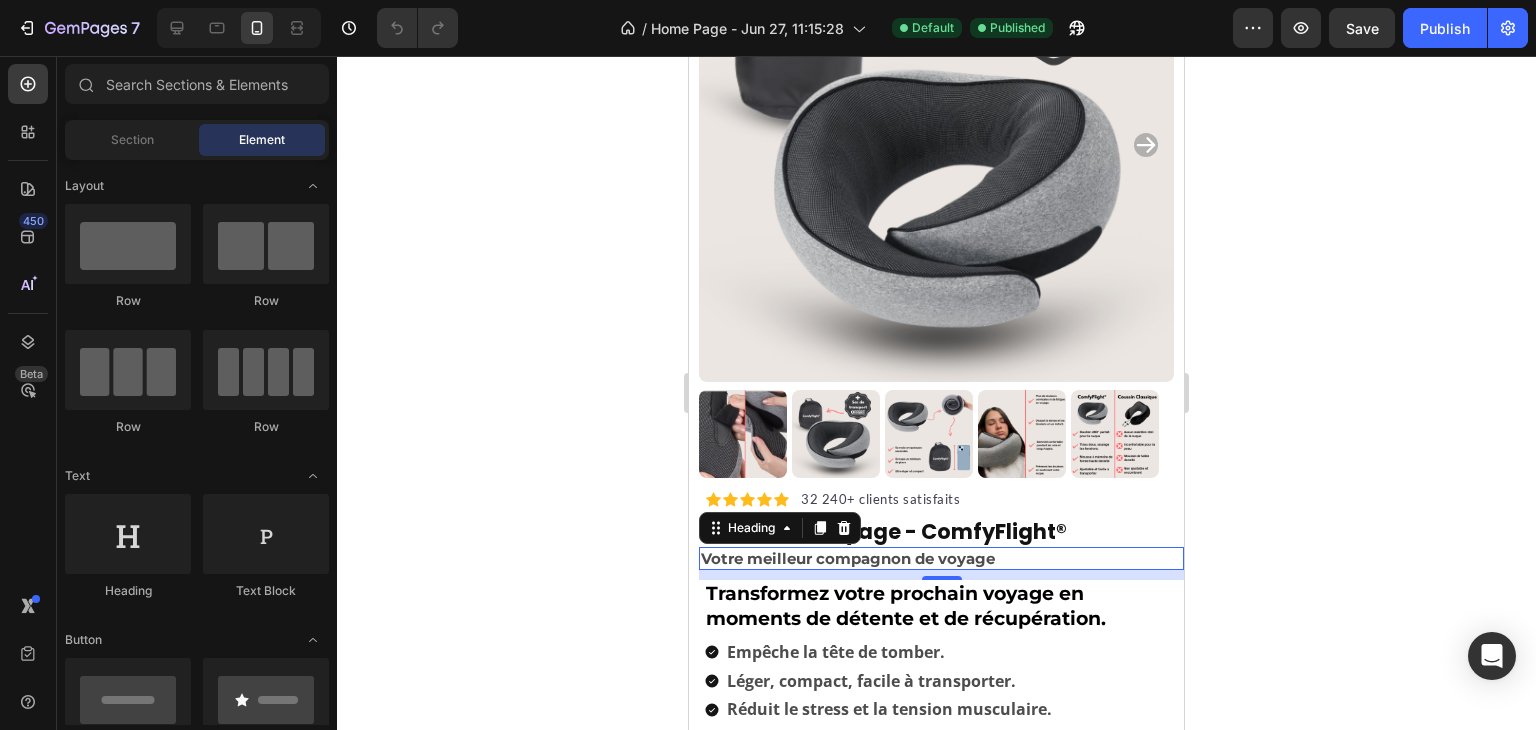 click on "Votre meilleur compagnon de voyage" at bounding box center (941, 559) 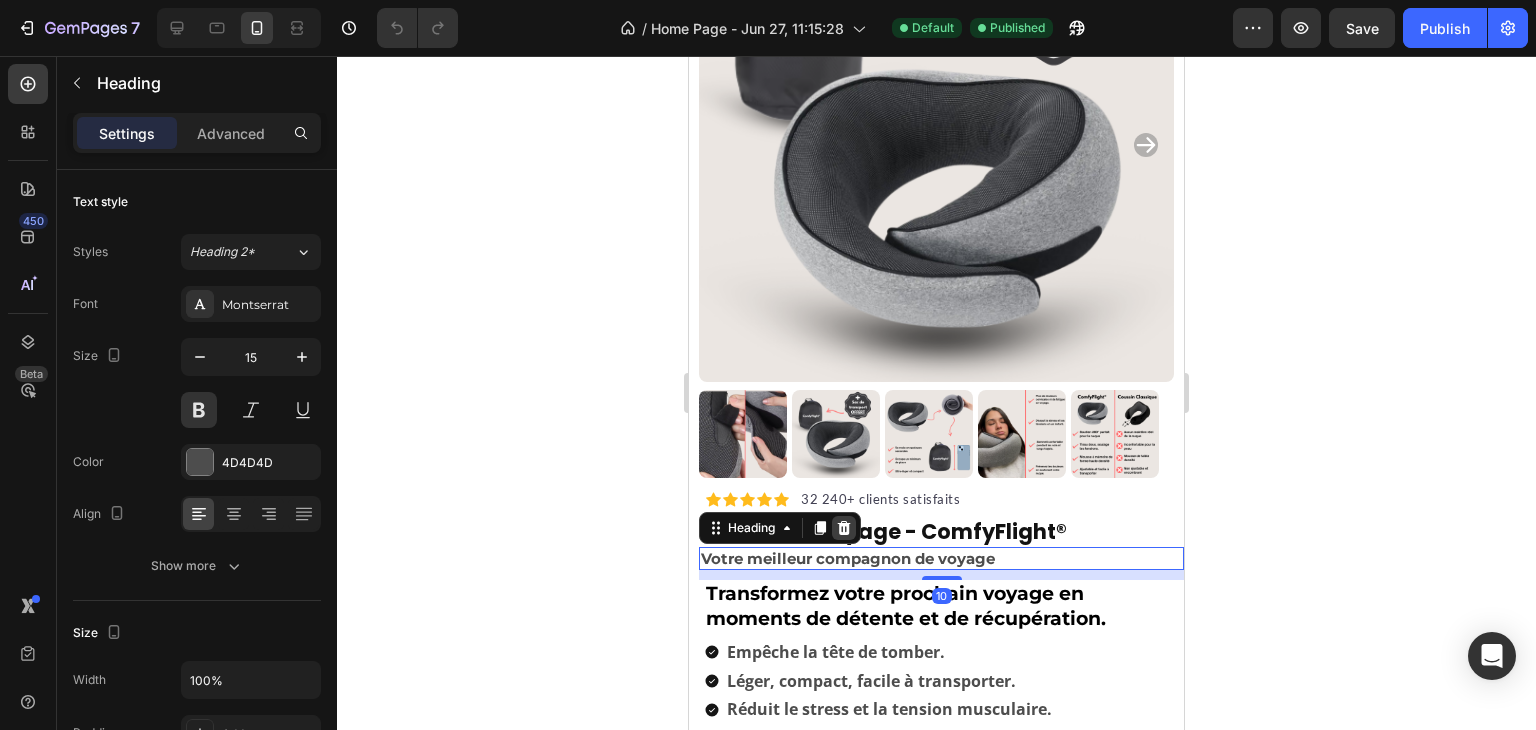 click 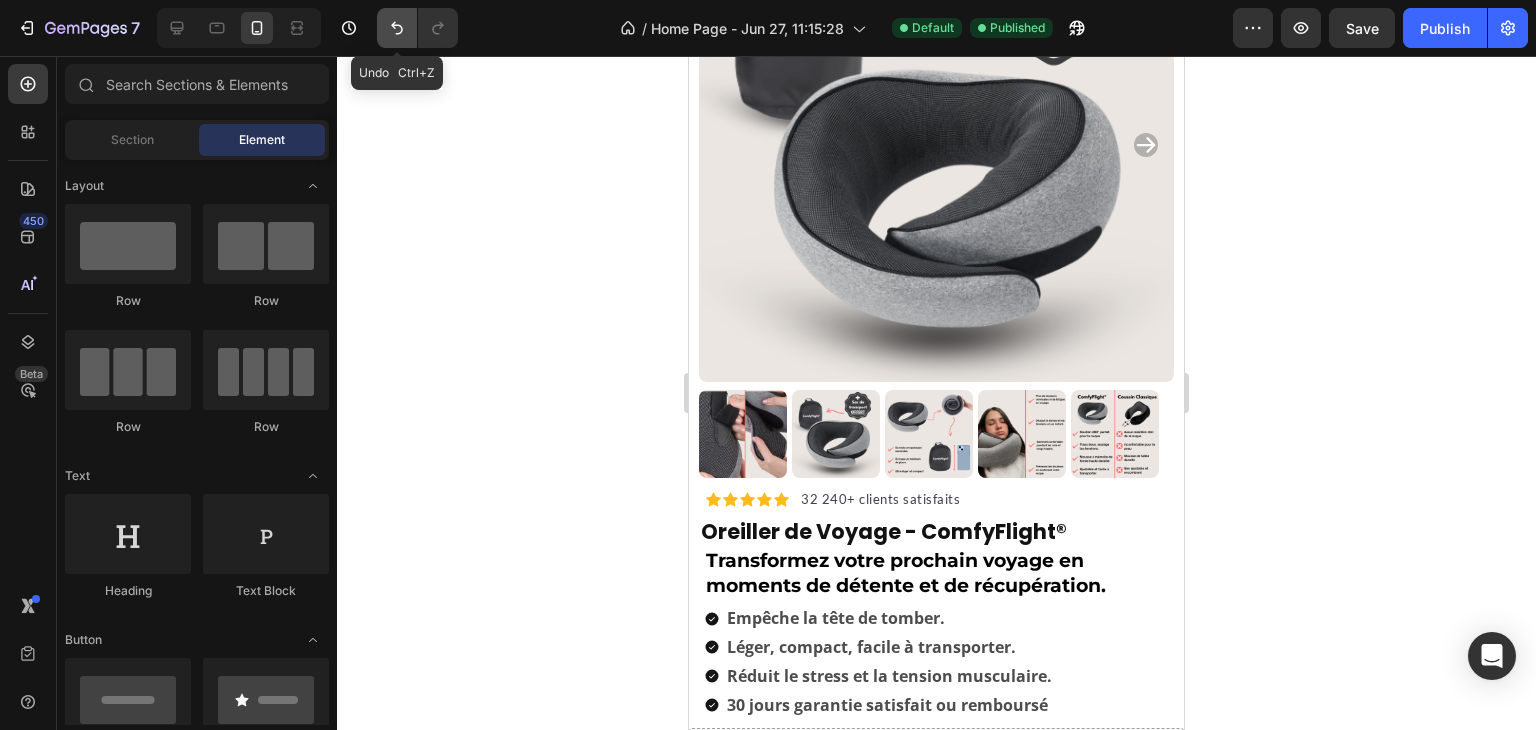 click 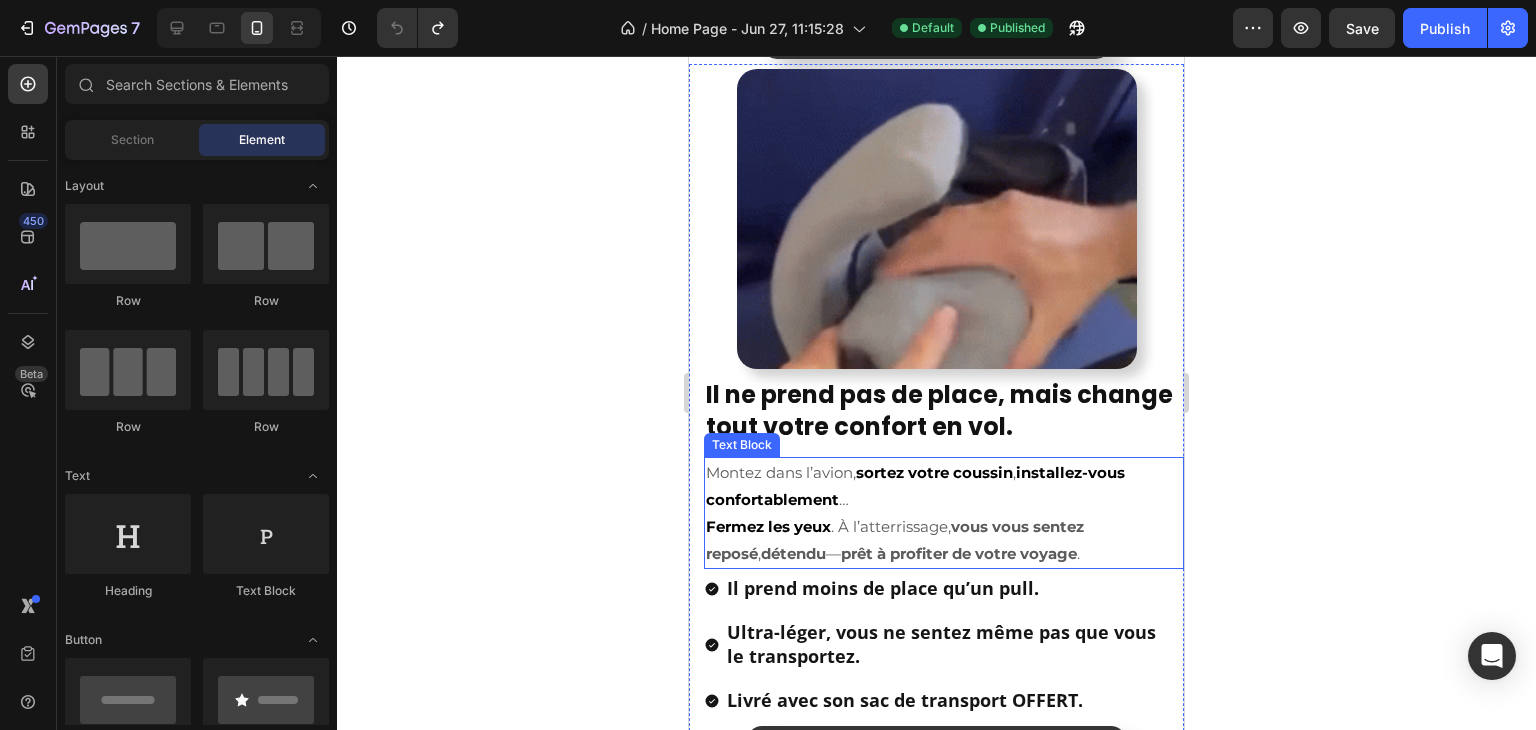 scroll, scrollTop: 2000, scrollLeft: 0, axis: vertical 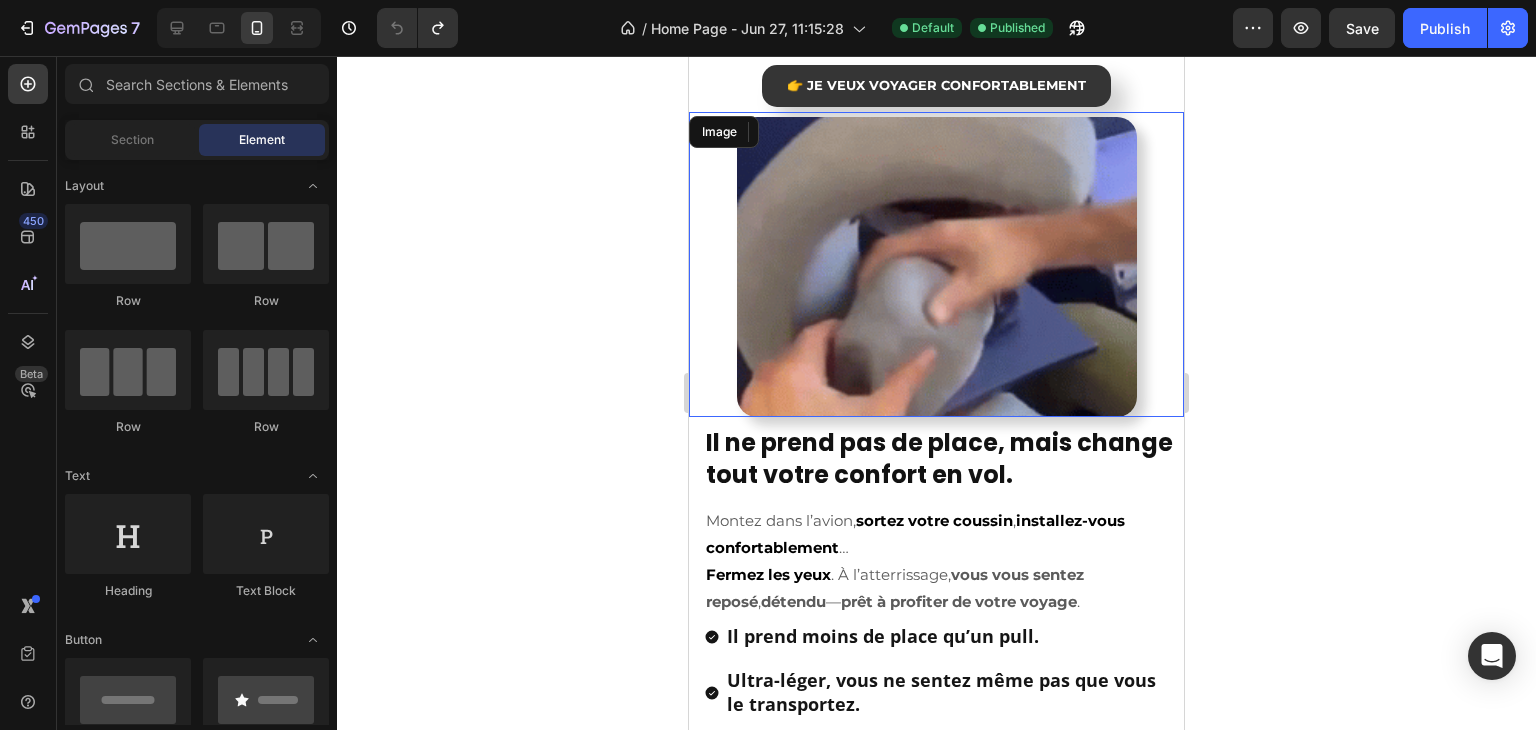 click at bounding box center (937, 267) 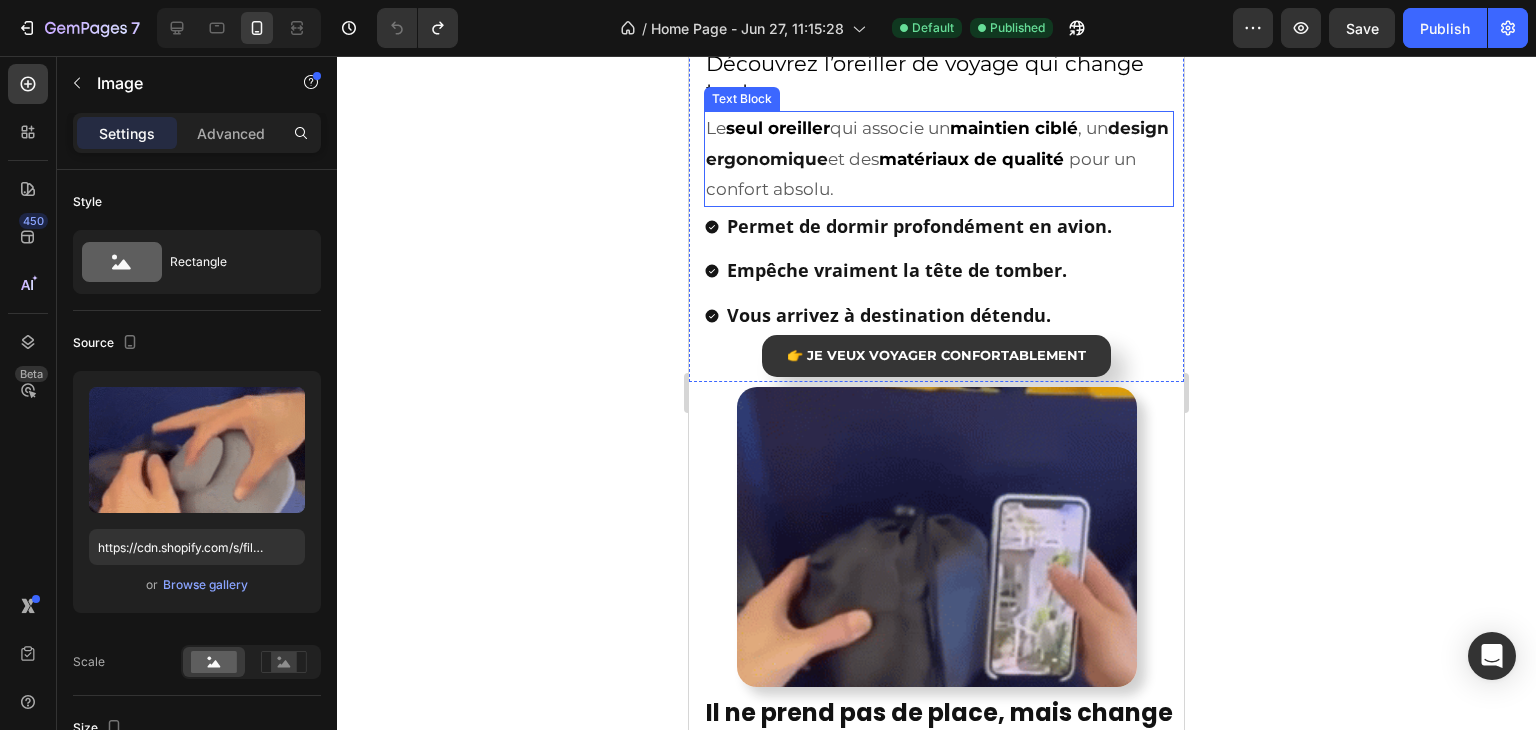 scroll, scrollTop: 1824, scrollLeft: 0, axis: vertical 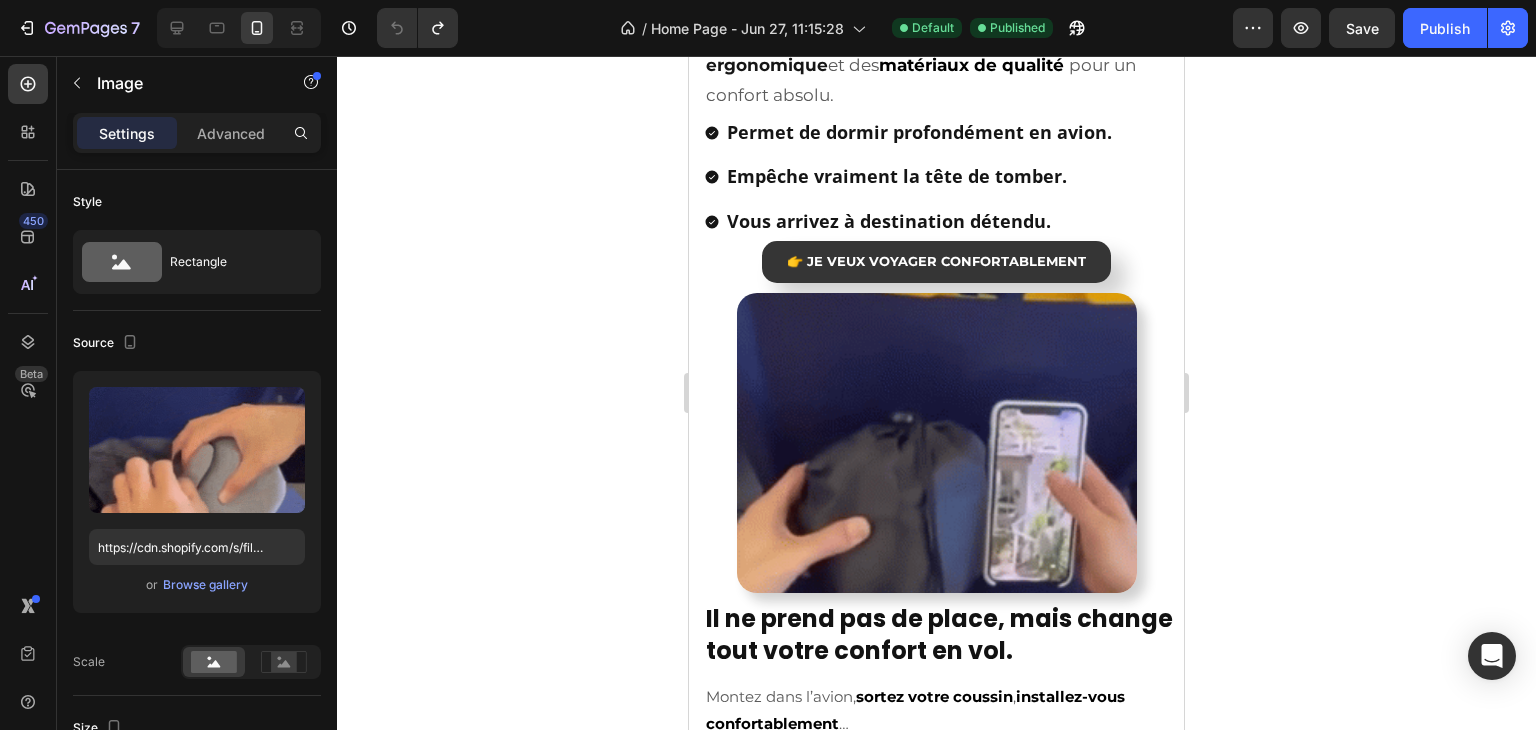 click at bounding box center [937, 443] 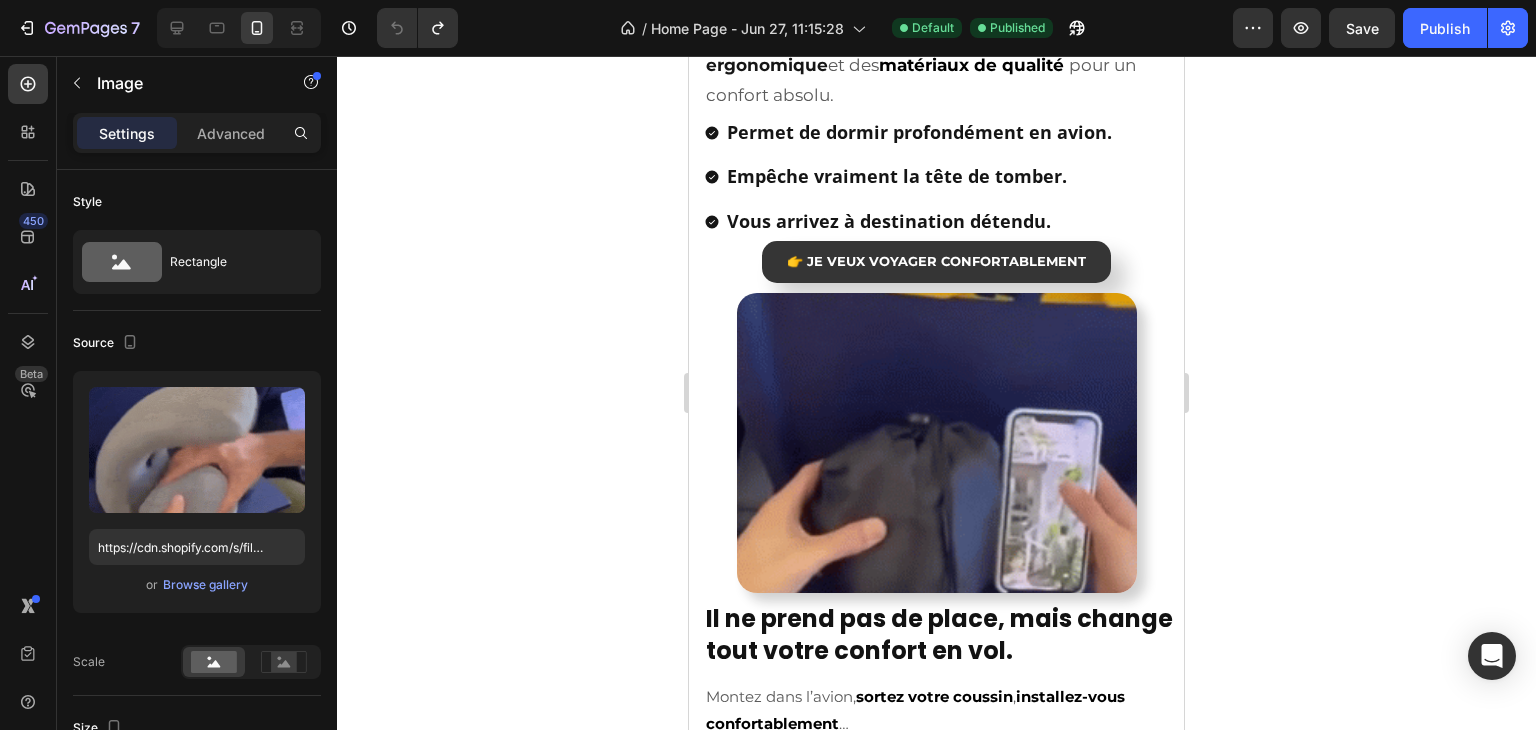 click at bounding box center [937, 443] 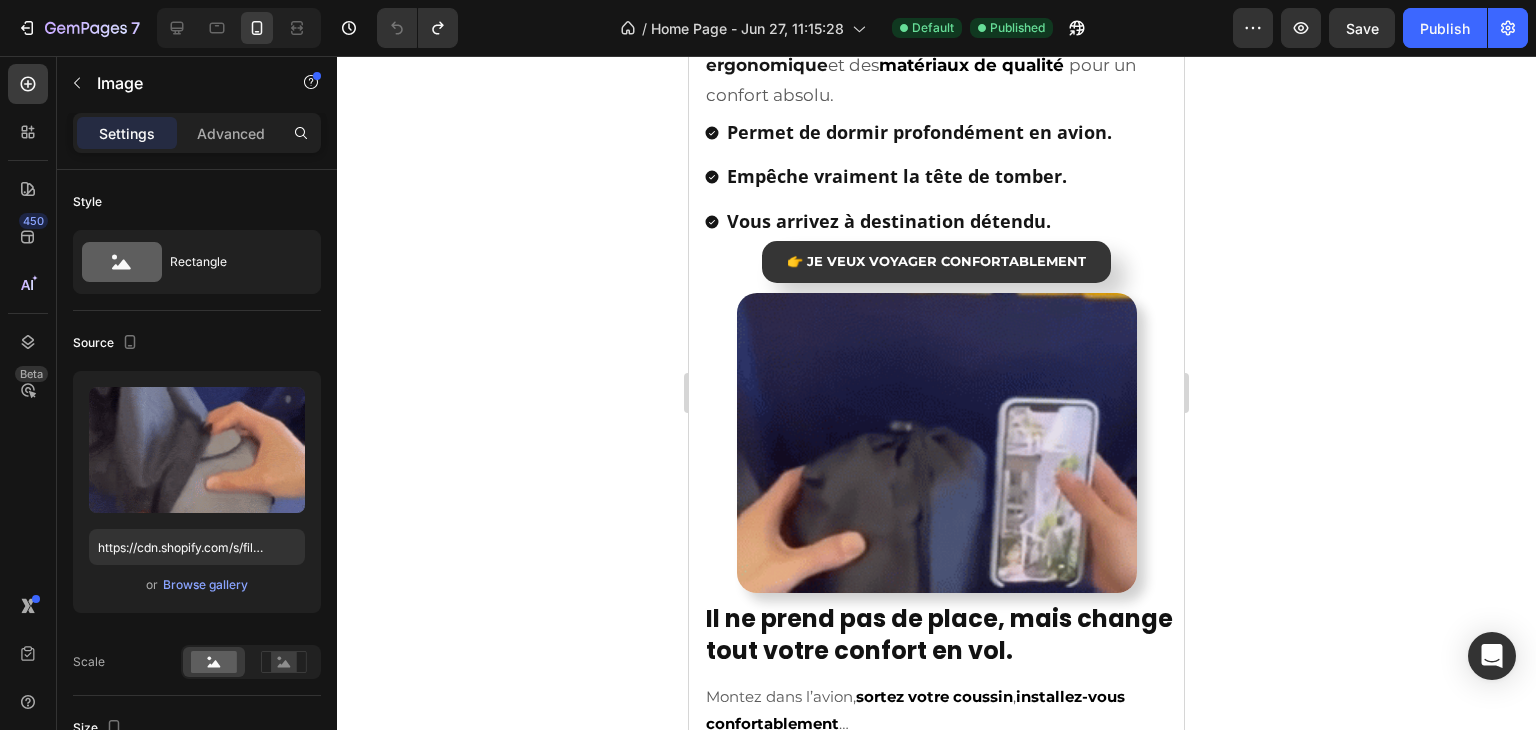 scroll, scrollTop: 1924, scrollLeft: 0, axis: vertical 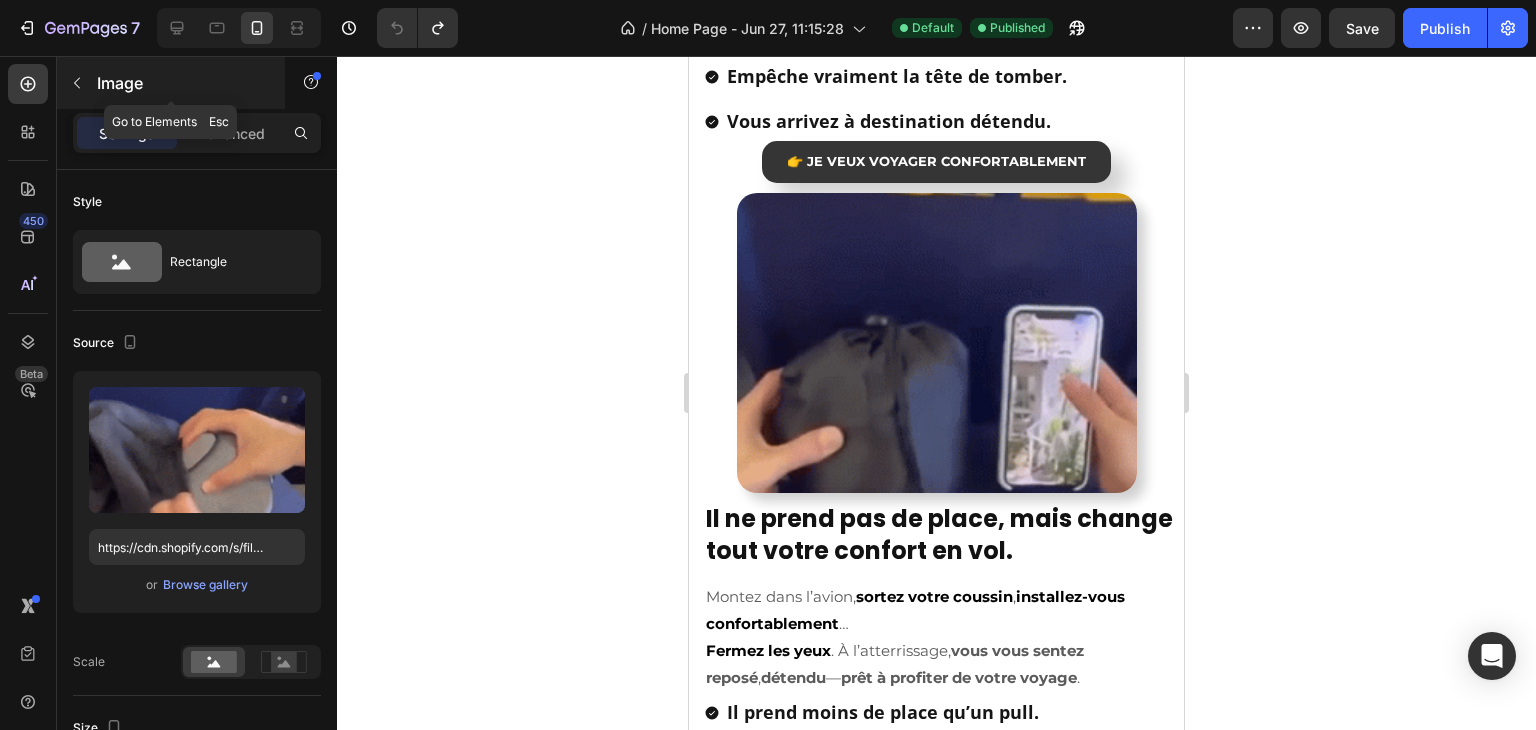 click 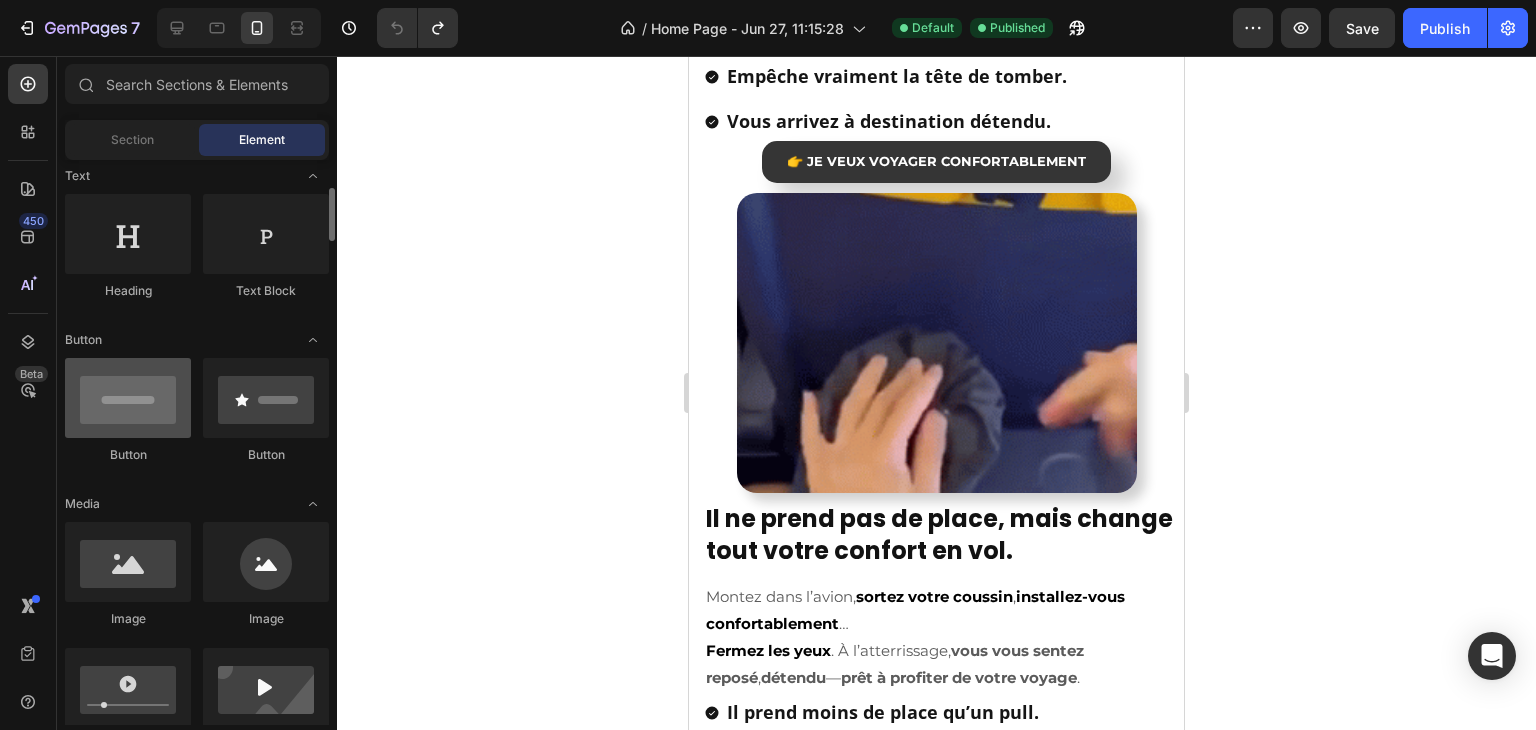 scroll, scrollTop: 400, scrollLeft: 0, axis: vertical 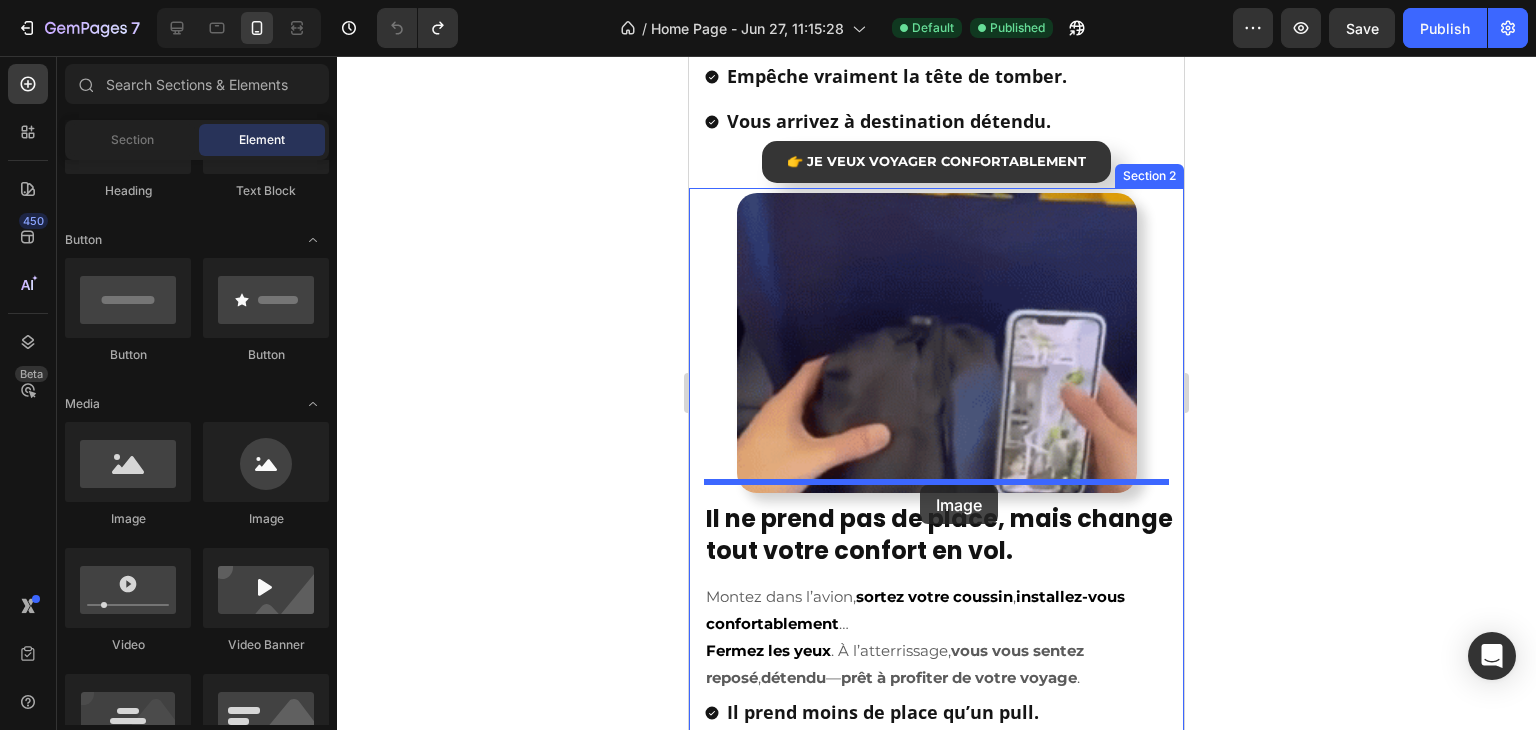 drag, startPoint x: 842, startPoint y: 547, endPoint x: 908, endPoint y: 481, distance: 93.3381 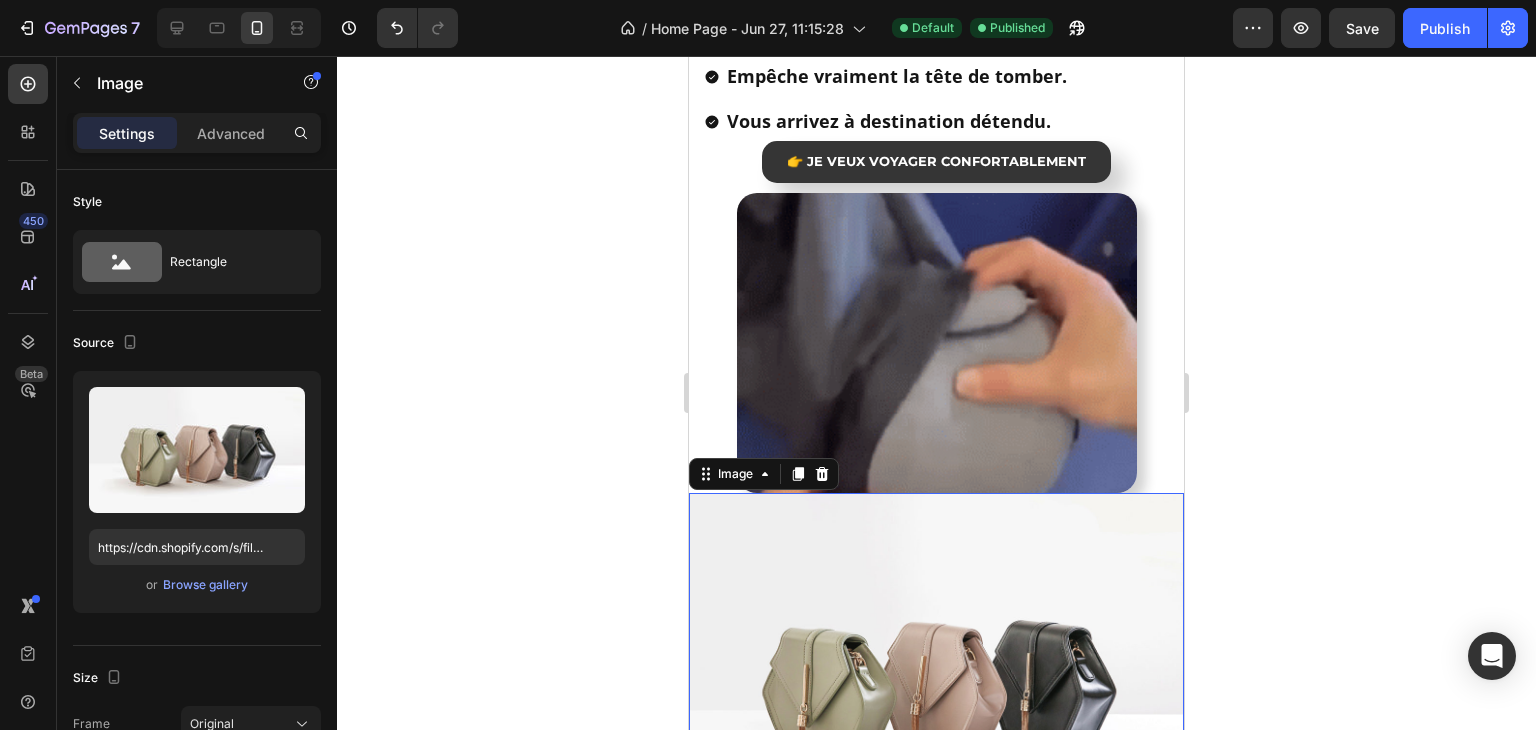 click at bounding box center (936, 678) 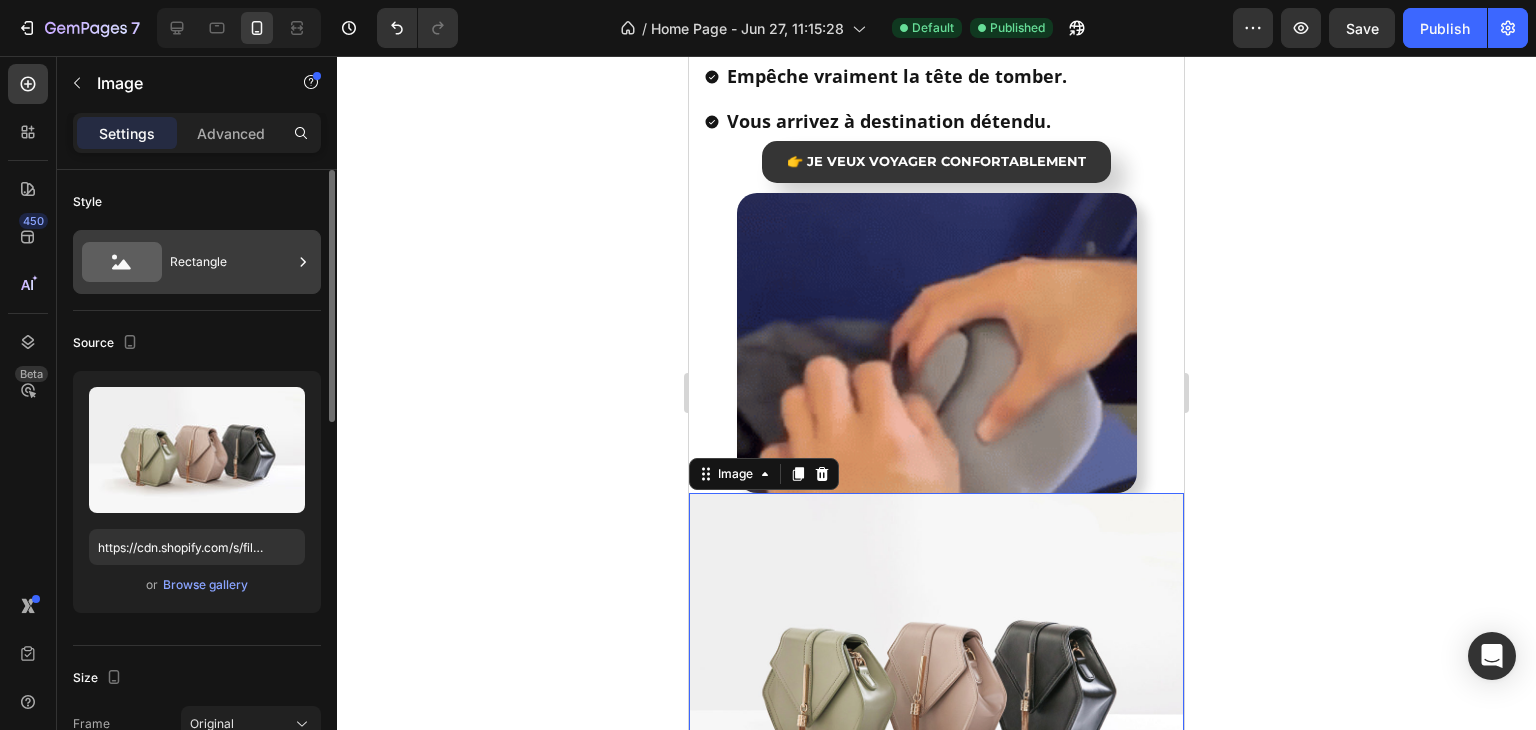 click on "Rectangle" at bounding box center [197, 262] 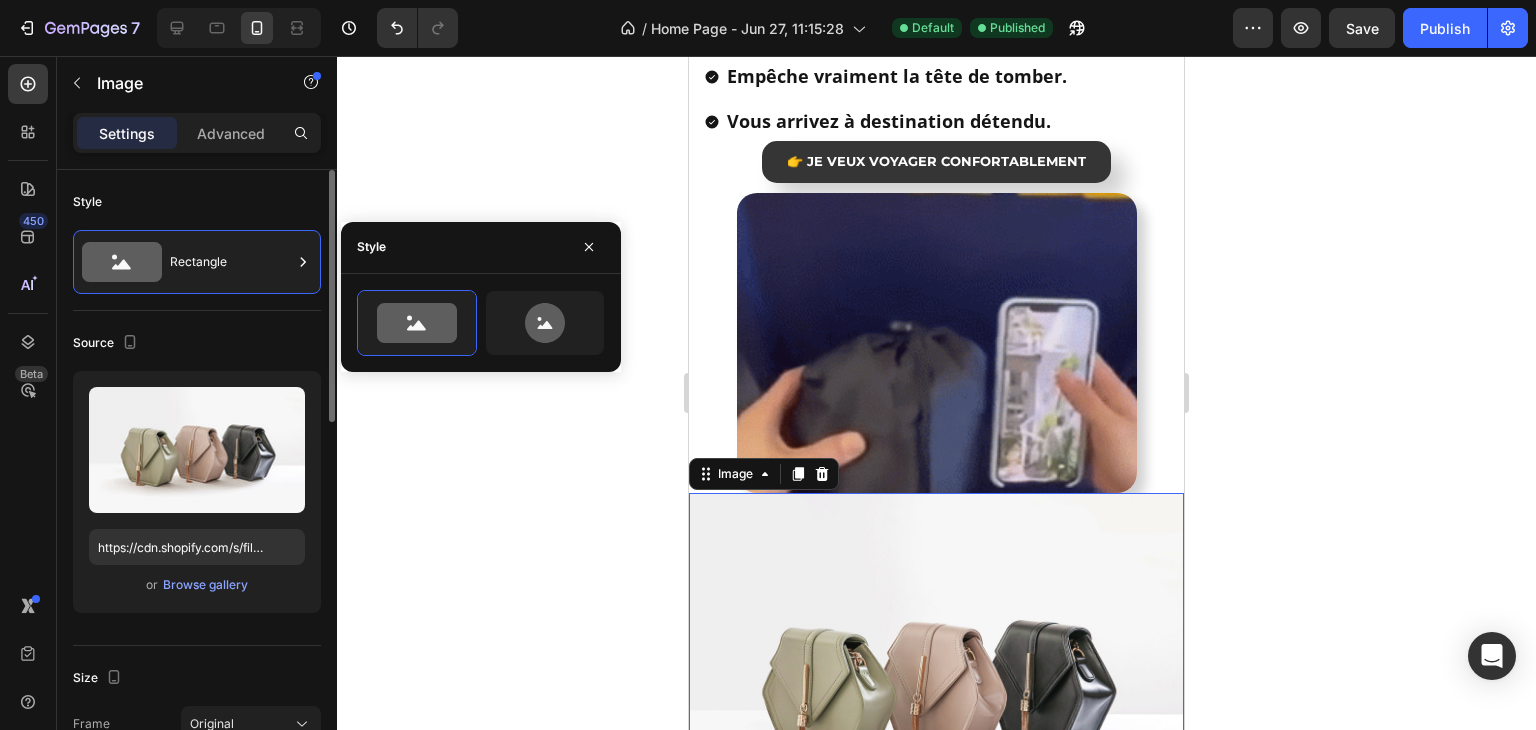 click on "Style" at bounding box center [197, 202] 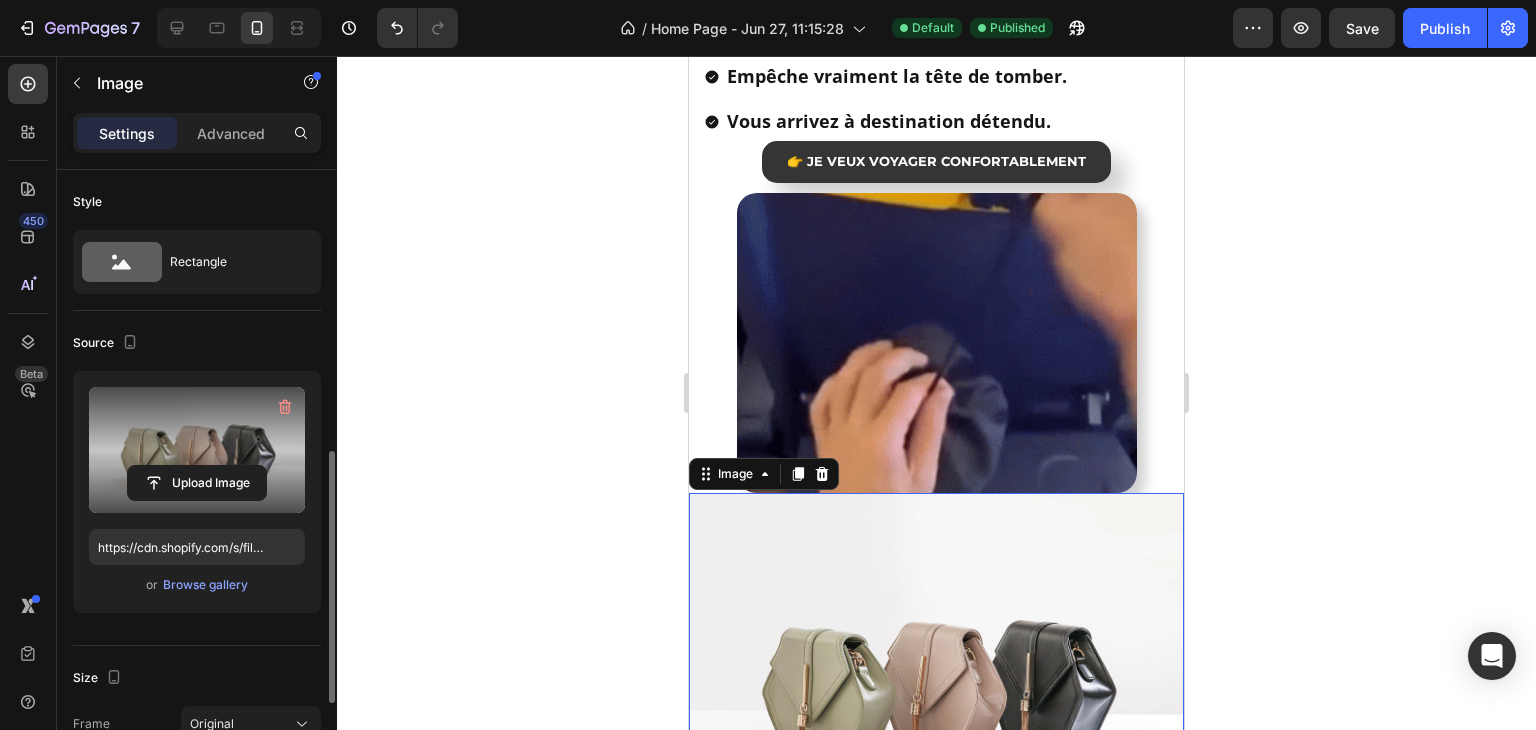 scroll, scrollTop: 200, scrollLeft: 0, axis: vertical 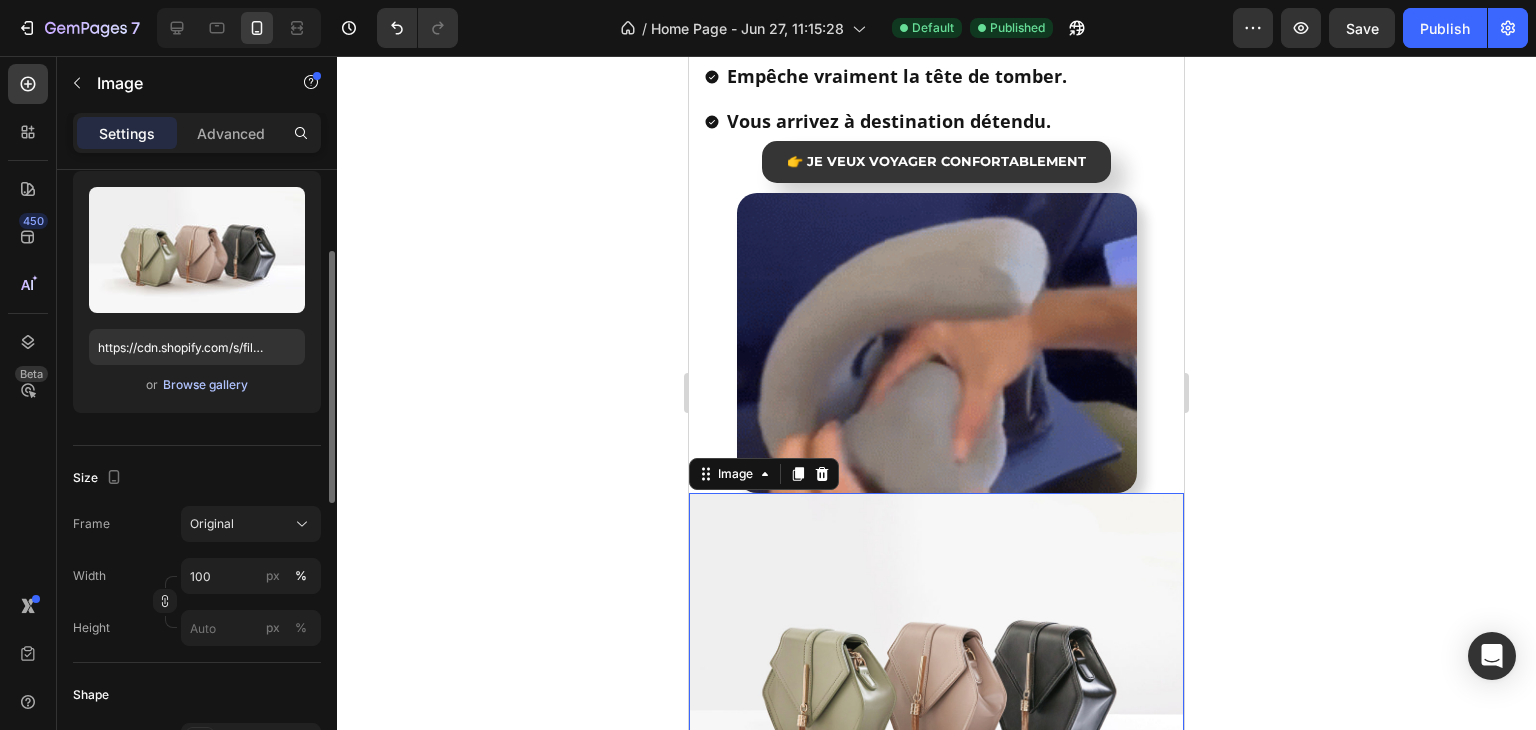 click on "Browse gallery" at bounding box center (205, 385) 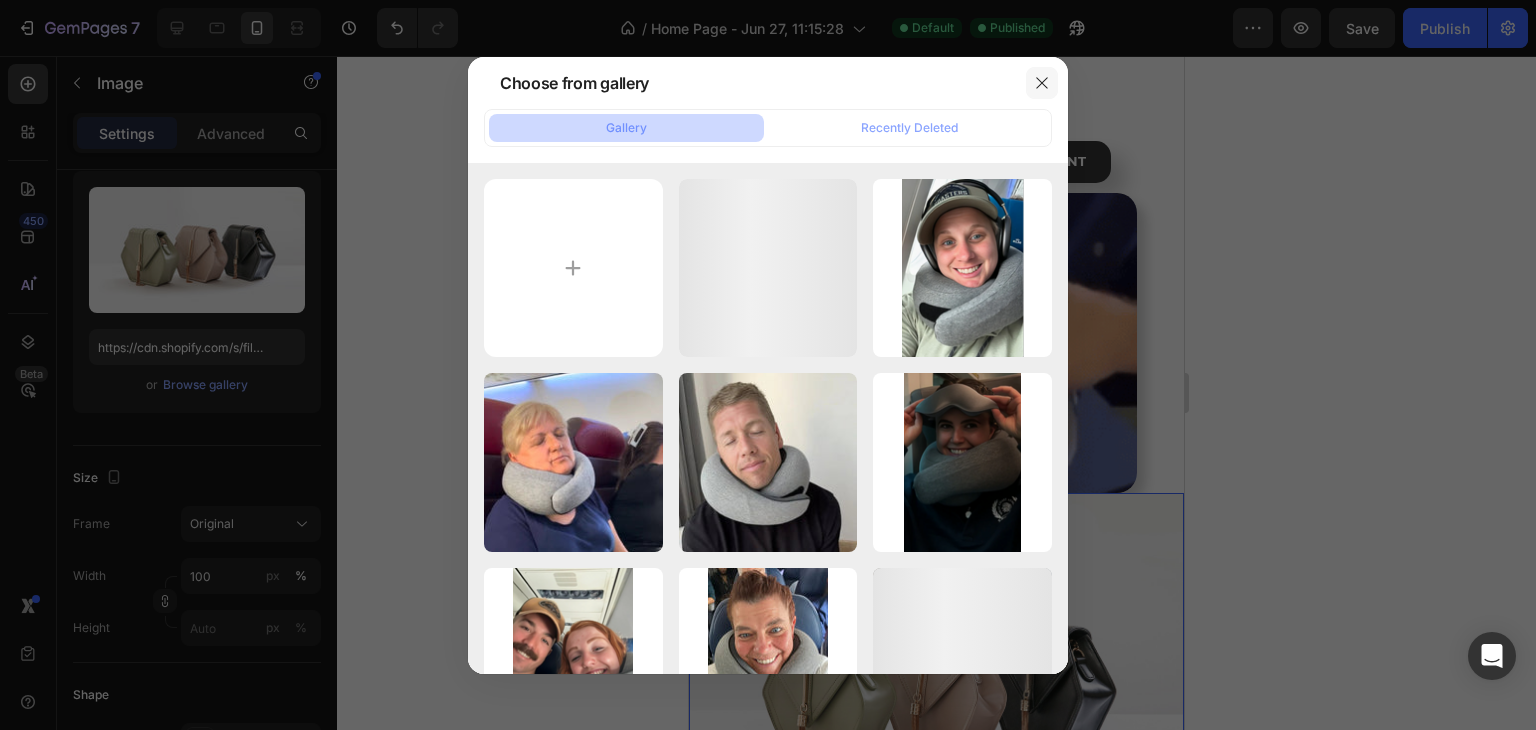 click at bounding box center (1042, 83) 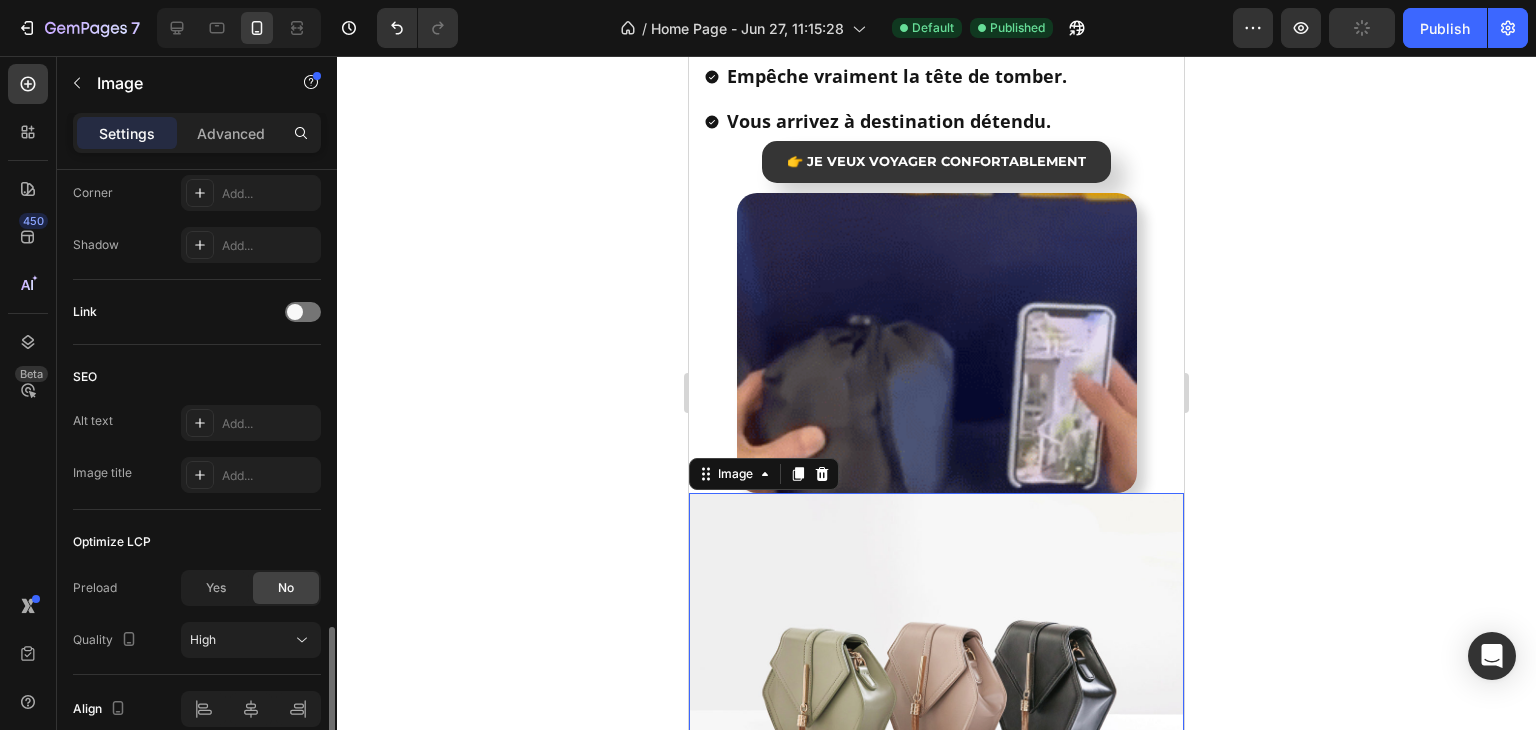 scroll, scrollTop: 892, scrollLeft: 0, axis: vertical 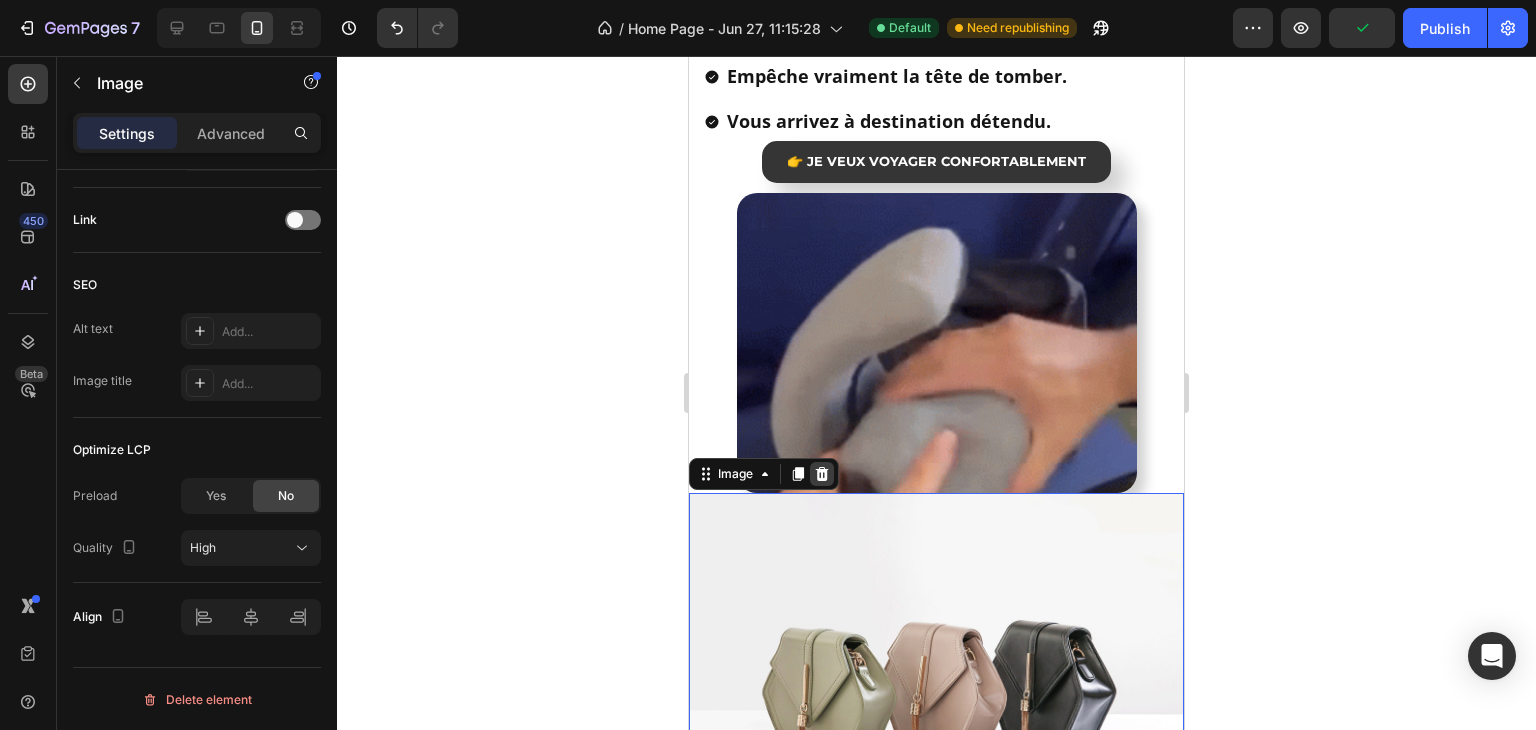 click 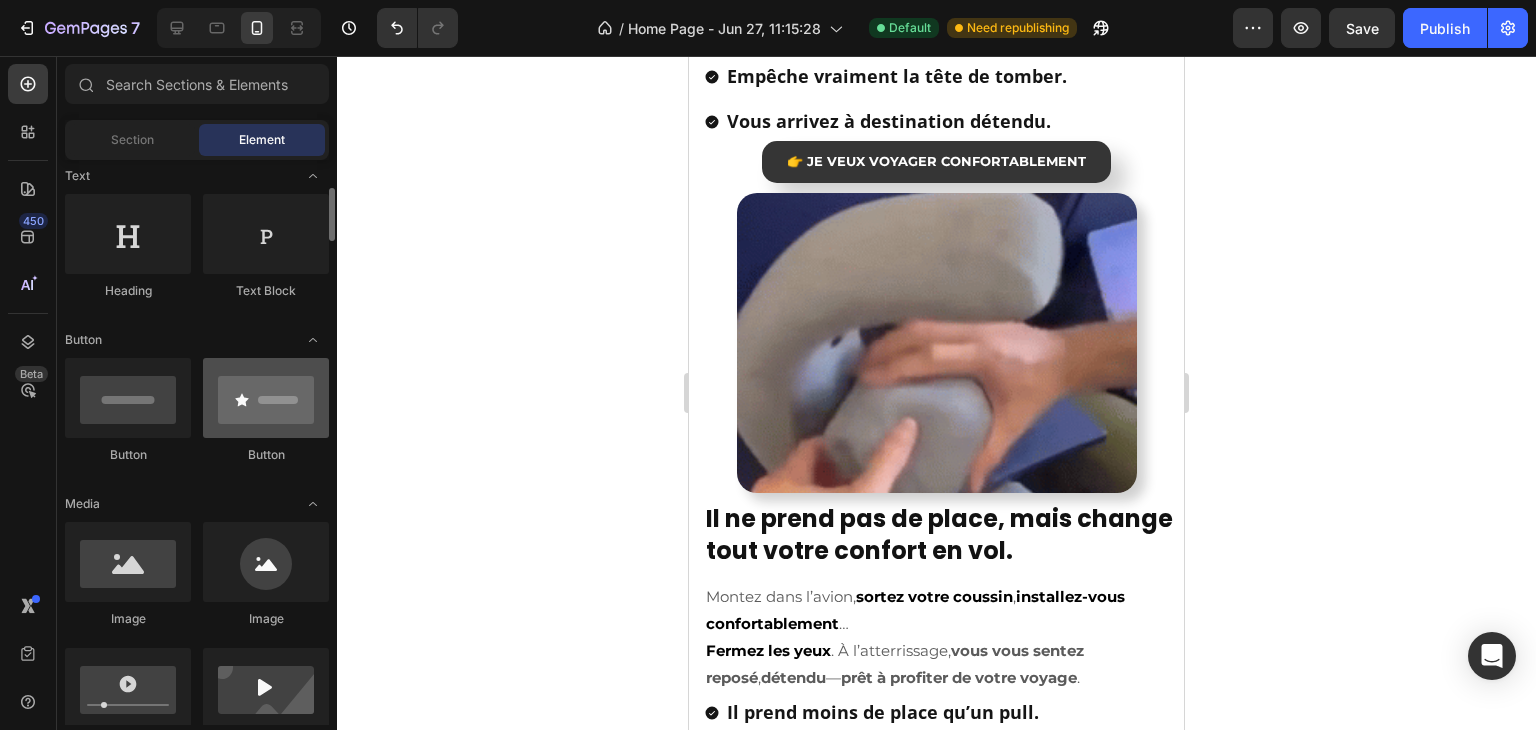 scroll, scrollTop: 500, scrollLeft: 0, axis: vertical 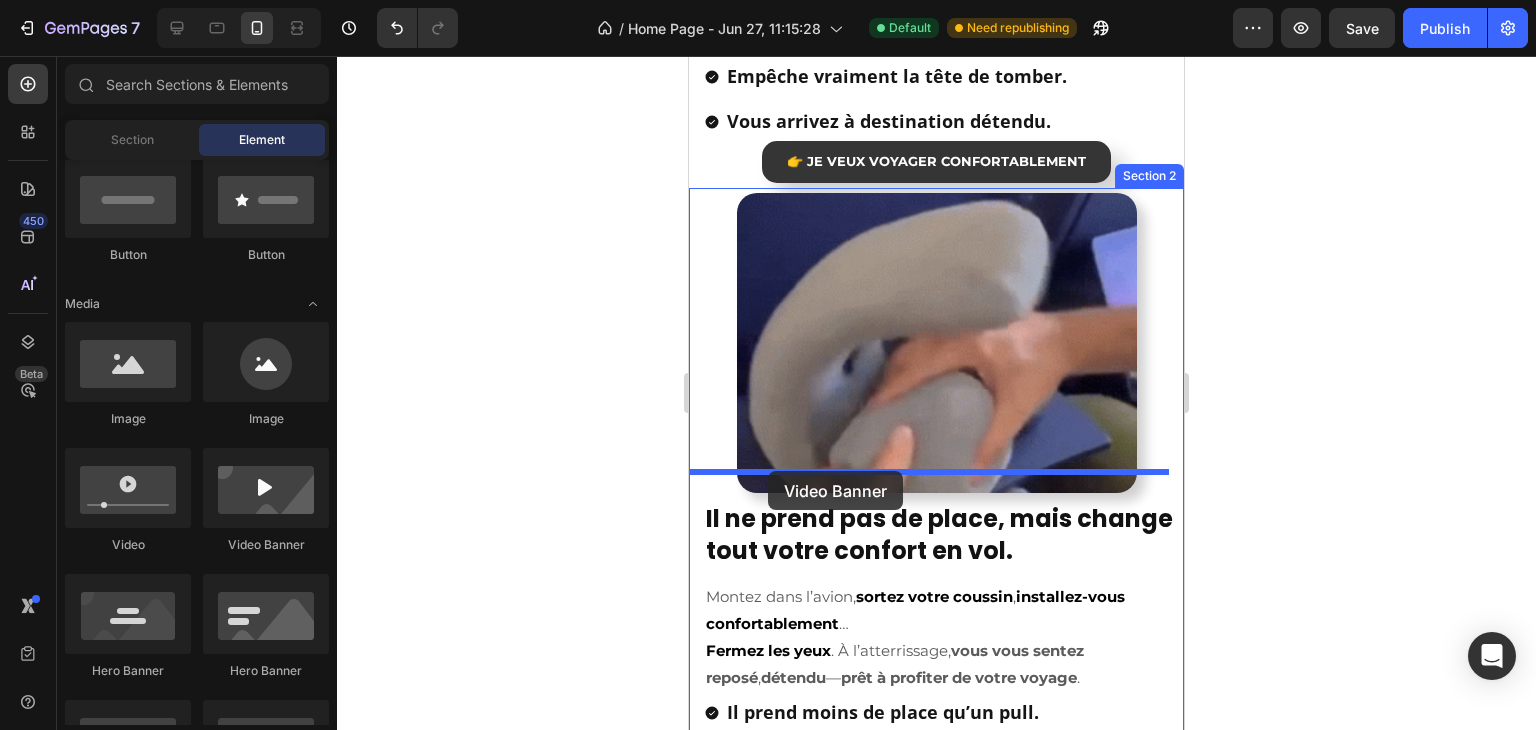 drag, startPoint x: 948, startPoint y: 558, endPoint x: 768, endPoint y: 471, distance: 199.92249 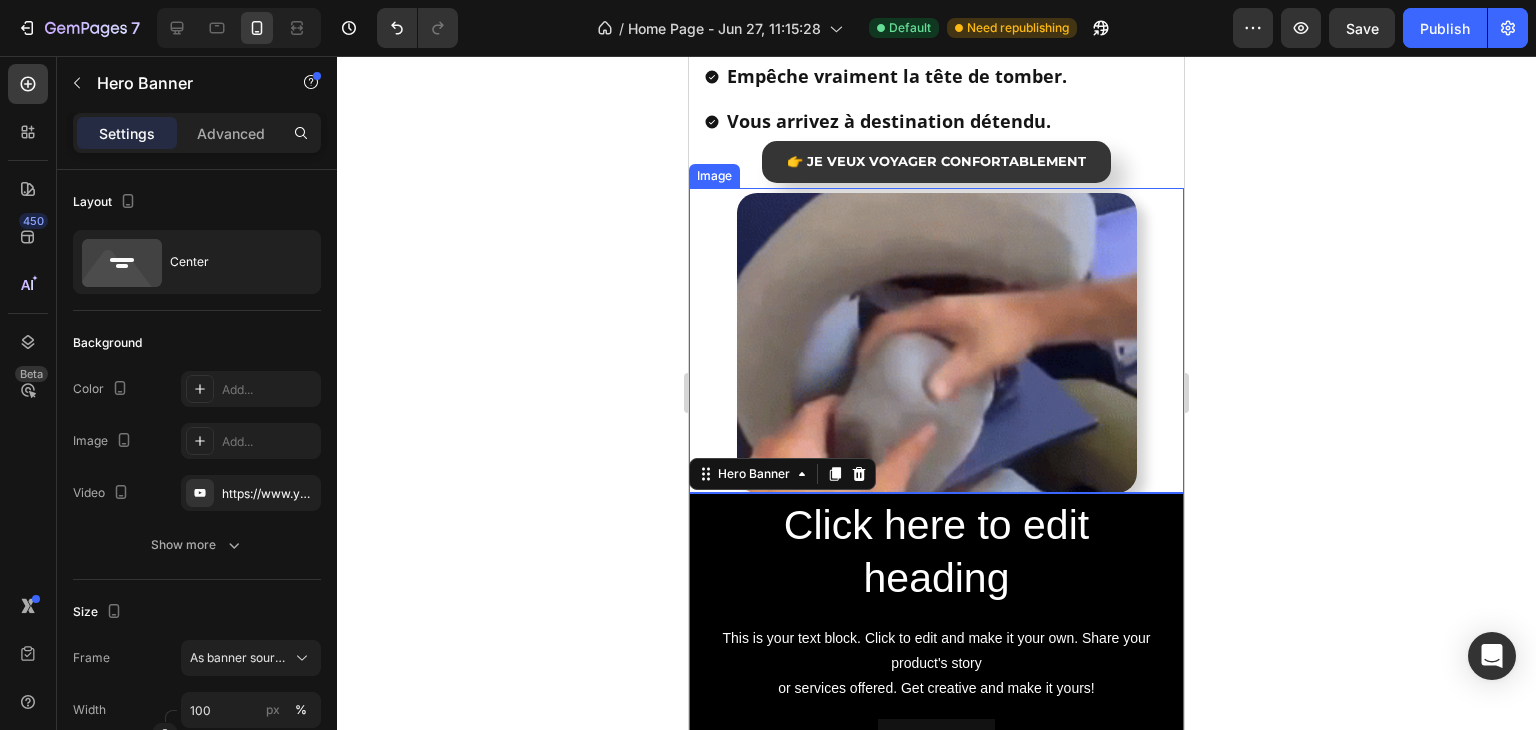 click 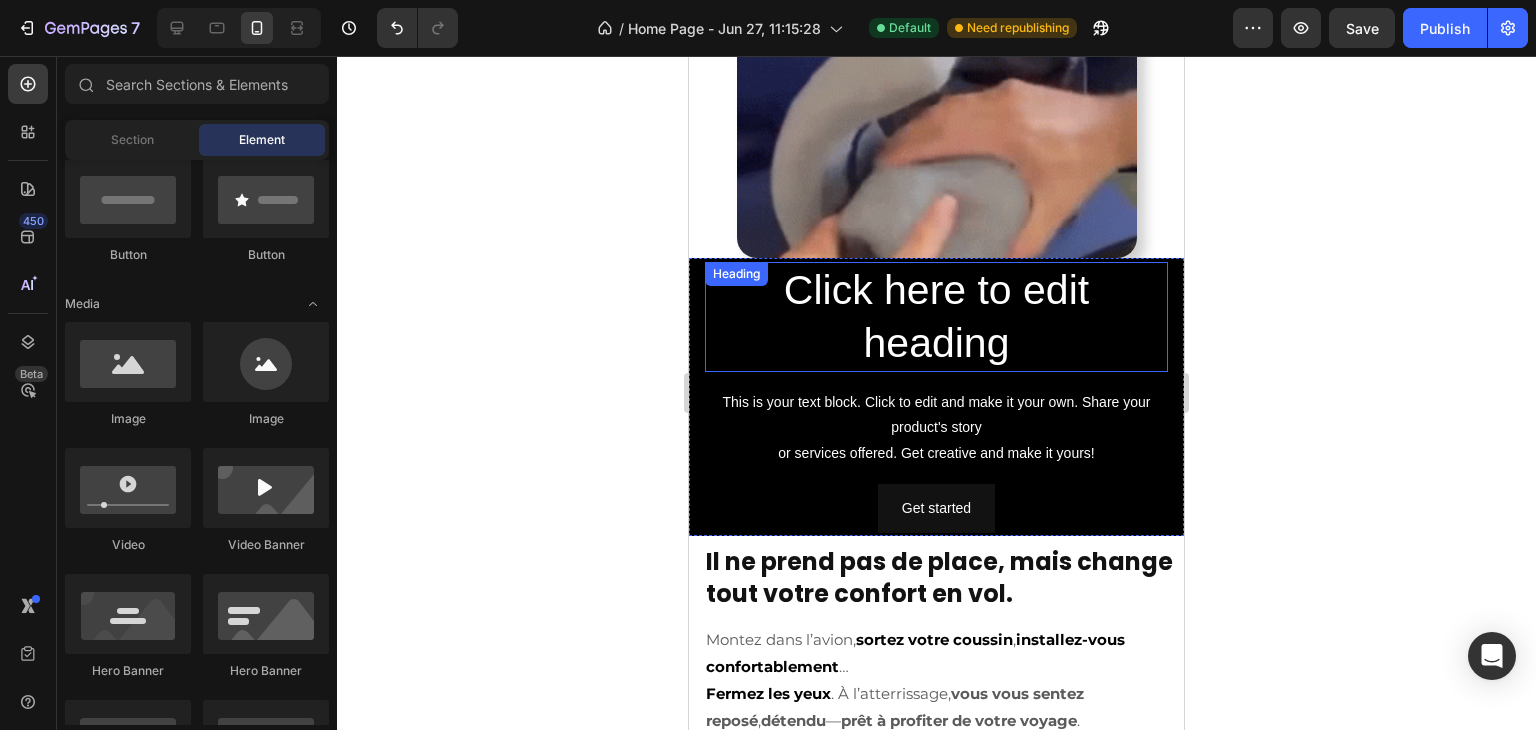 scroll, scrollTop: 2224, scrollLeft: 0, axis: vertical 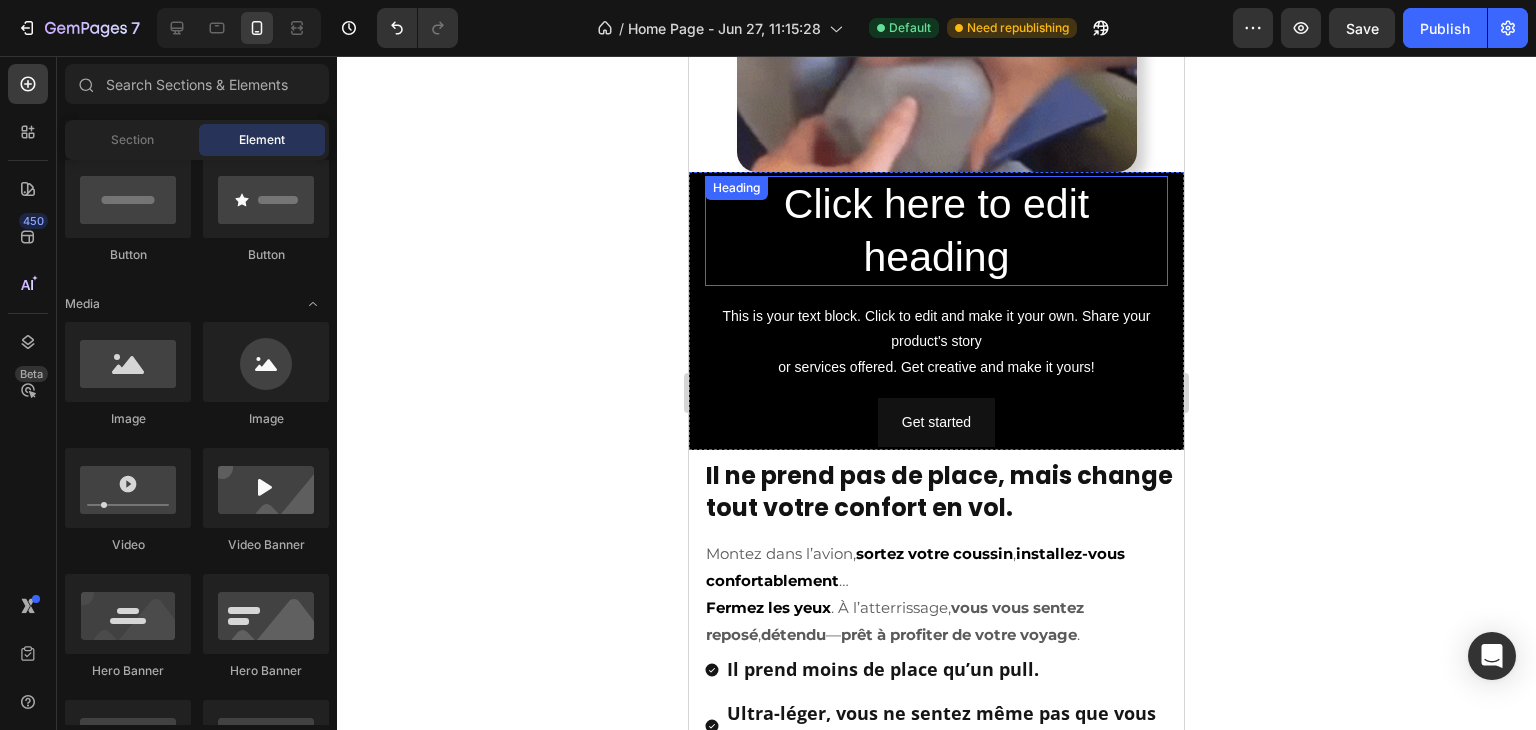 click on "Click here to edit heading" at bounding box center [936, 231] 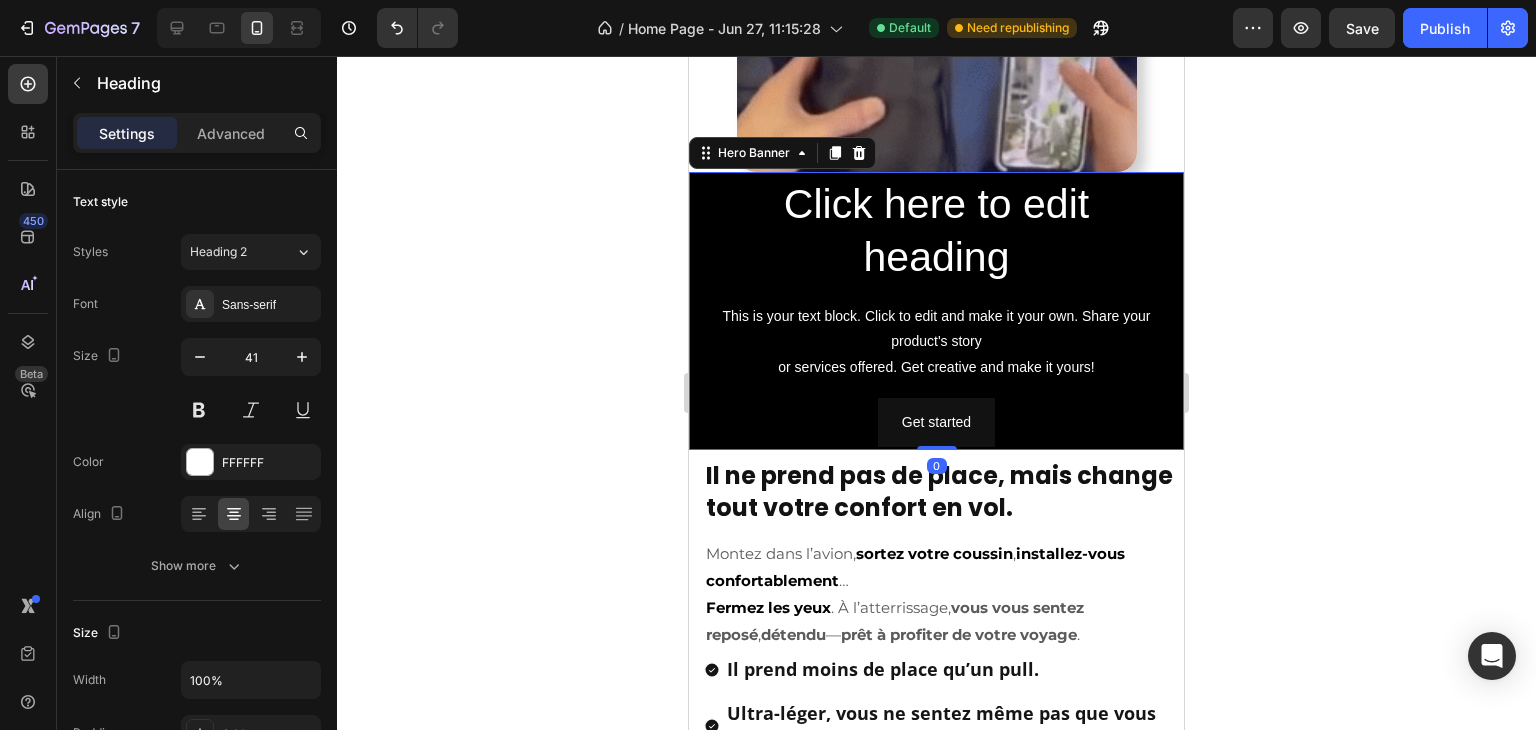 click on "Click here to edit heading Heading This is your text block. Click to edit and make it your own. Share your product's story                   or services offered. Get creative and make it yours! Text Block Get started Button" at bounding box center [936, 311] 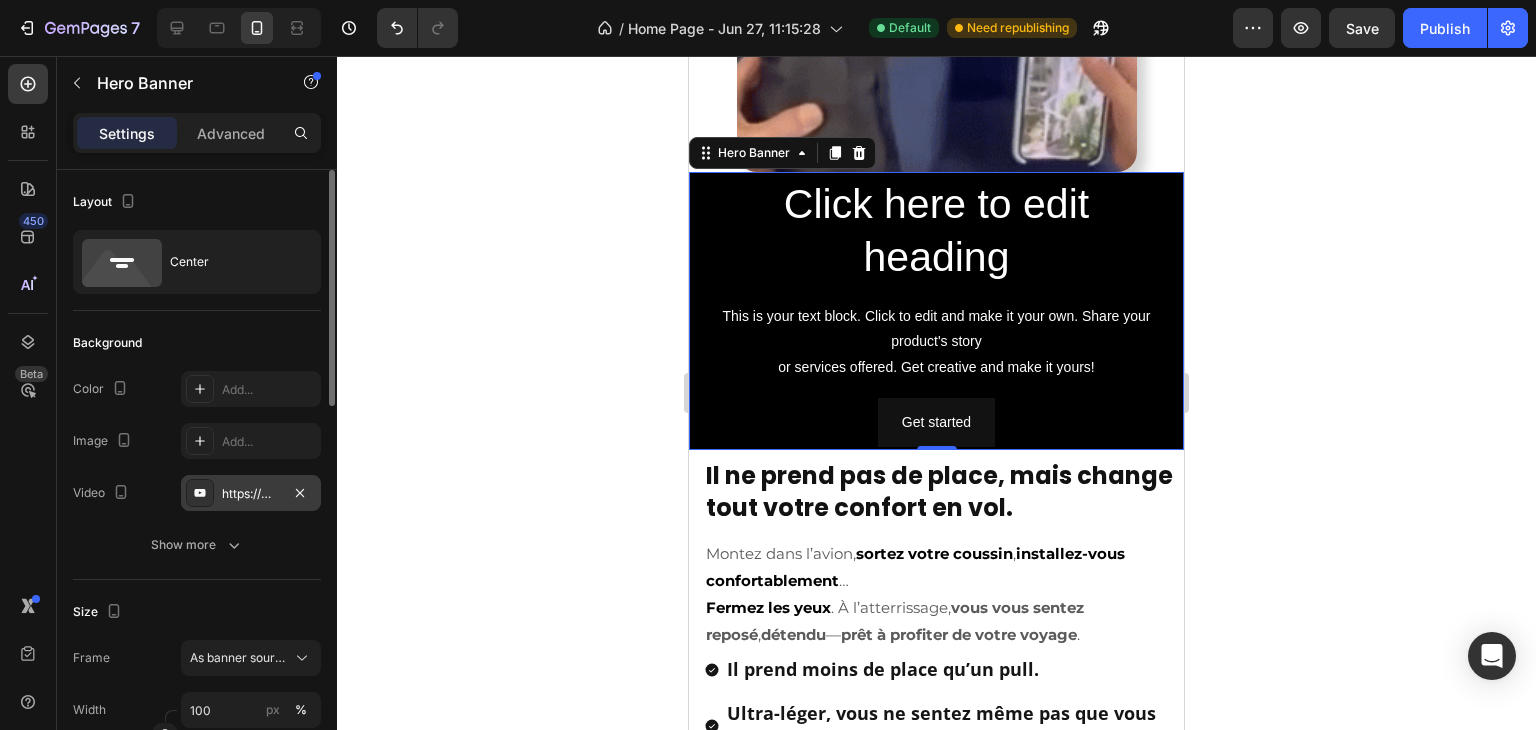 click on "https://www.youtube.com/watch?v=drIt4RH_kyQ" at bounding box center (251, 494) 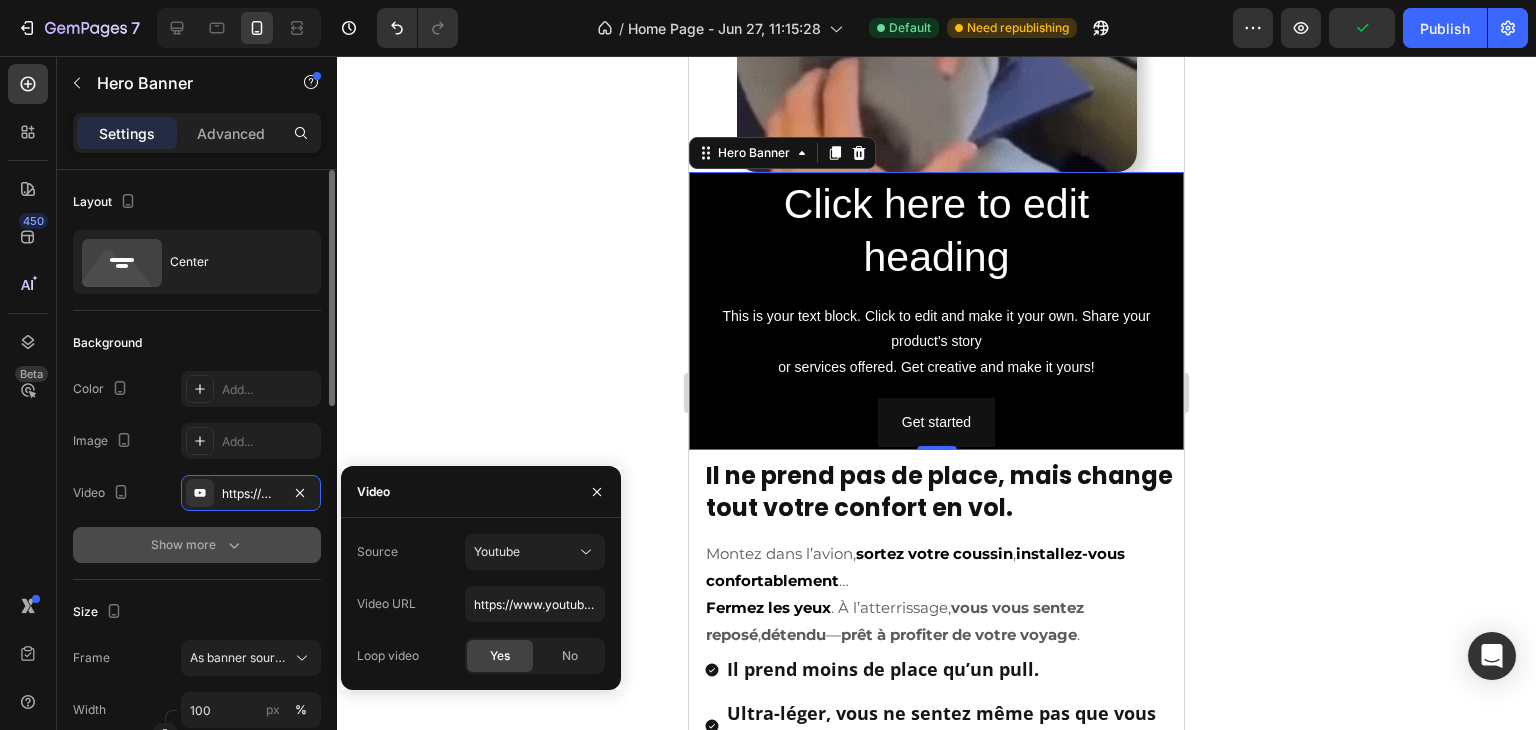 click on "Show more" at bounding box center [197, 545] 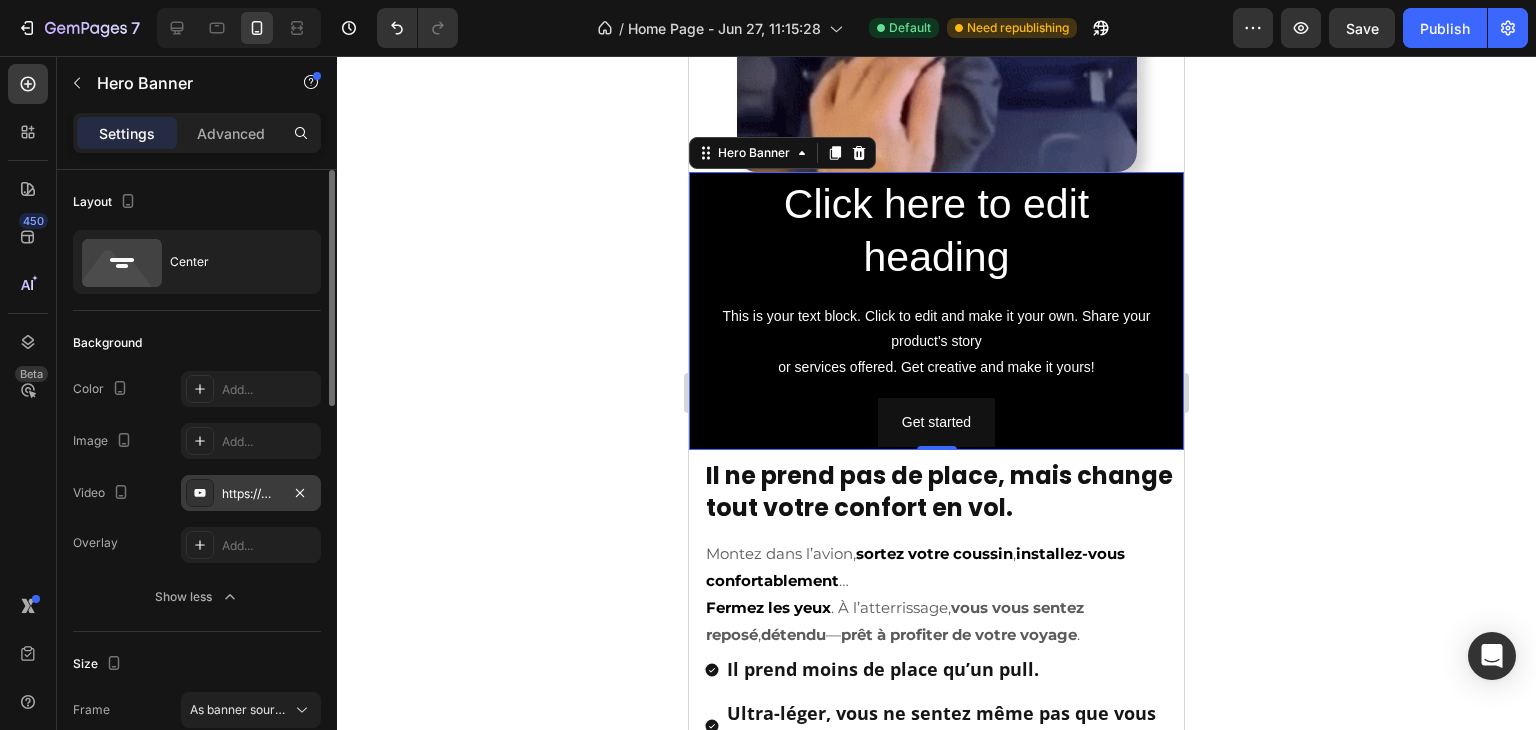 click on "https://www.youtube.com/watch?v=drIt4RH_kyQ" at bounding box center [251, 494] 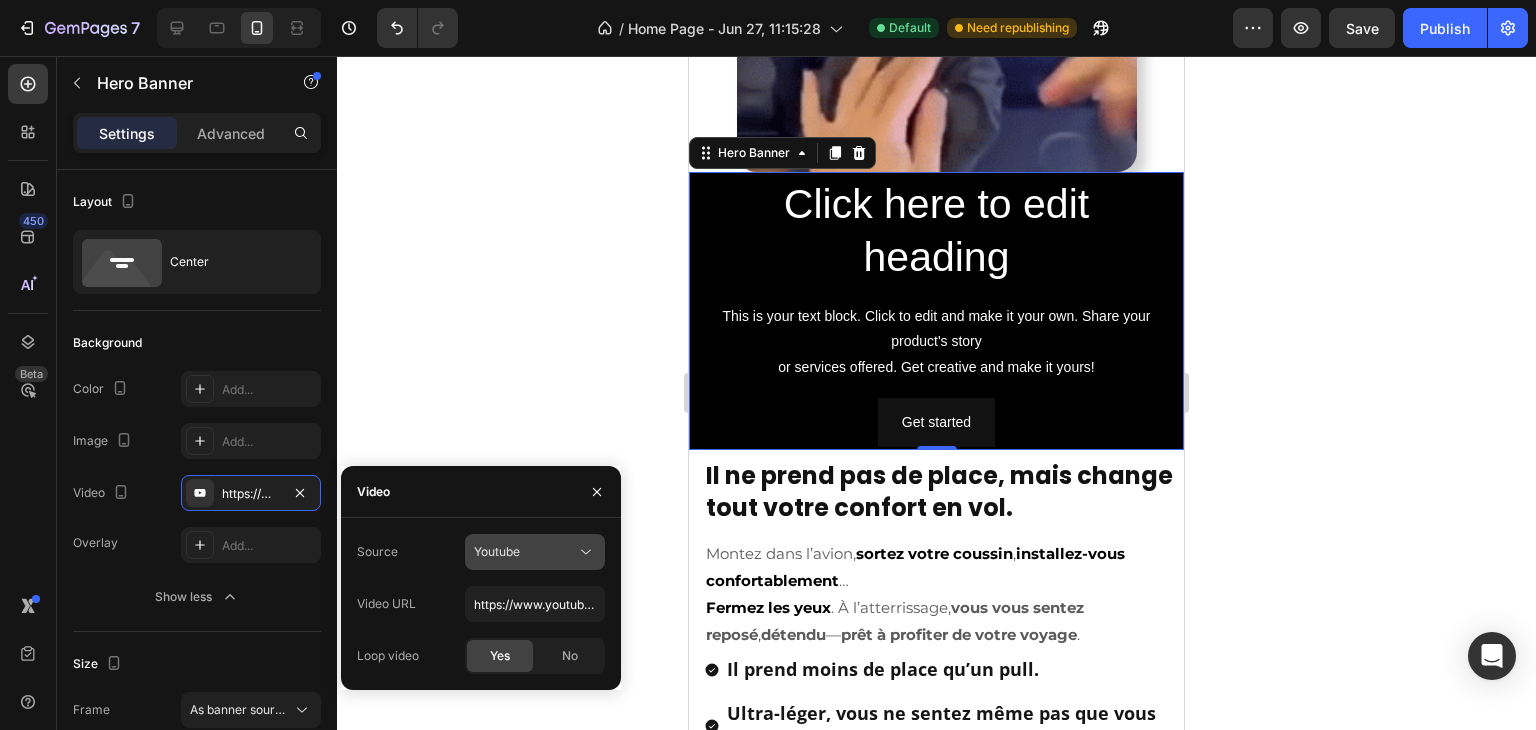 click on "Youtube" at bounding box center [525, 552] 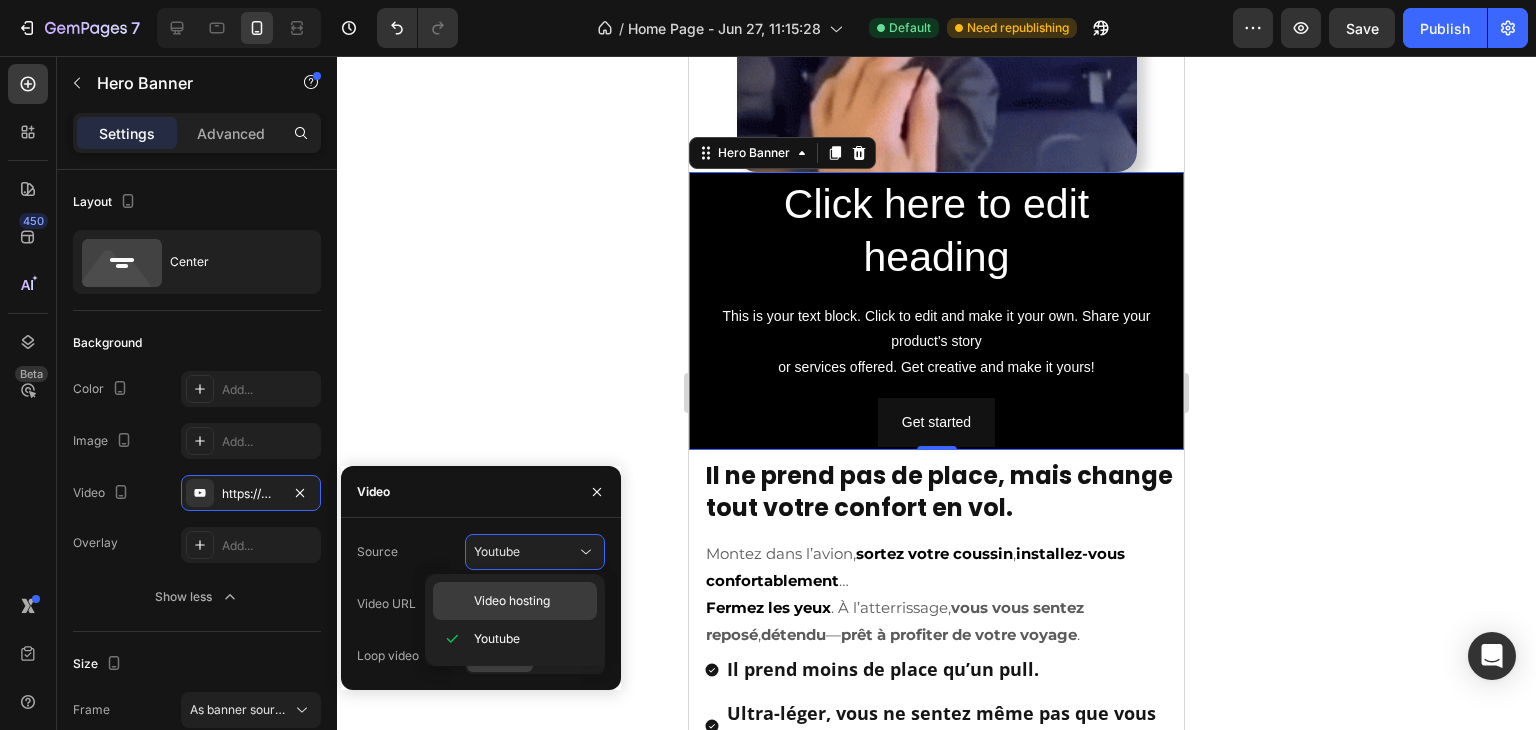 click on "Video hosting" 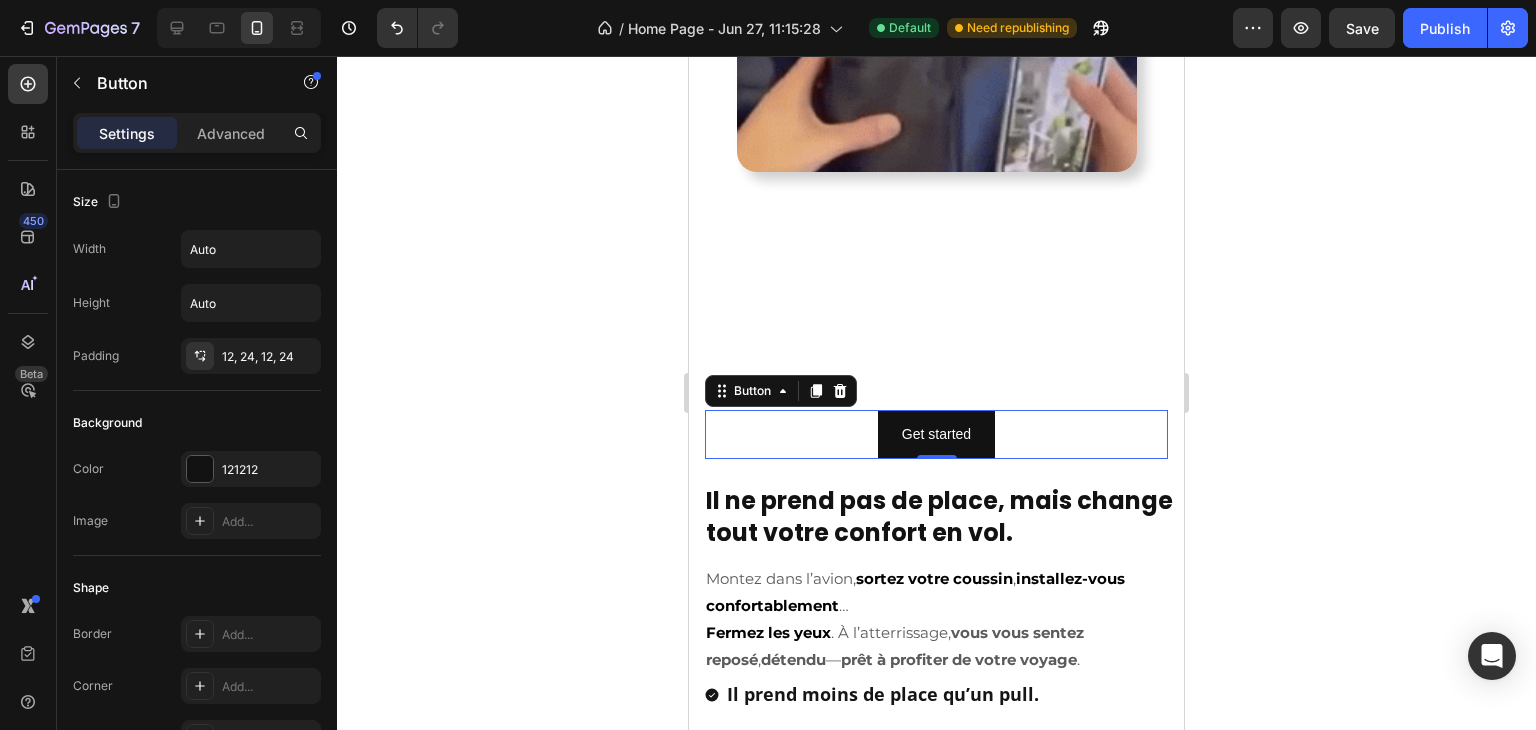 click on "Get started Button   0" at bounding box center (936, 434) 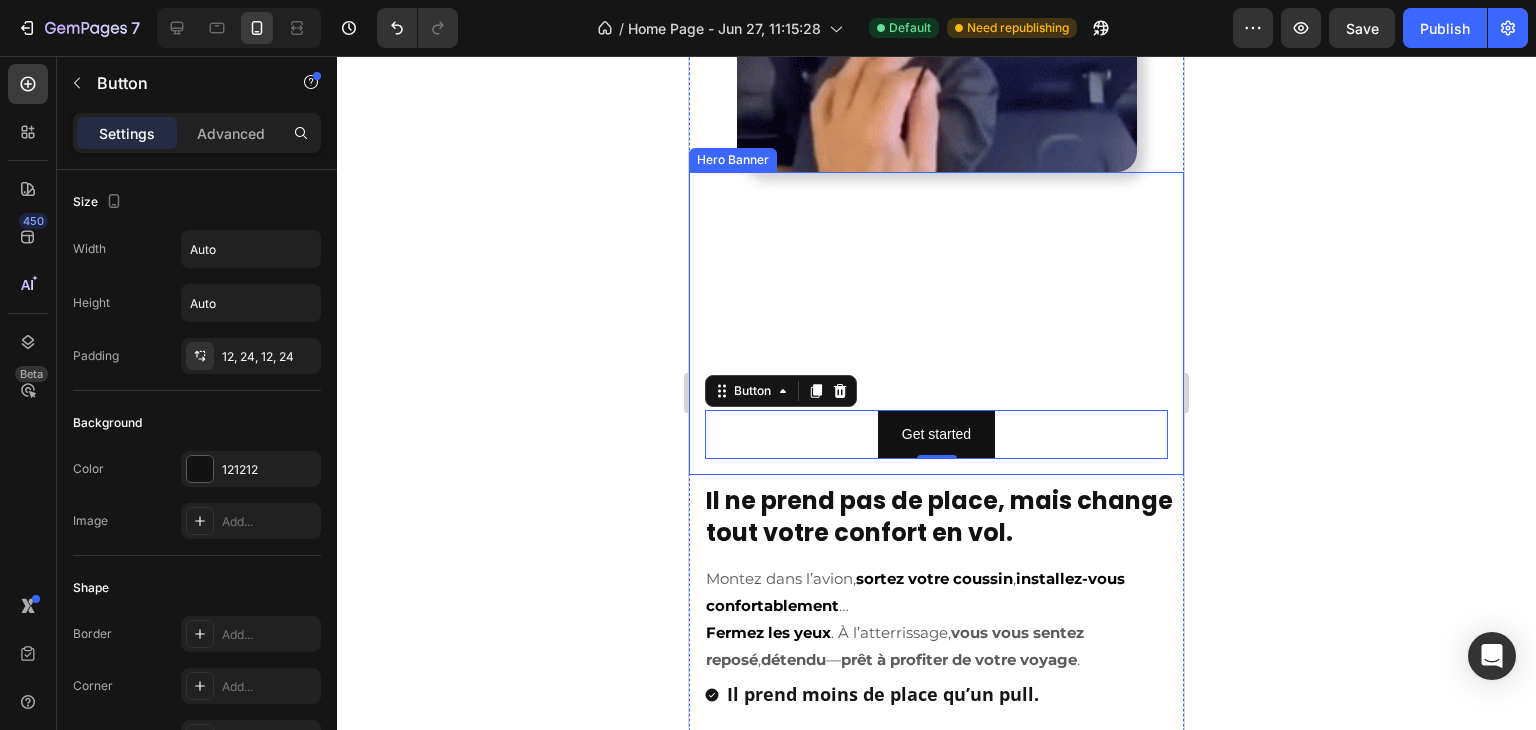 click on "Click here to edit heading Heading This is your text block. Click to edit and make it your own. Share your product's story                   or services offered. Get creative and make it yours! Text Block Get started Button   0" at bounding box center [936, 323] 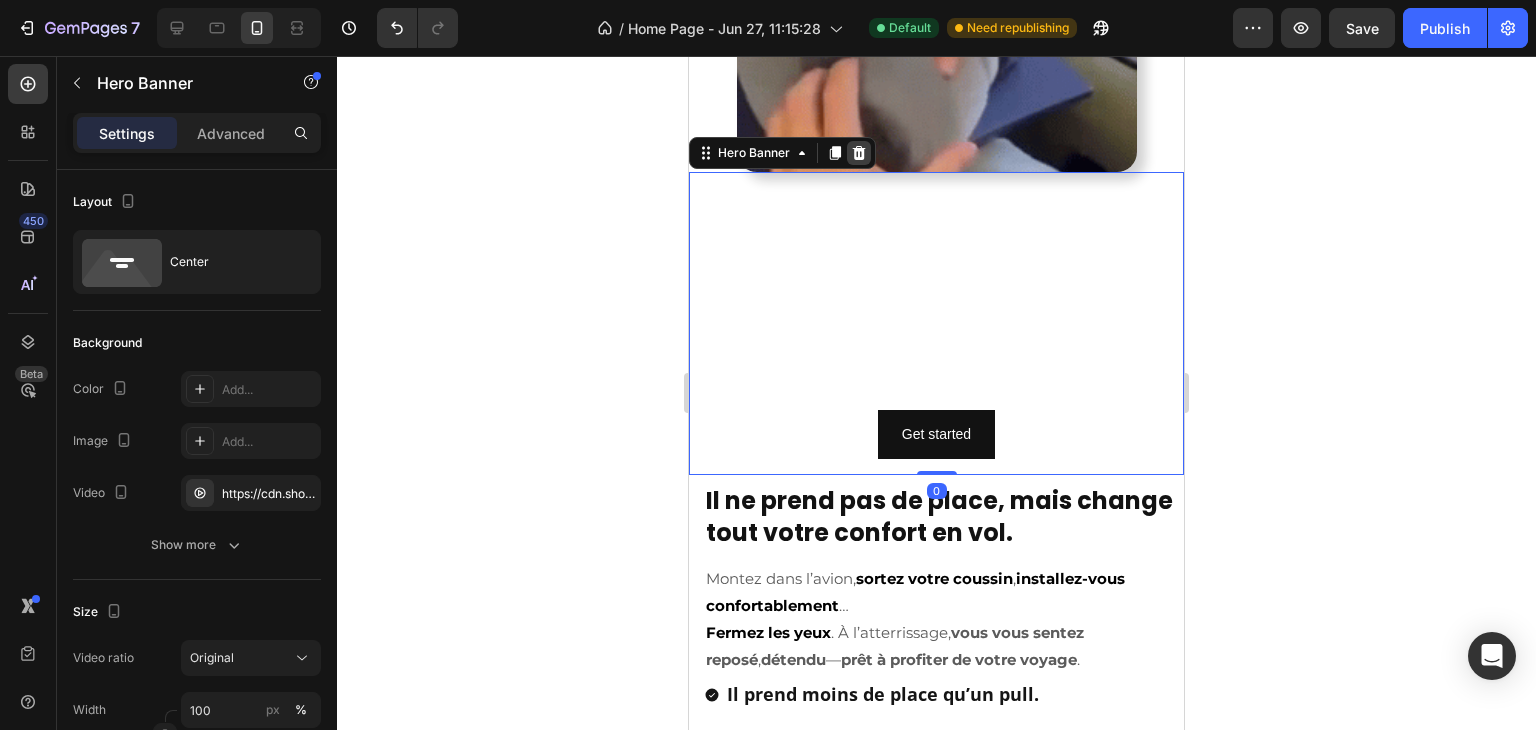 click 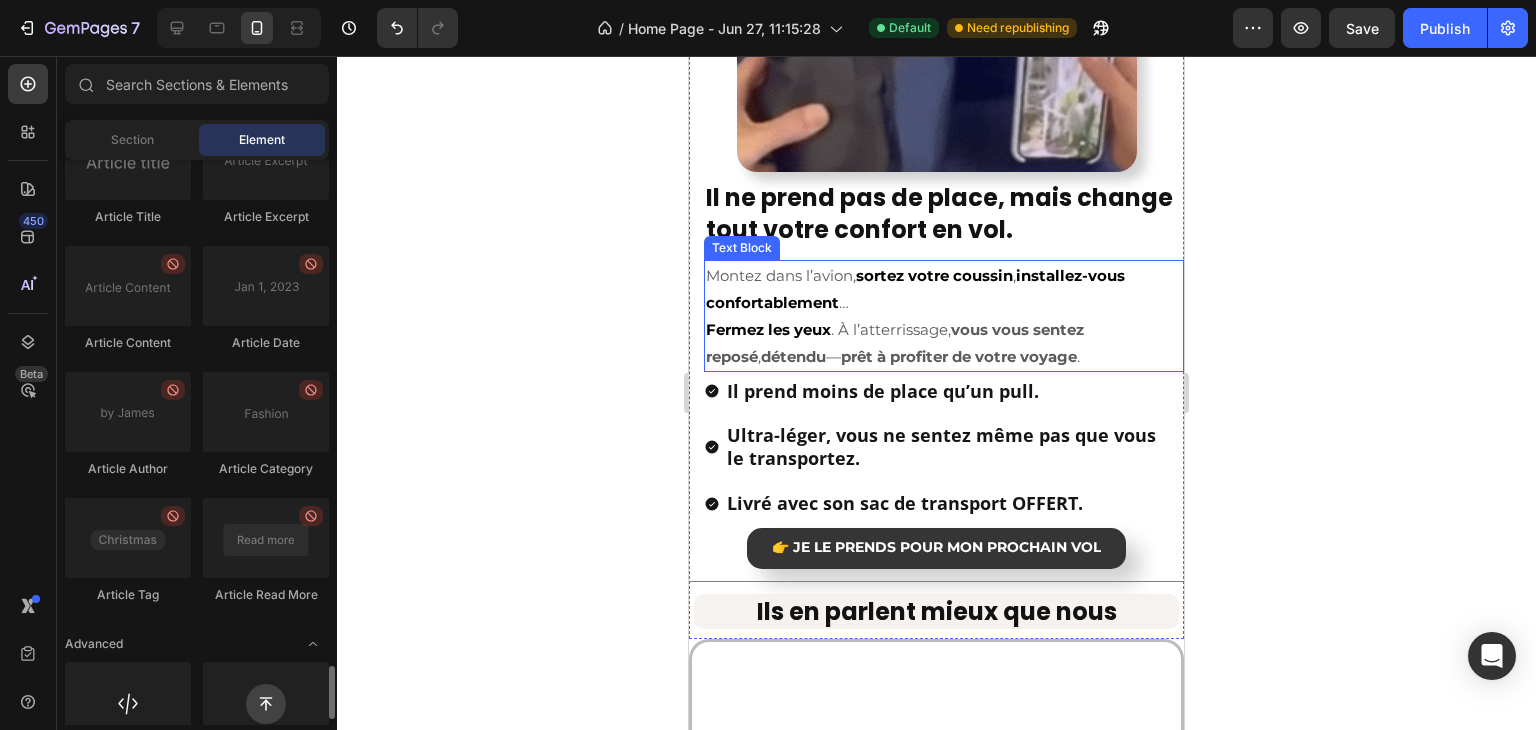 scroll, scrollTop: 5362, scrollLeft: 0, axis: vertical 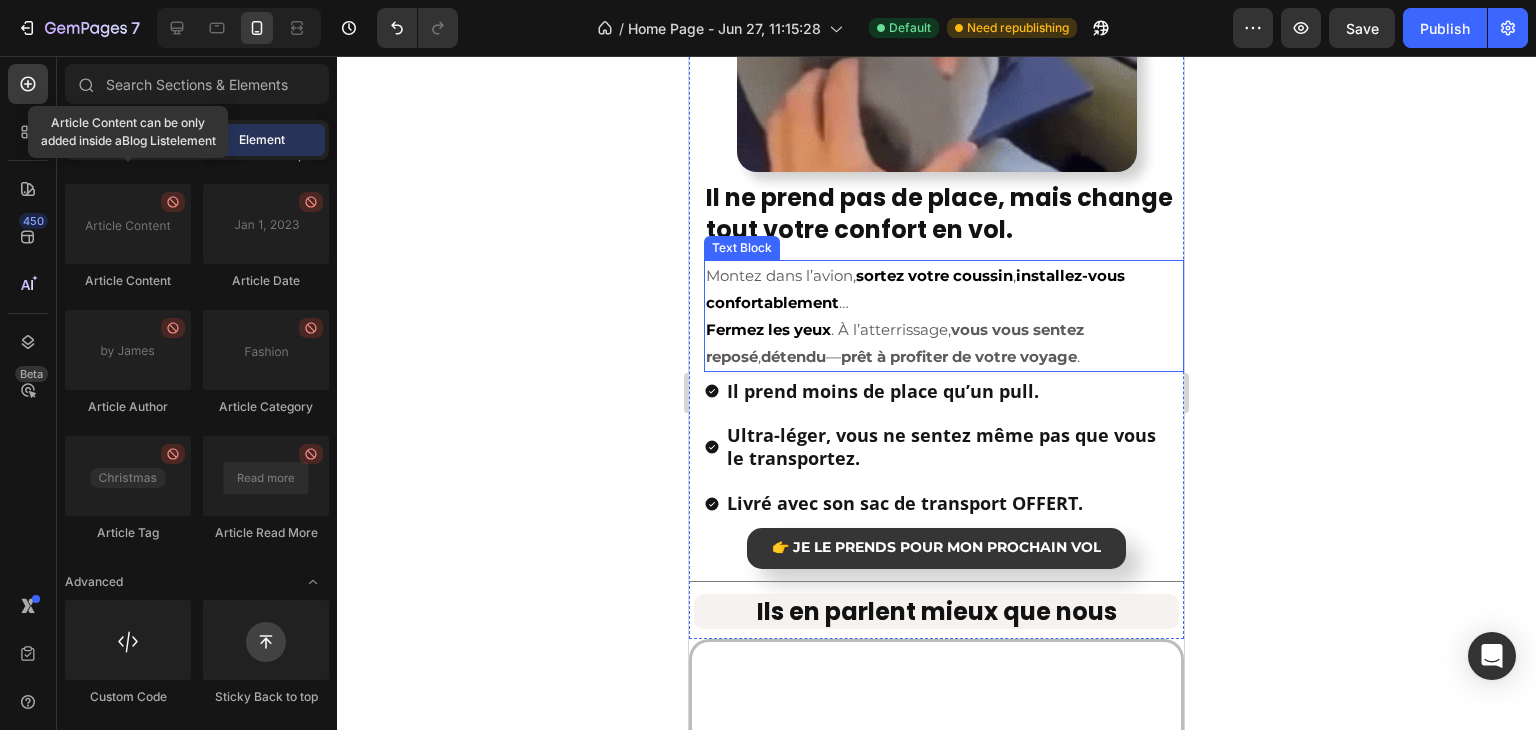 click on "Section" at bounding box center (132, 140) 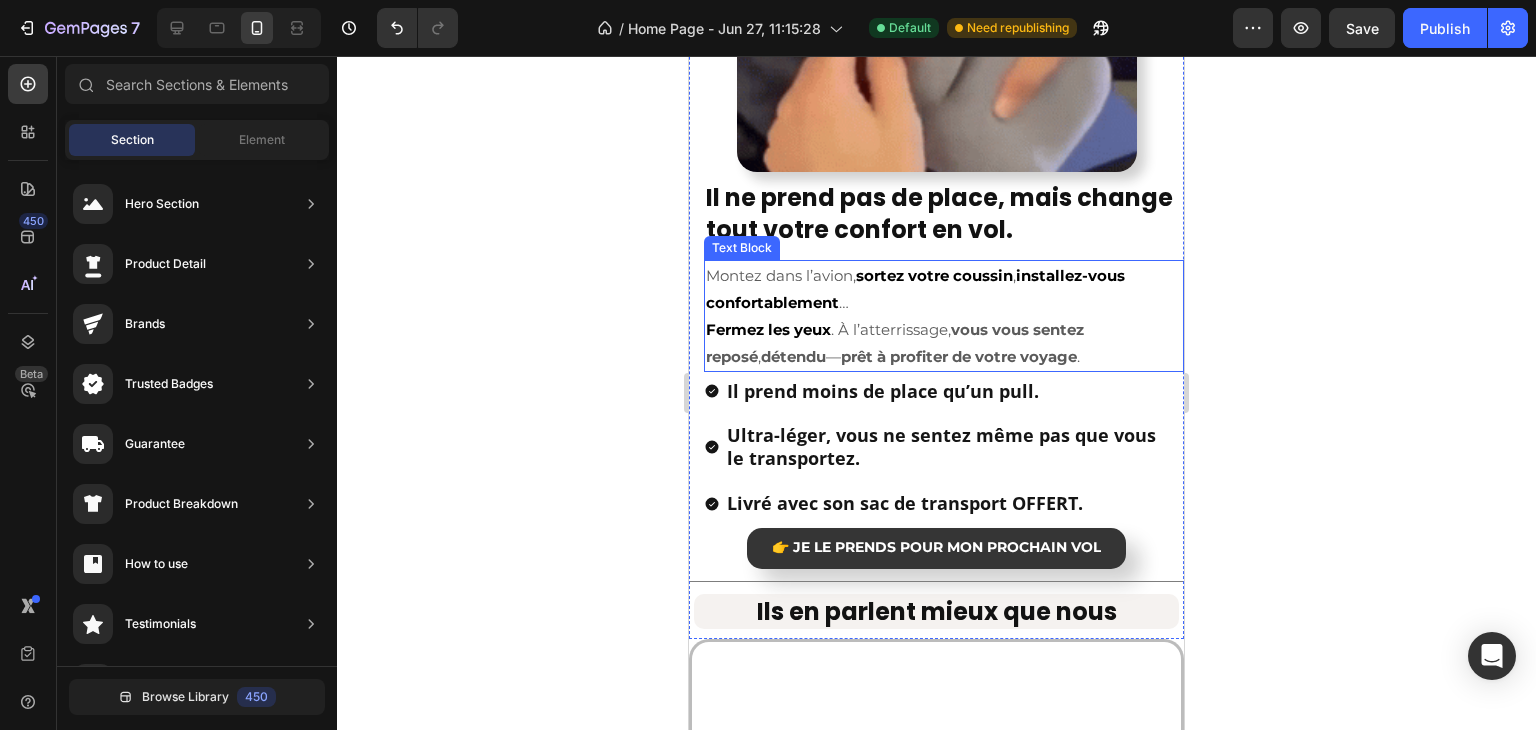 click 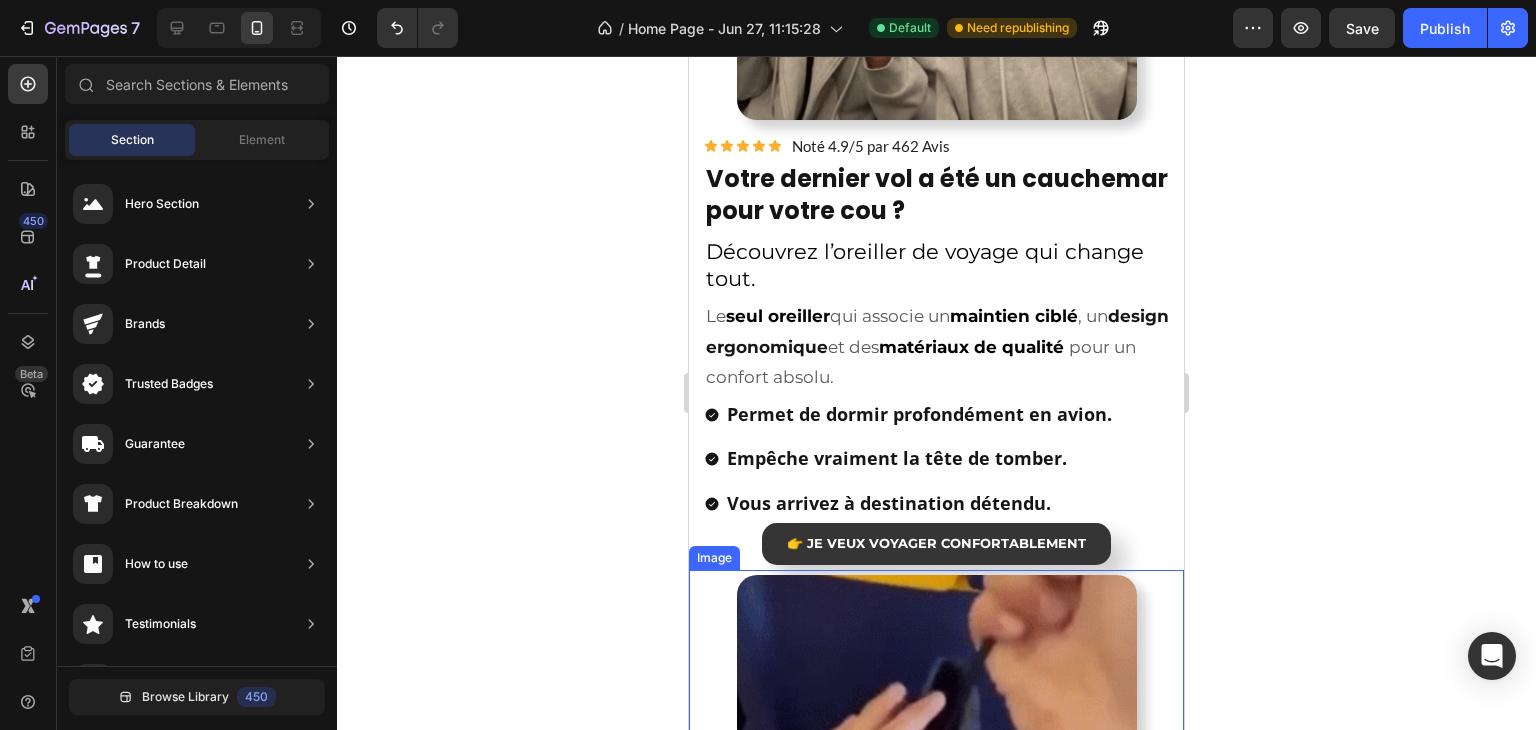 scroll, scrollTop: 1124, scrollLeft: 0, axis: vertical 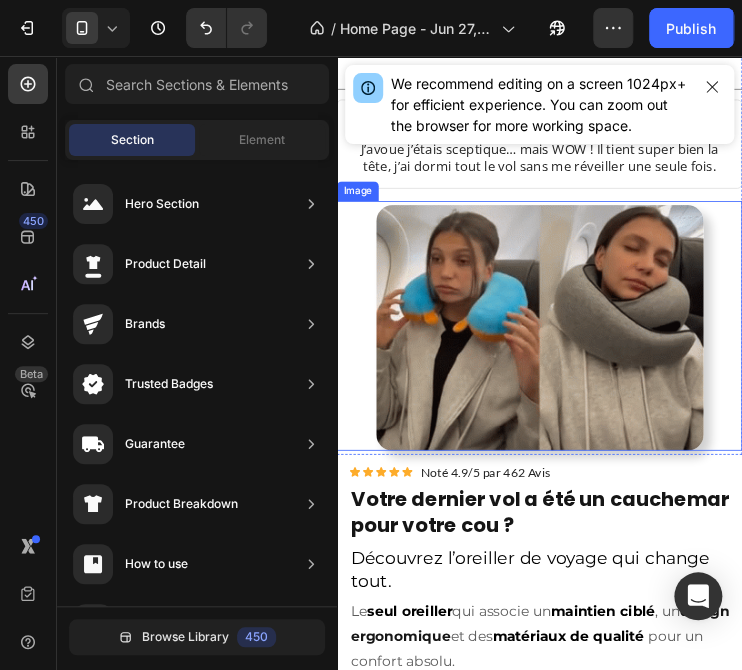 click at bounding box center [585, 388] 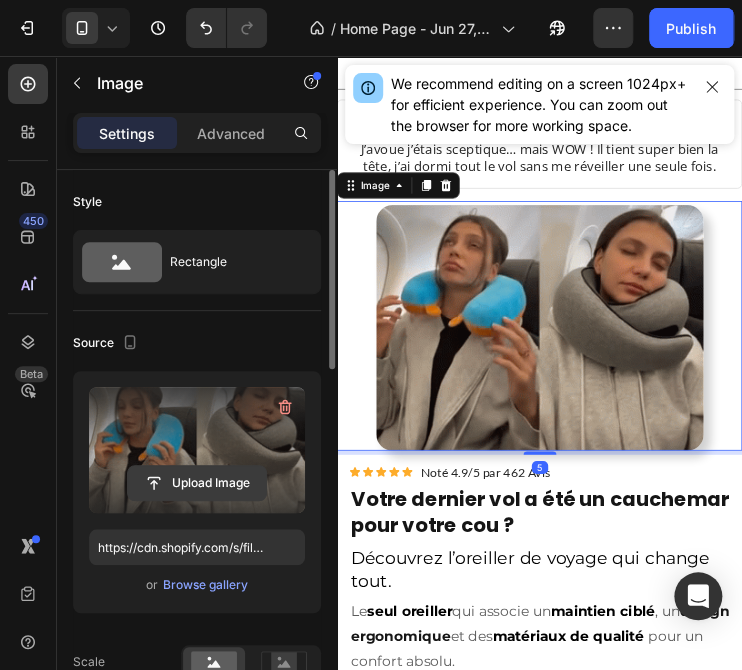 click 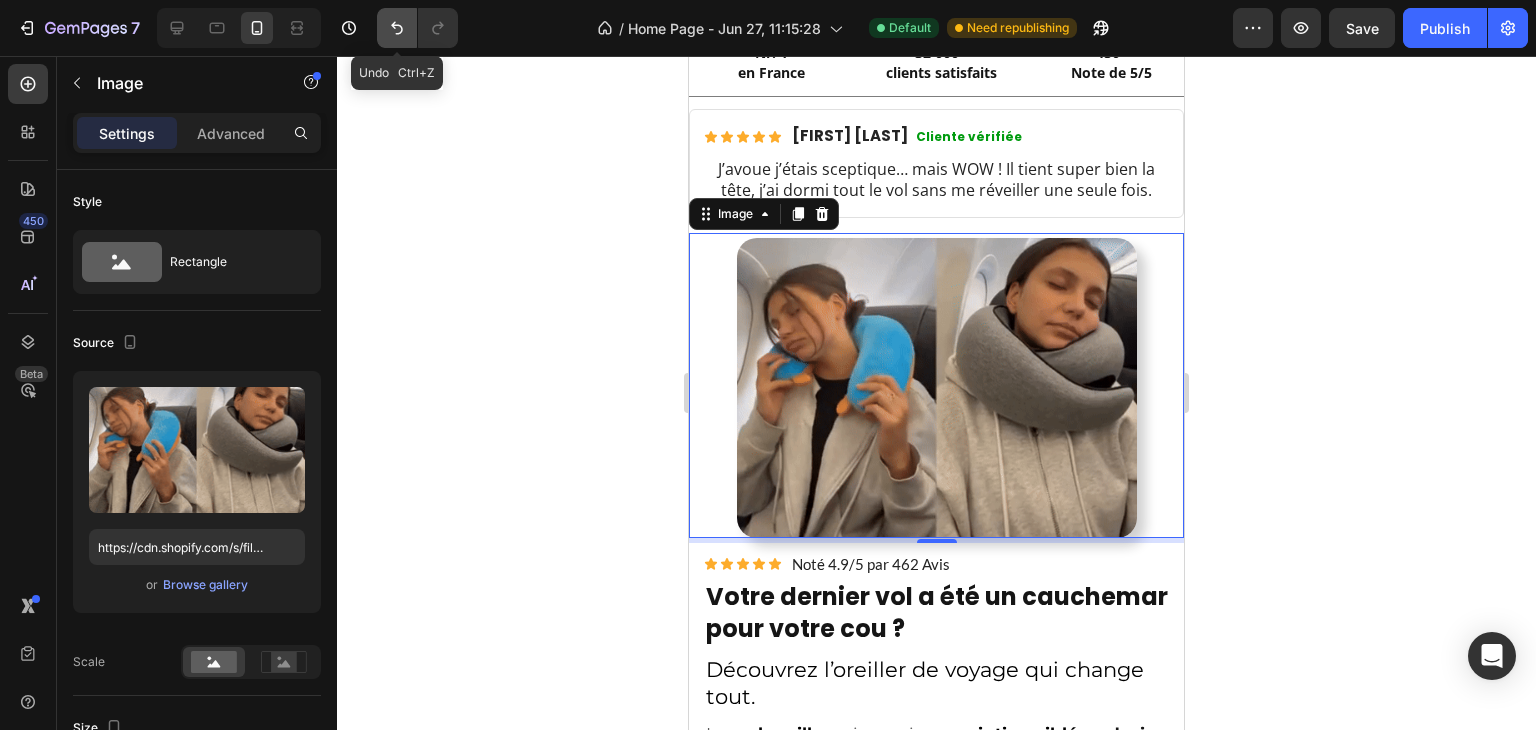 click 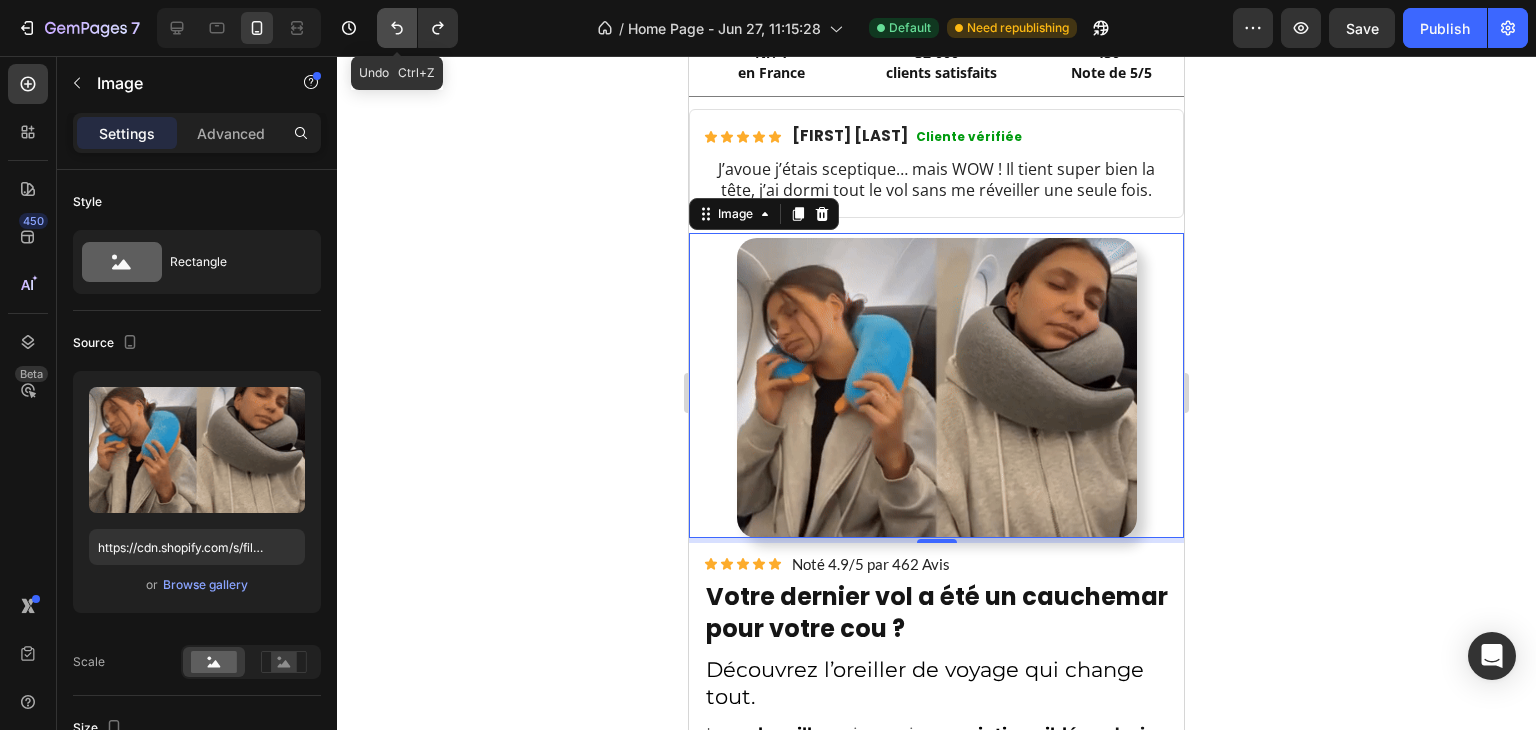 click 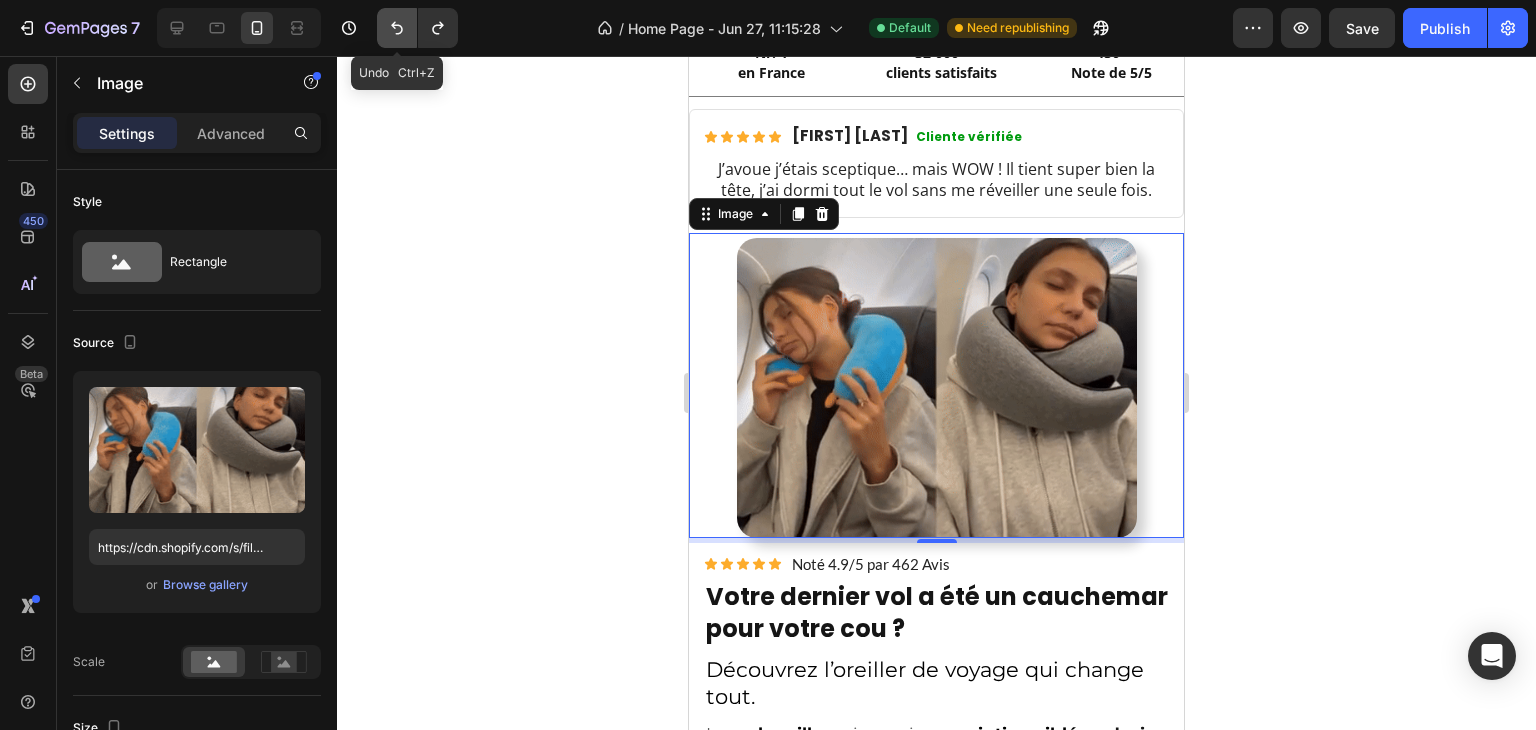 type on "https://cdn.shopify.com/s/files/1/0925/8745/8943/files/gempages_572764319654085447-afcb2dec-2194-481c-8473-d7a75d9b03a7.gif" 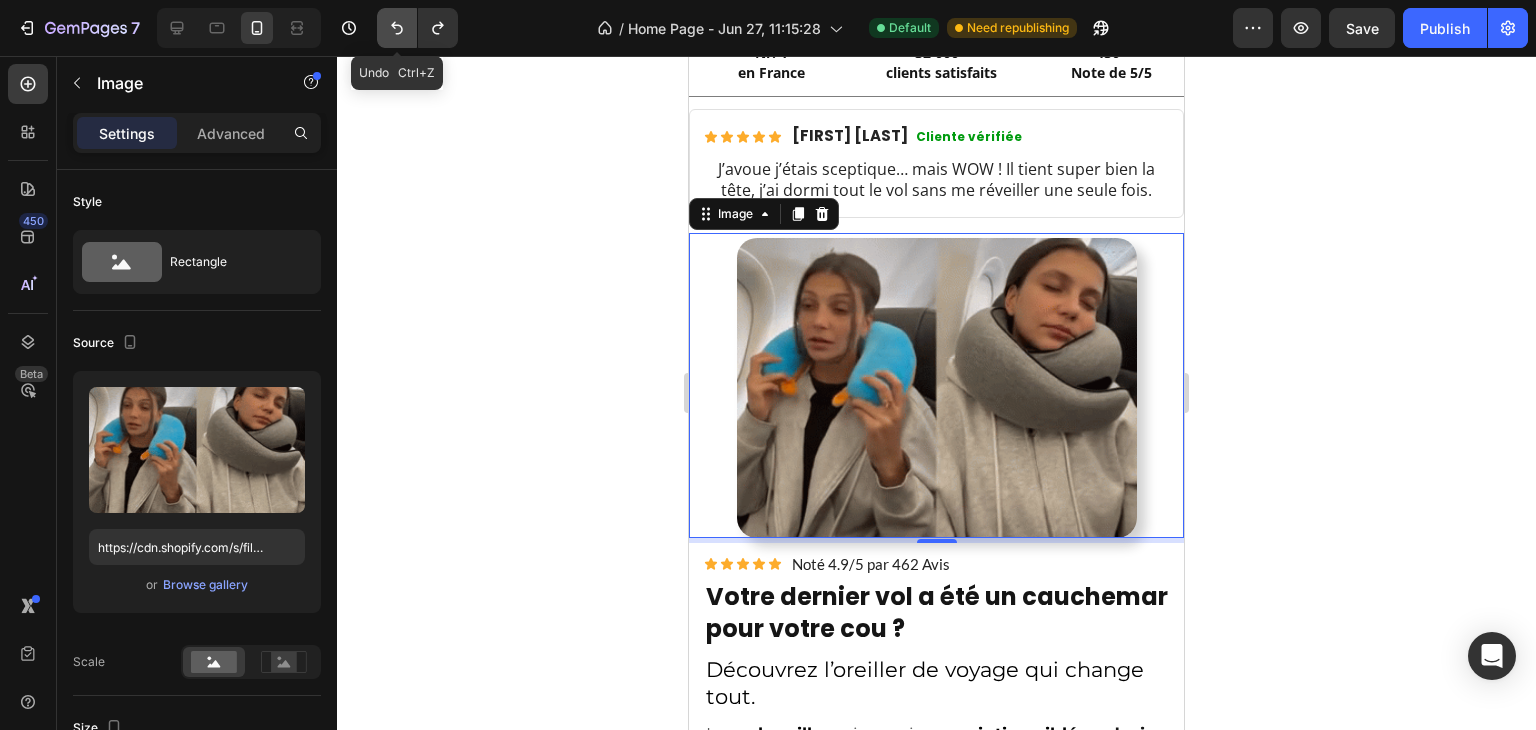click 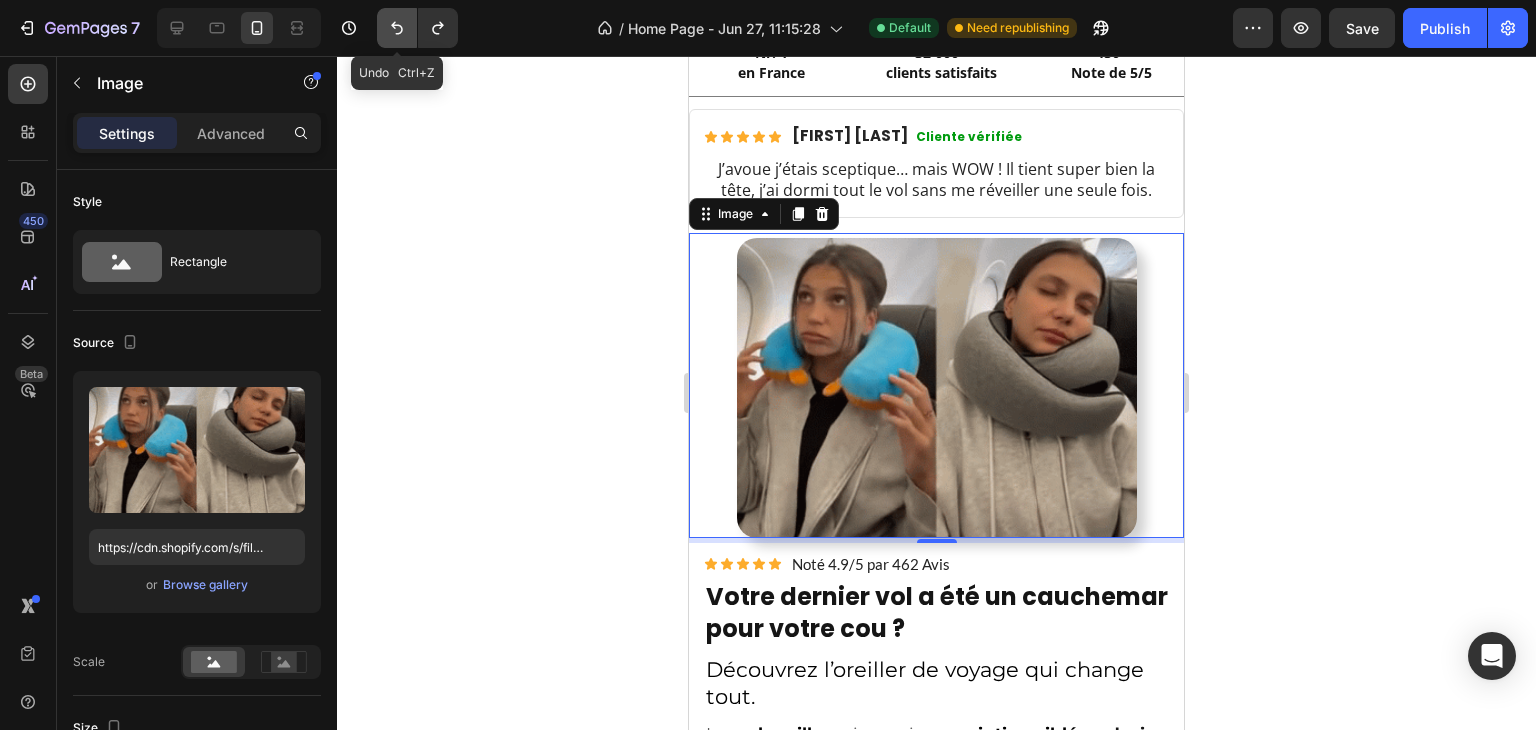 click 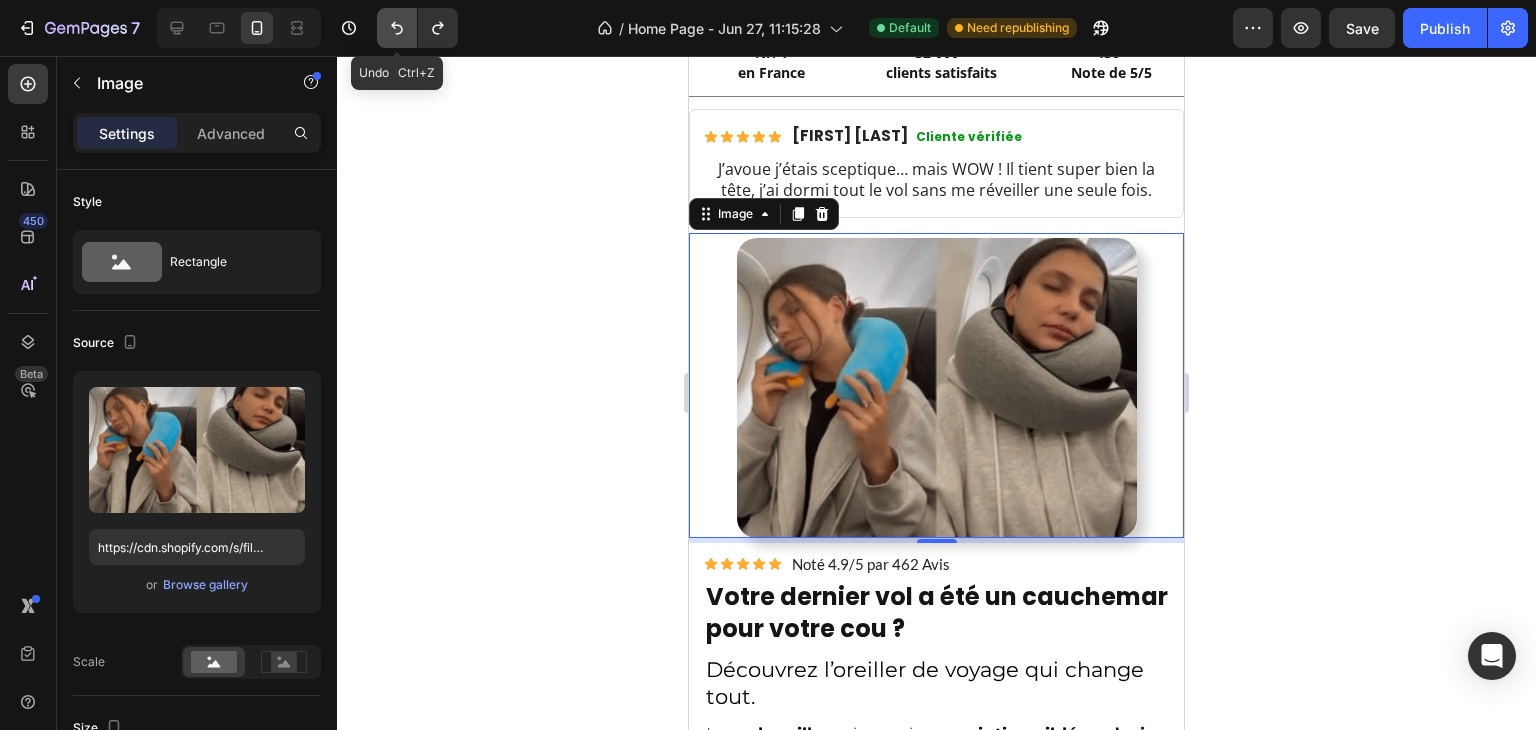 click 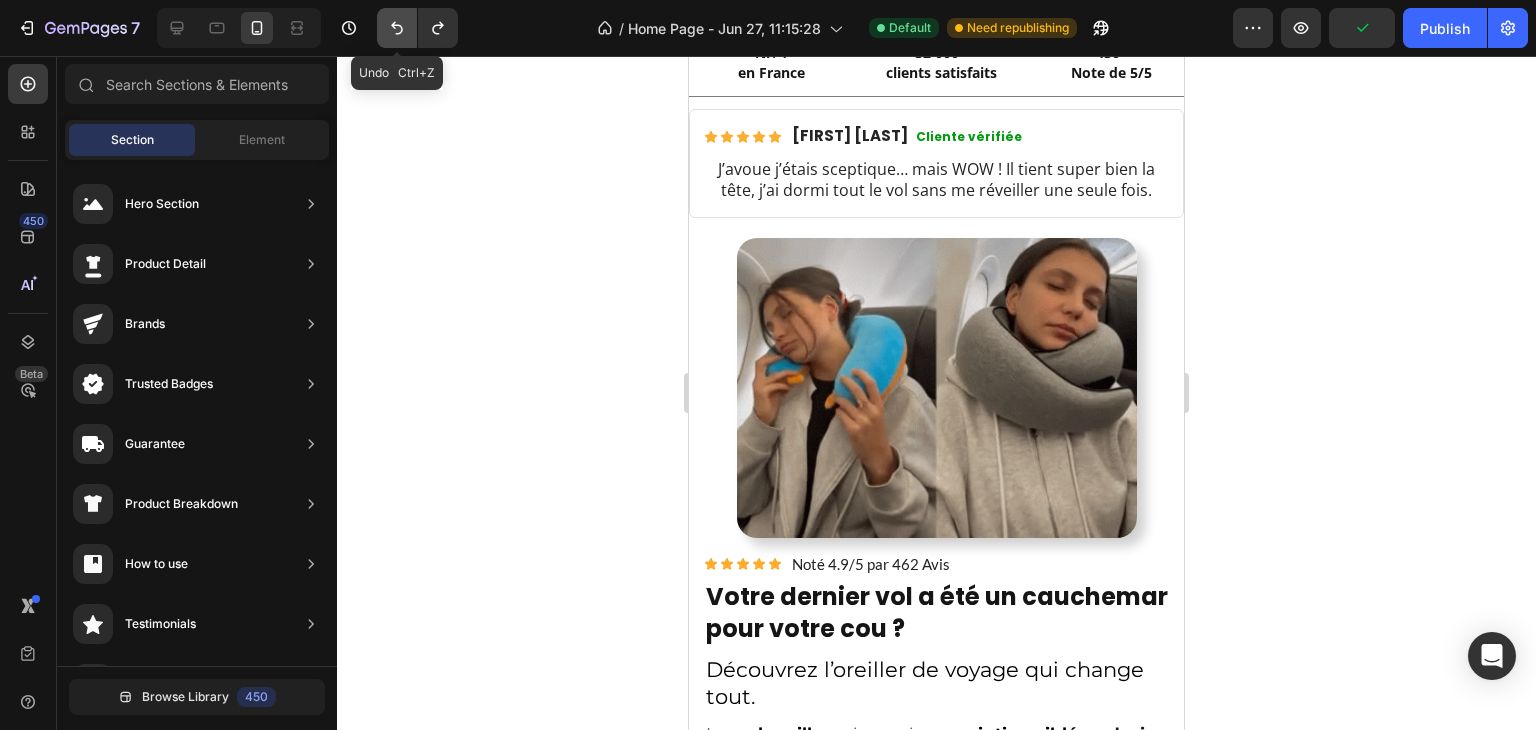 click 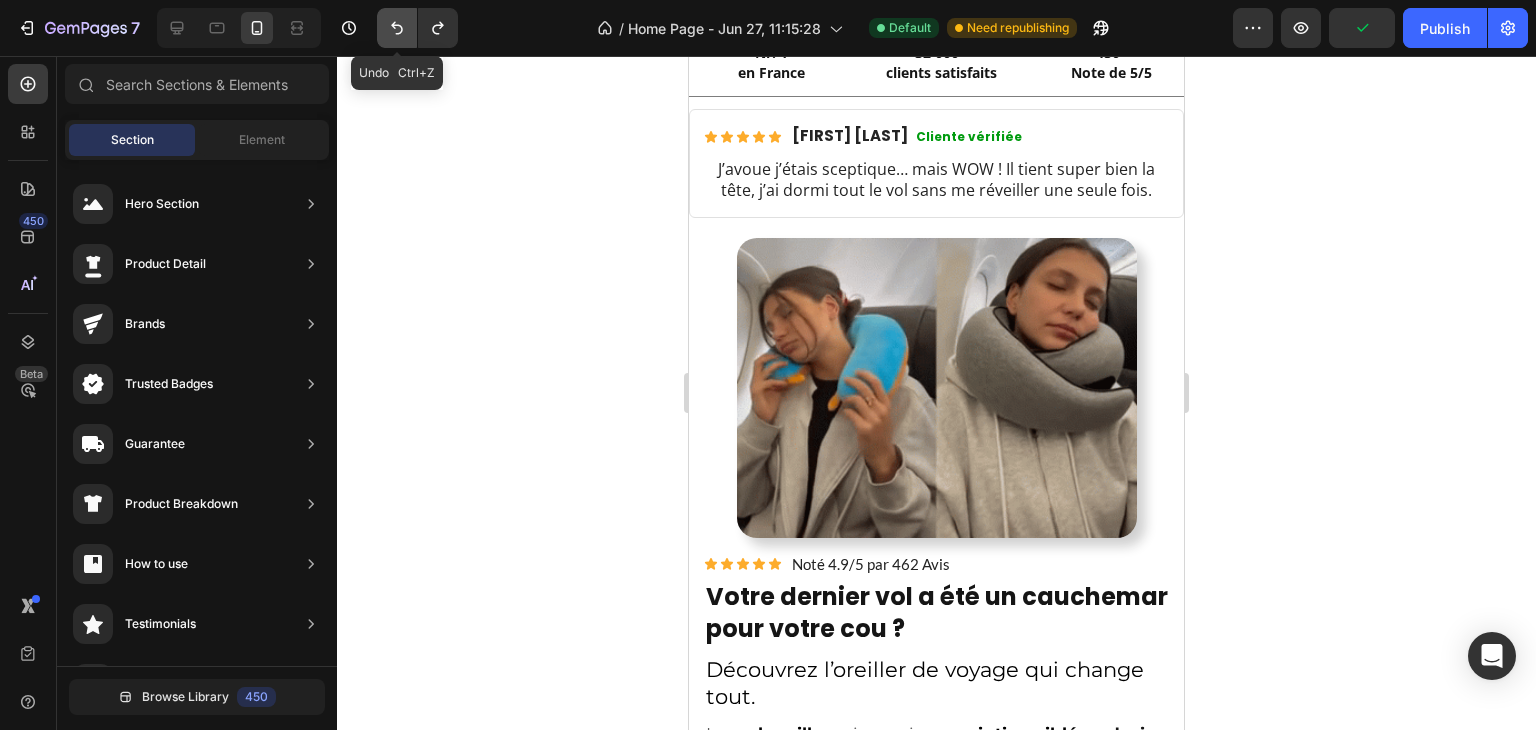 click 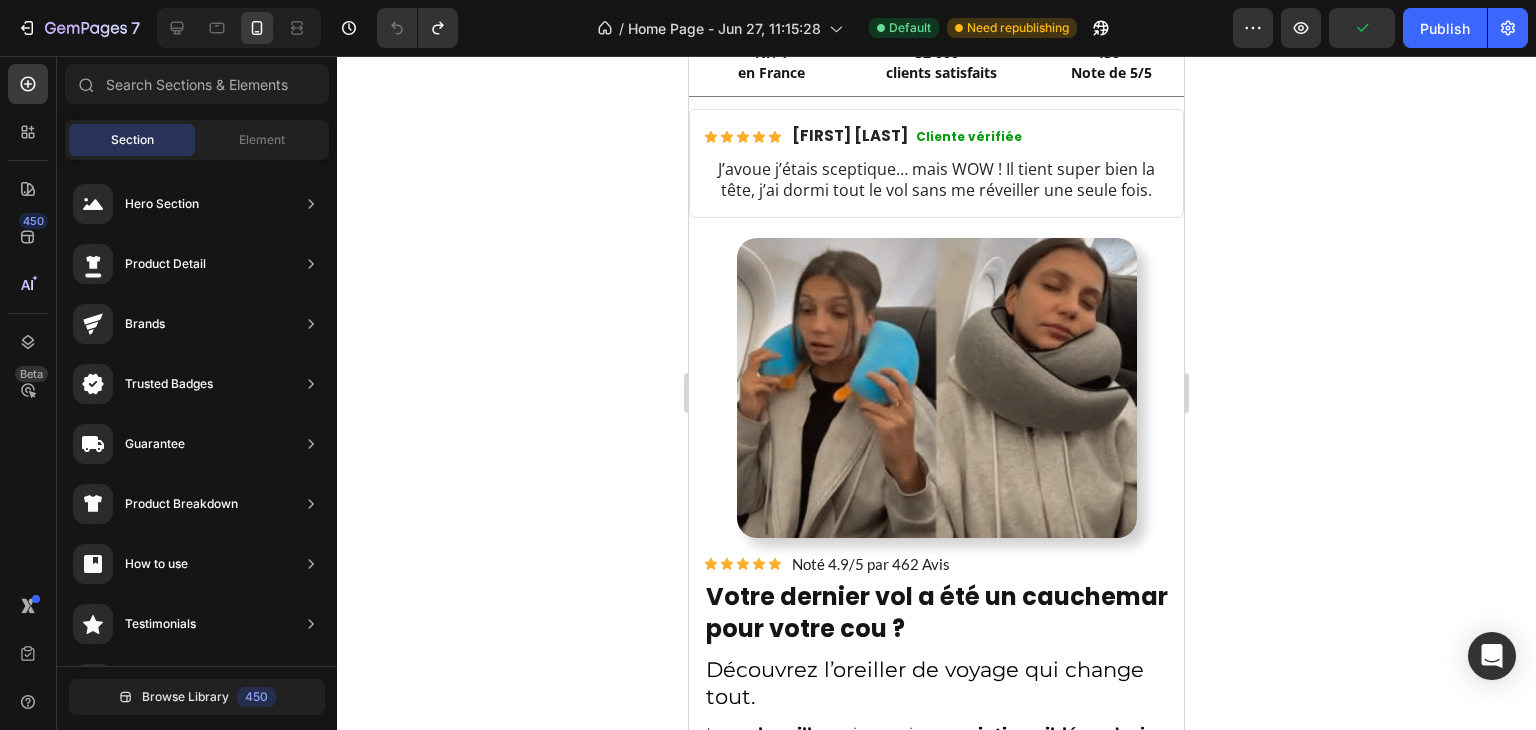 click 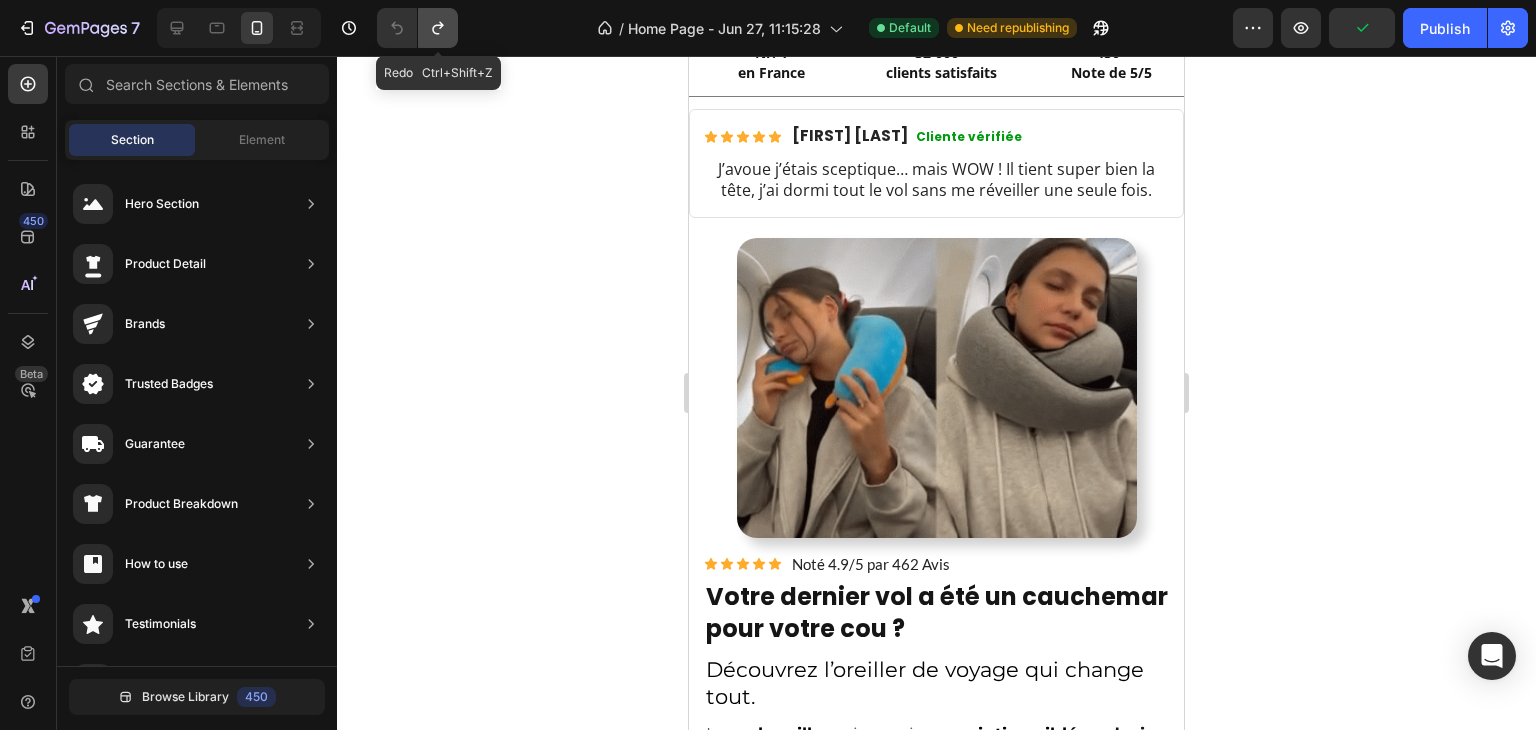 click 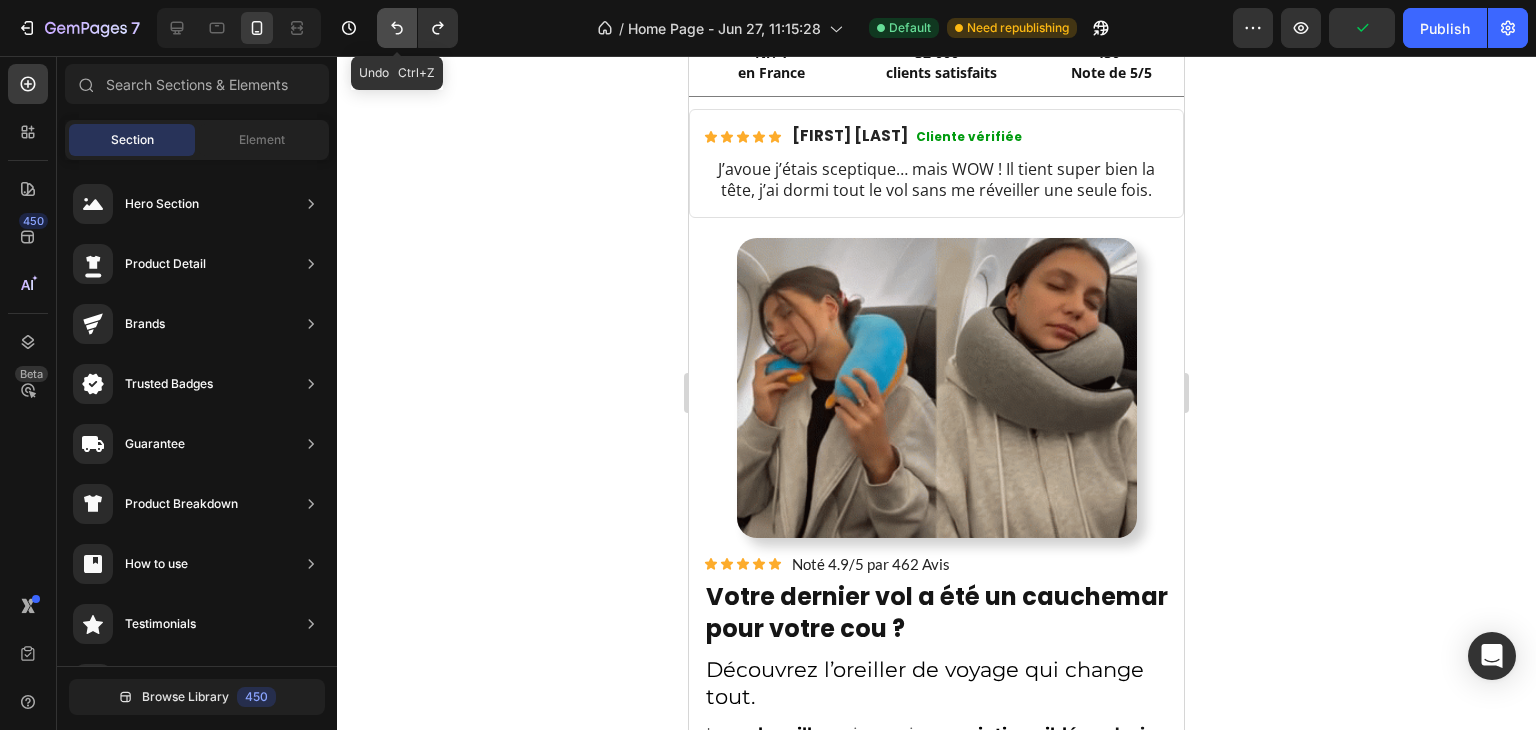 click 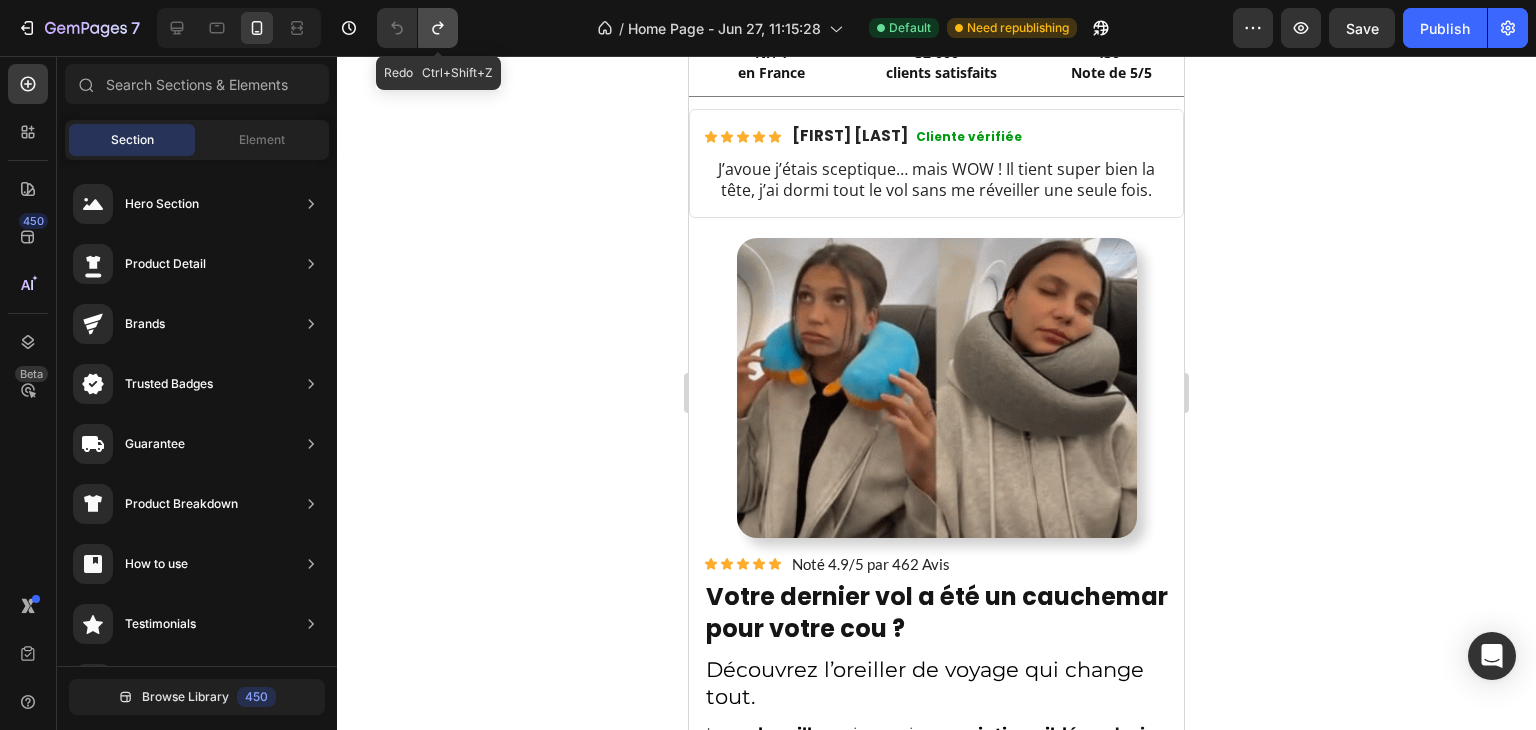 click 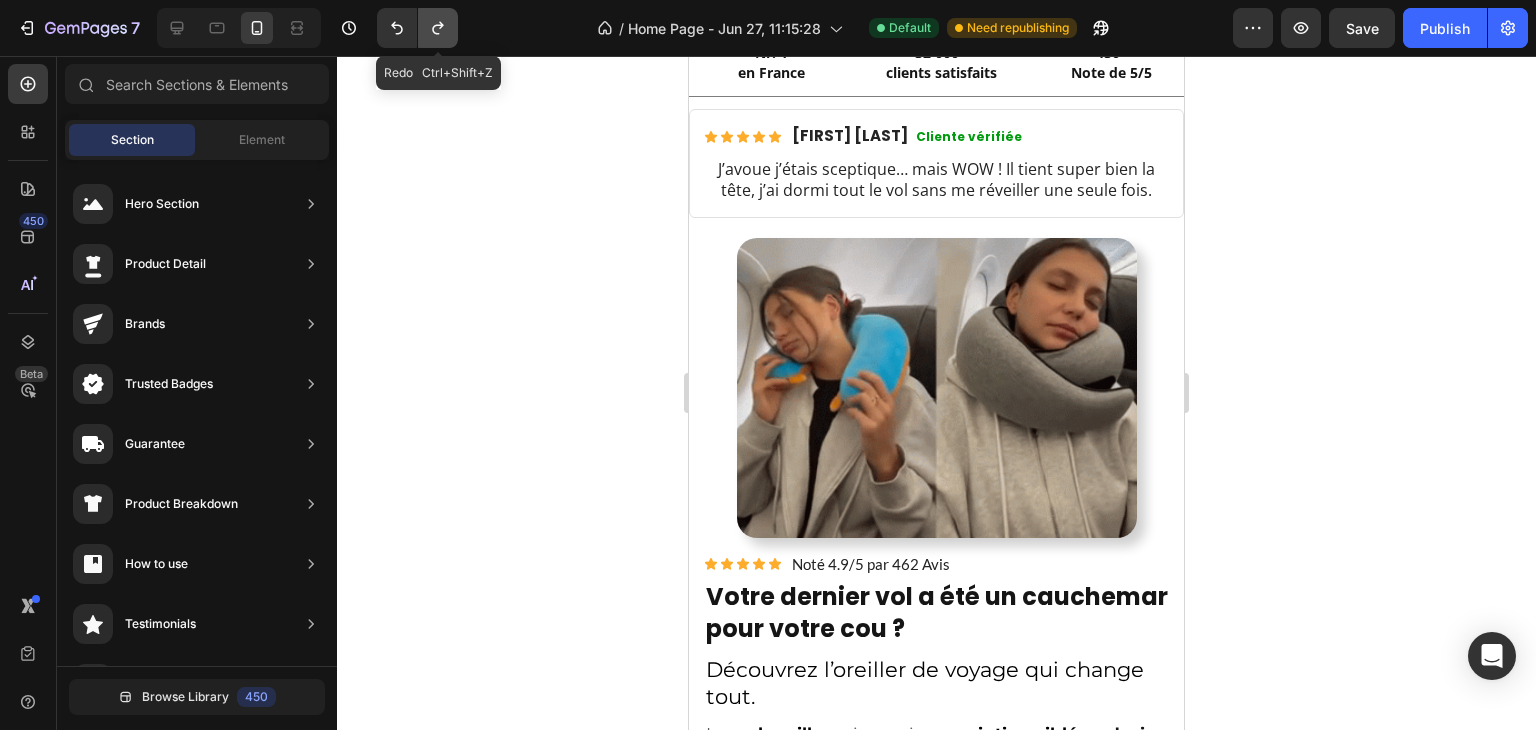 click 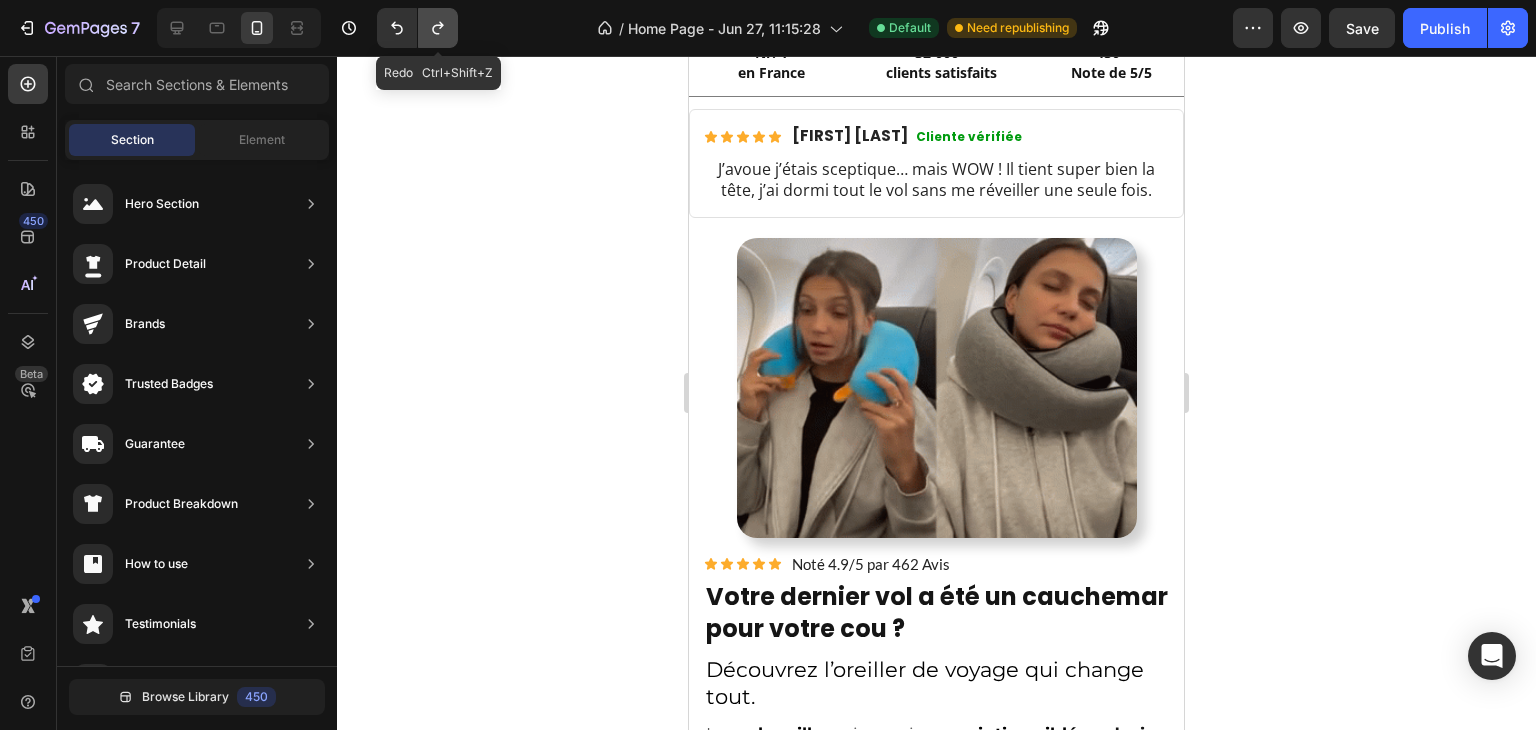 click 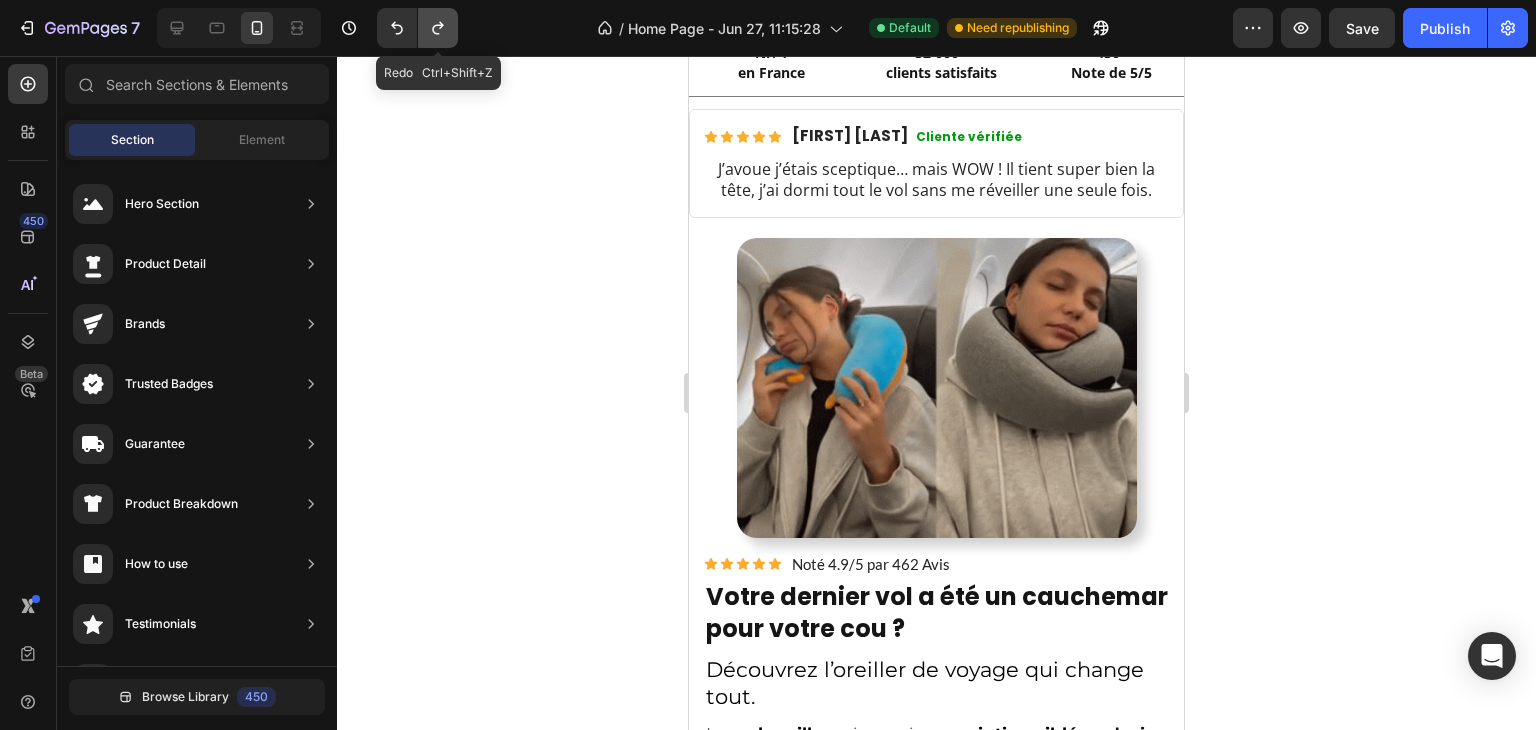 click 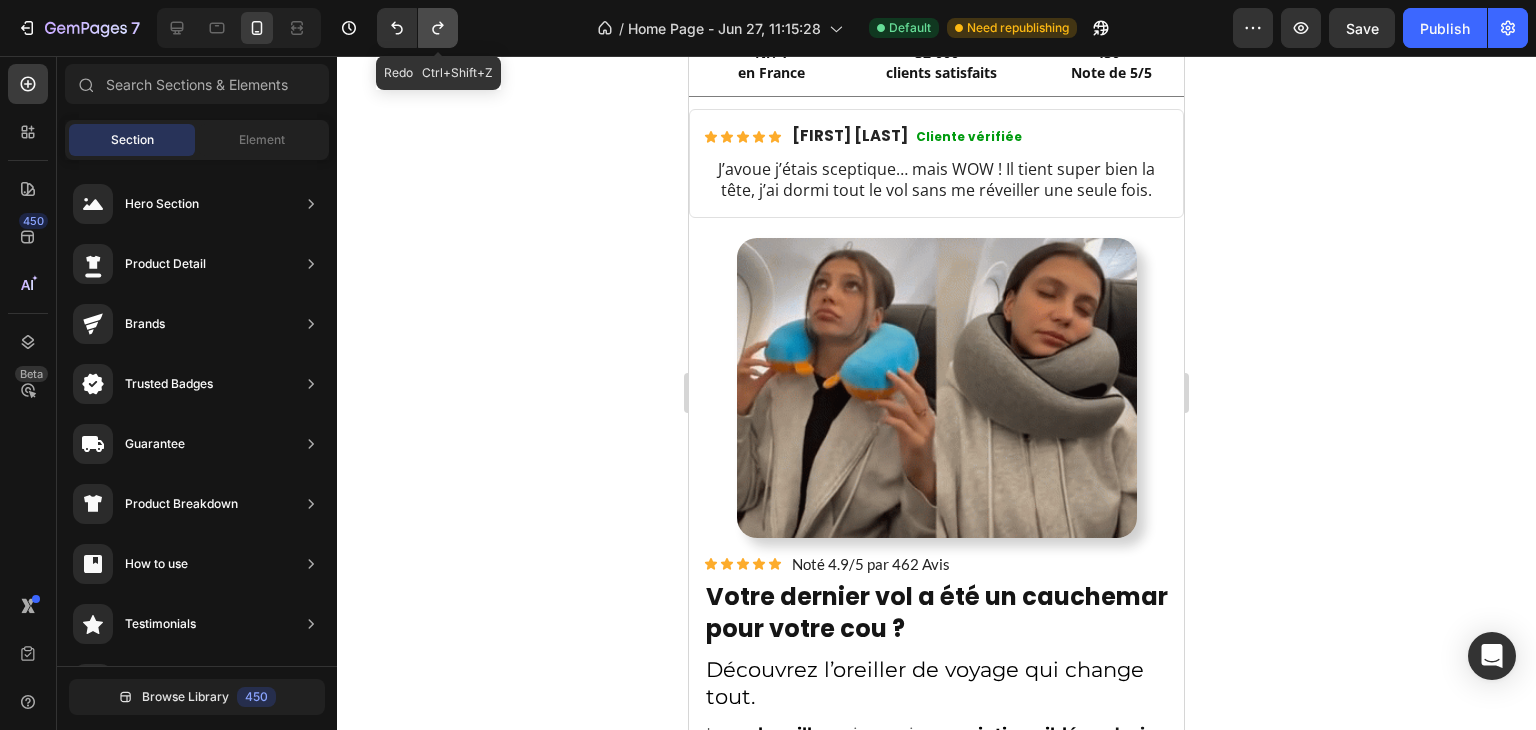 click 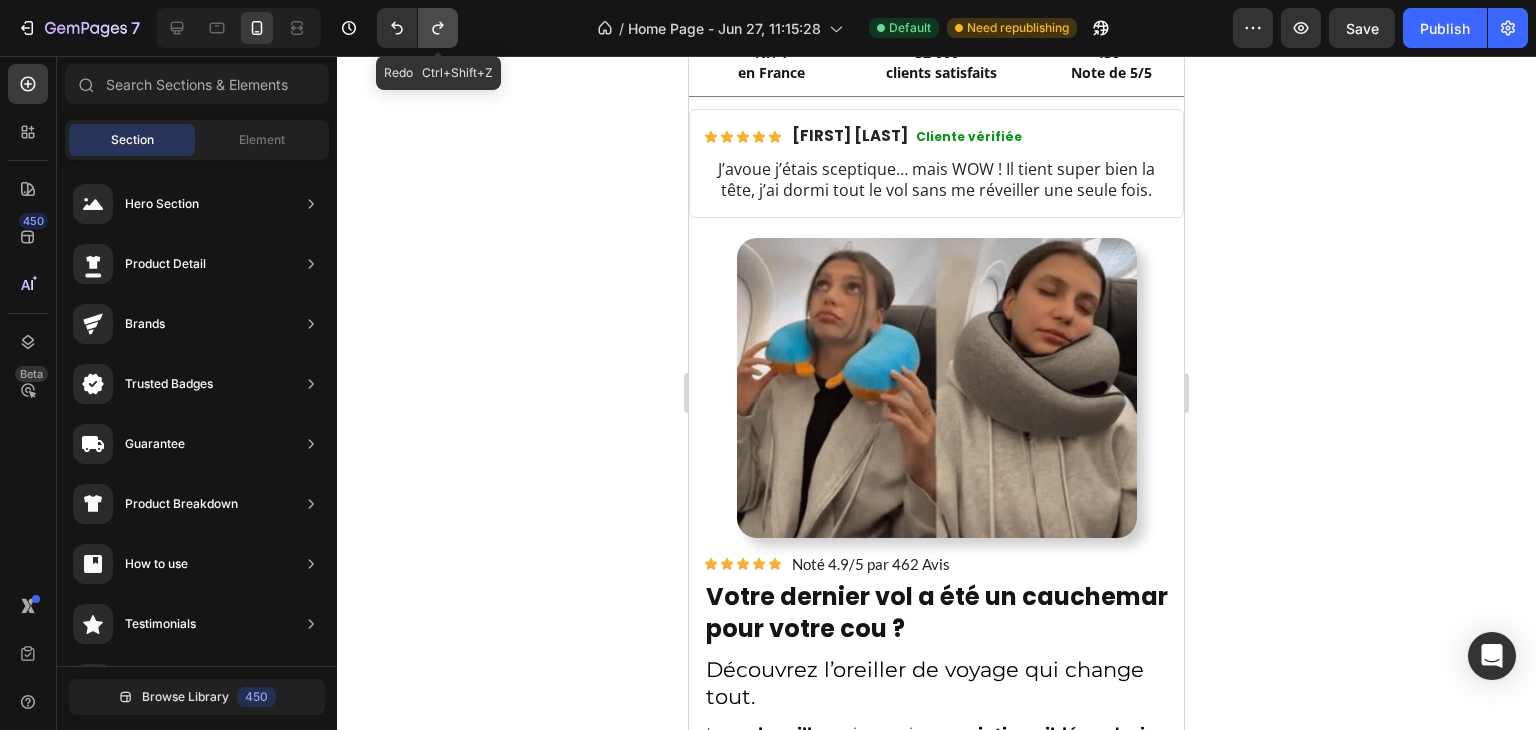 click 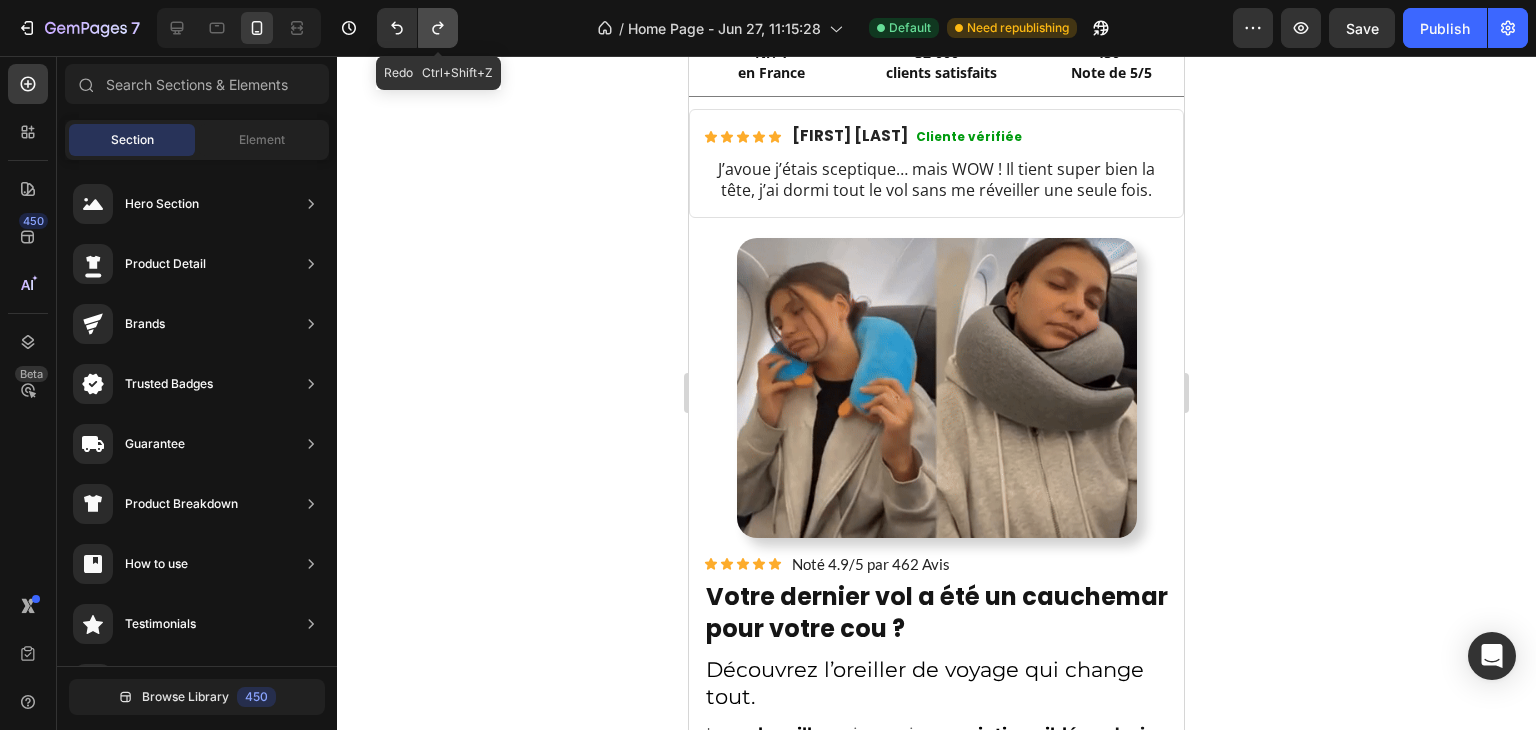 click 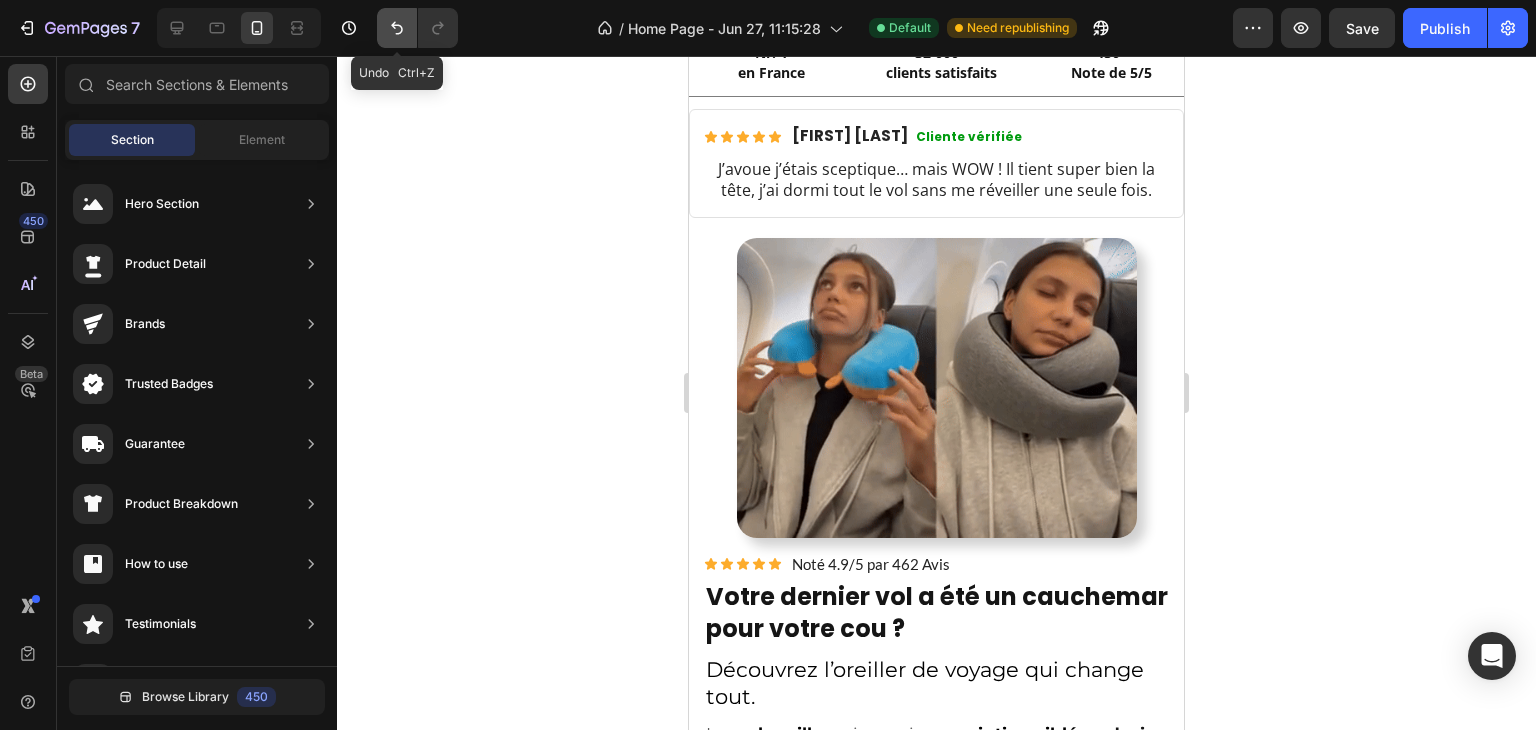 click 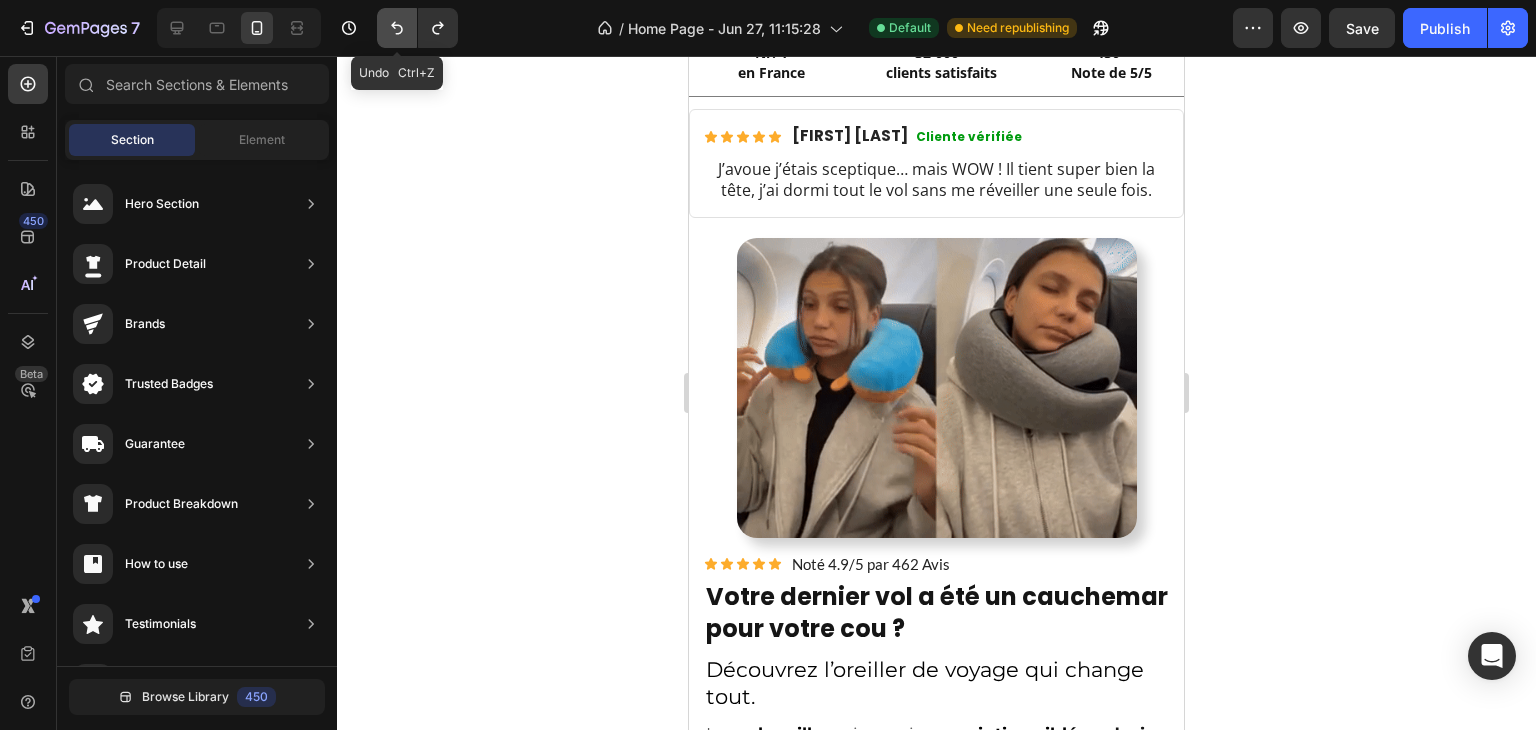 click 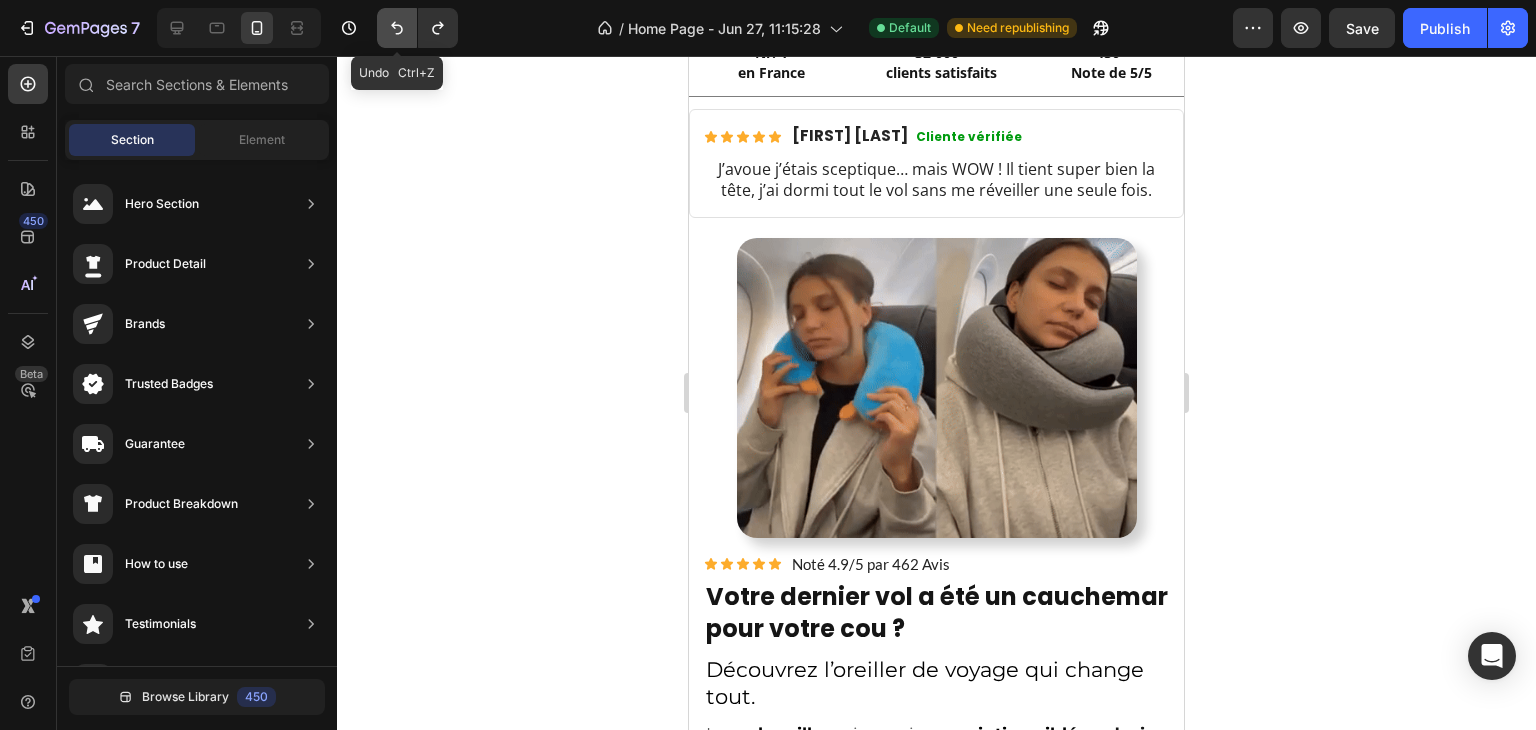 click 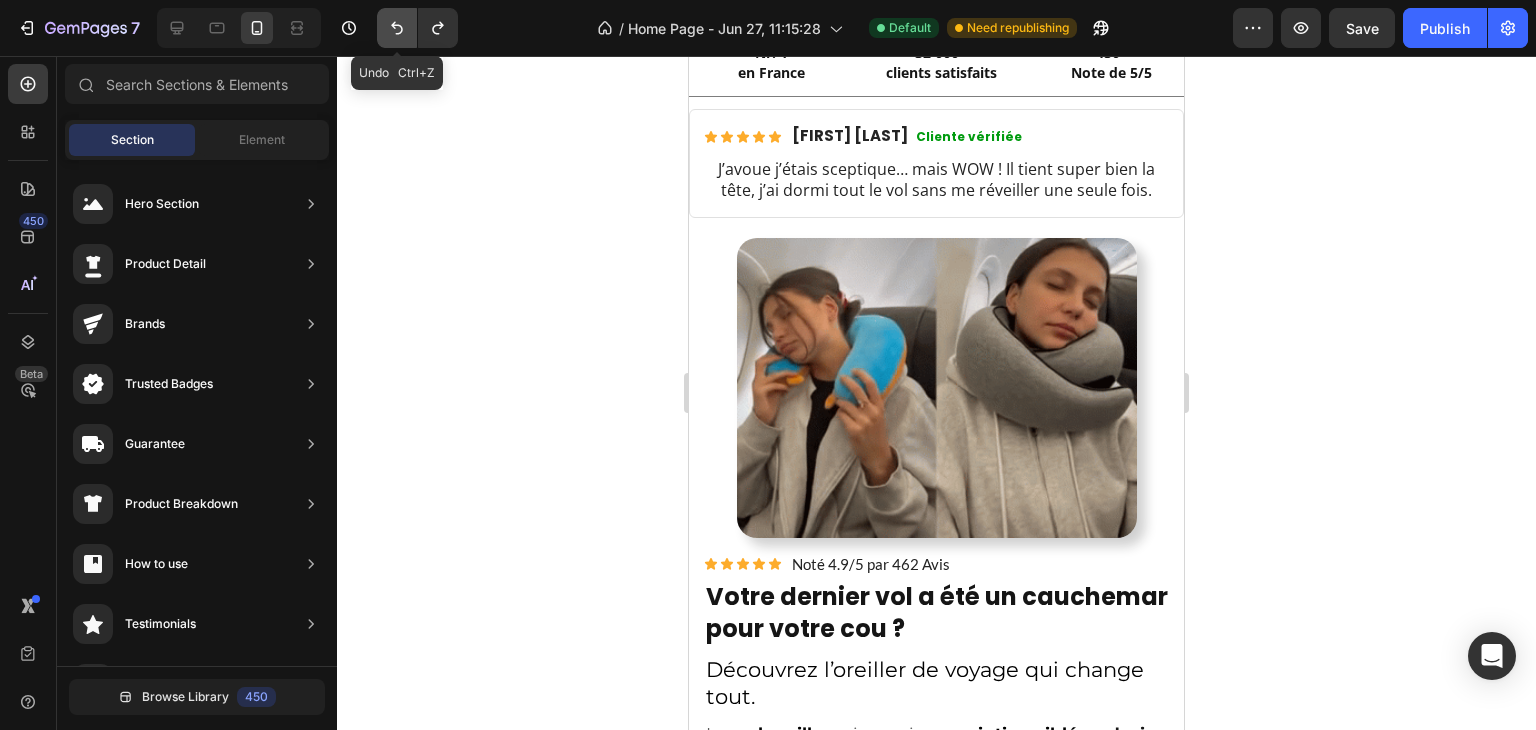 click 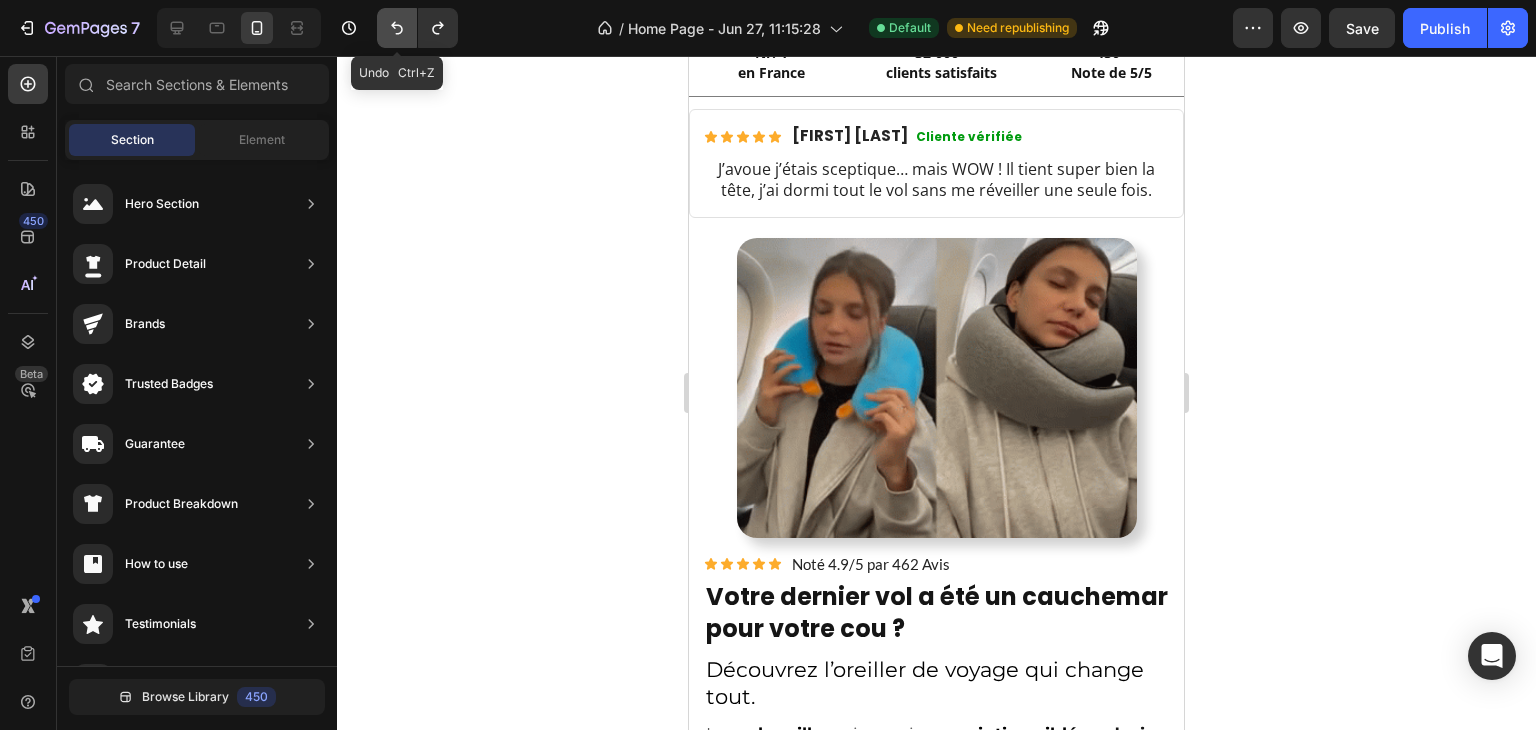 click 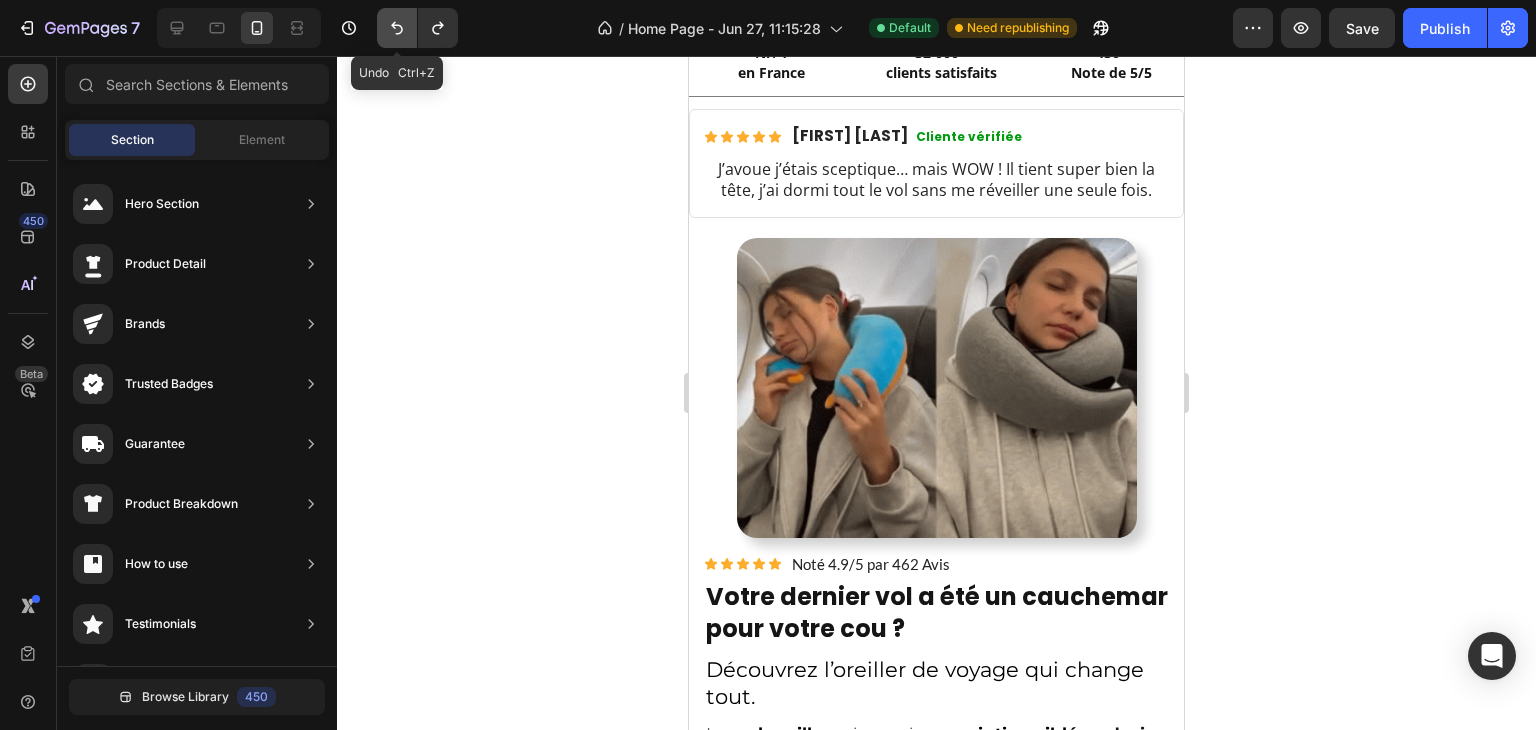 click 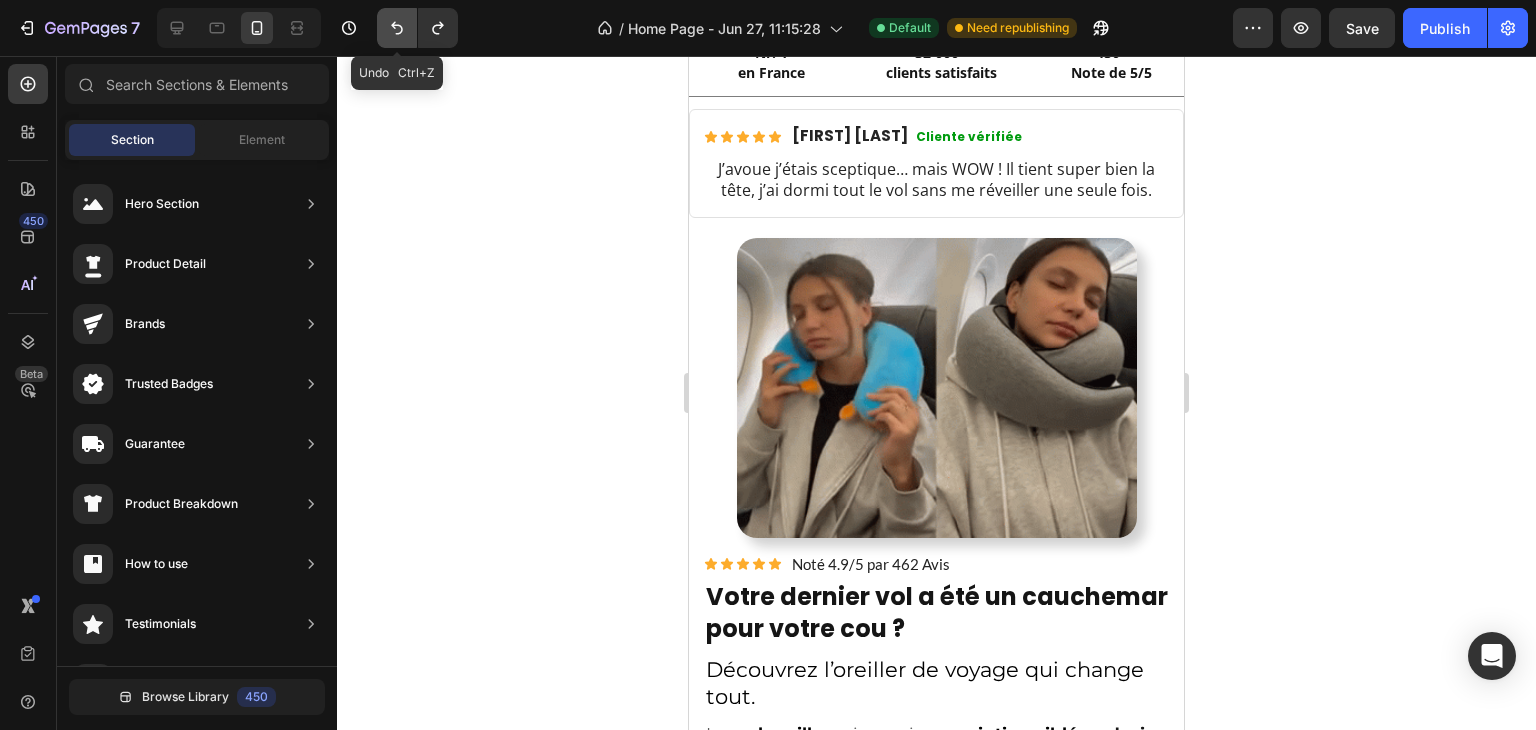click 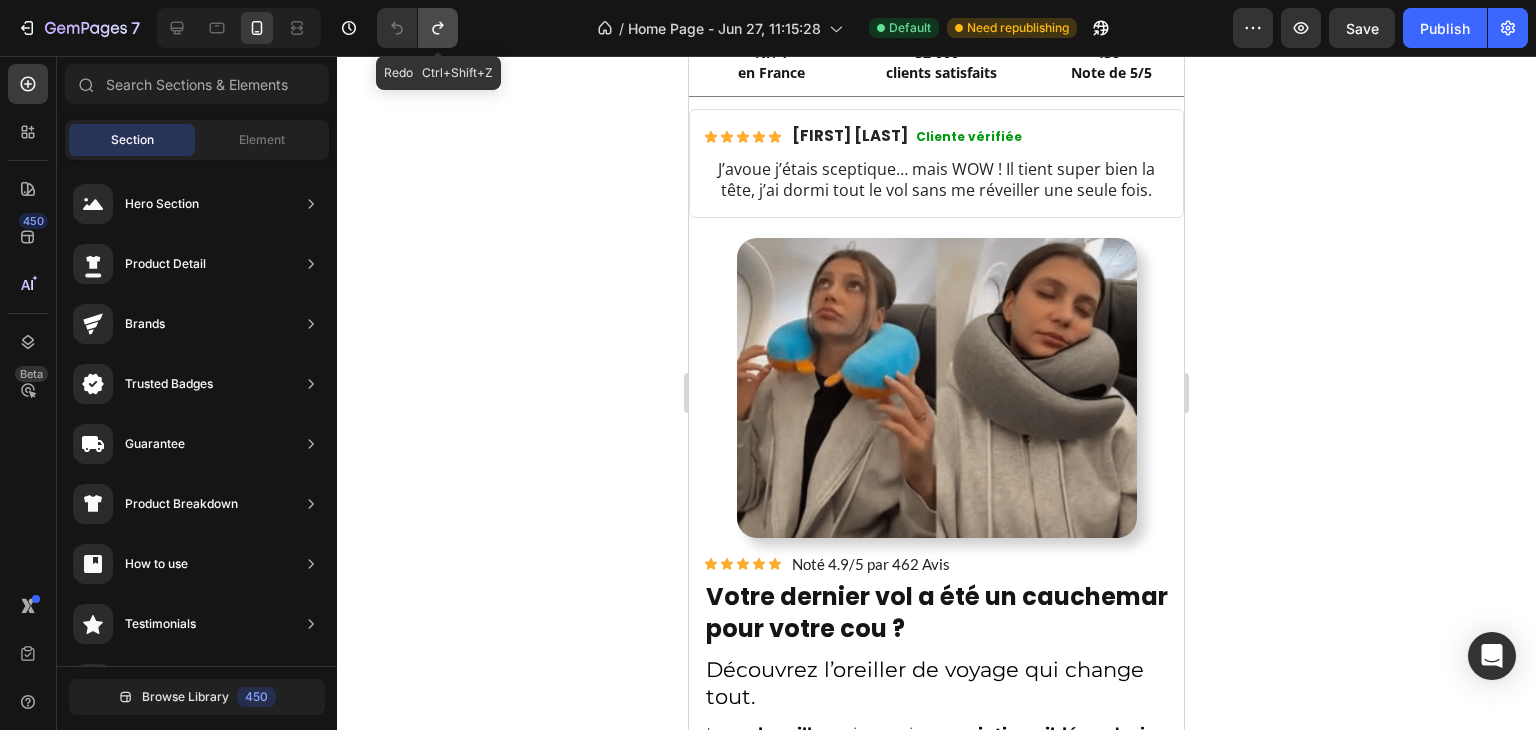 click 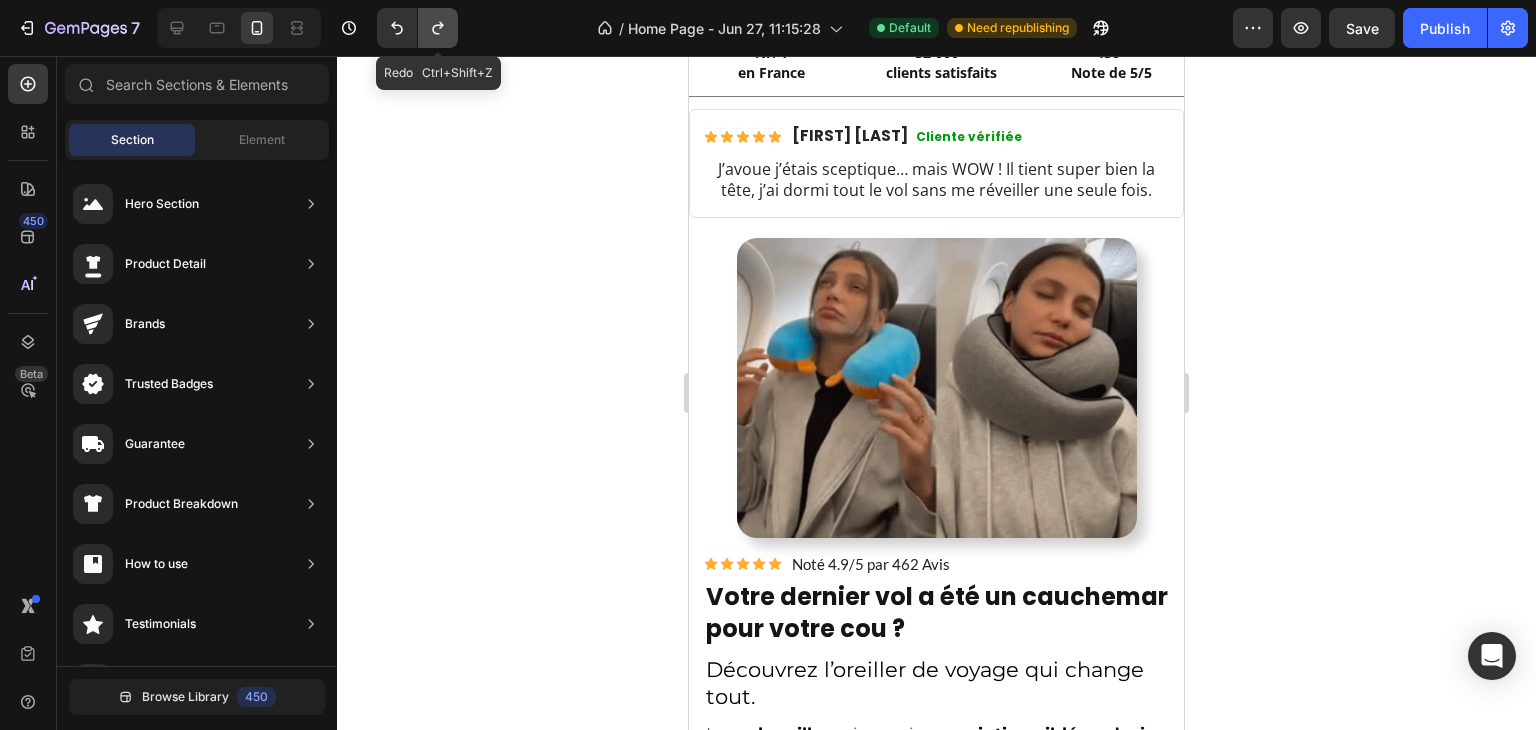 click 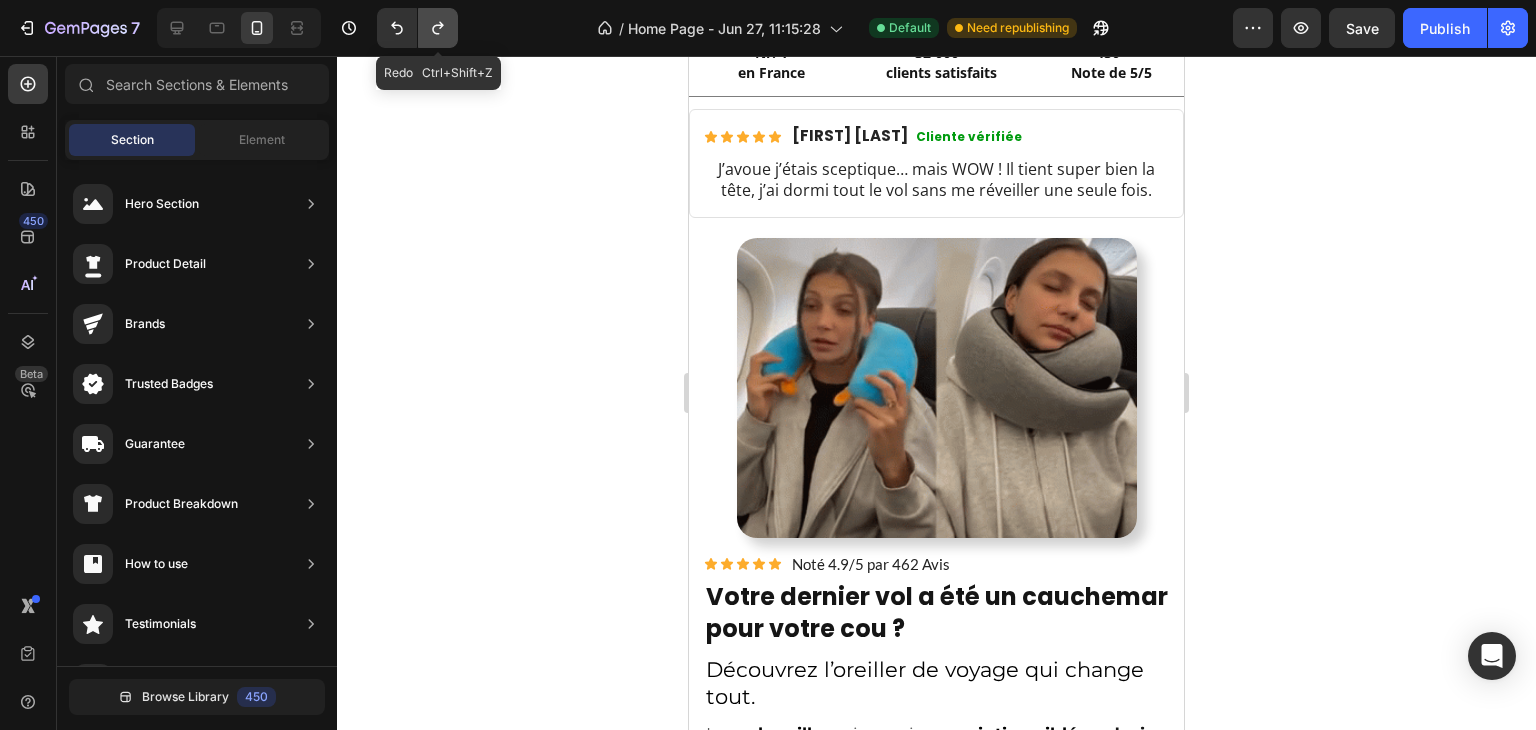 click 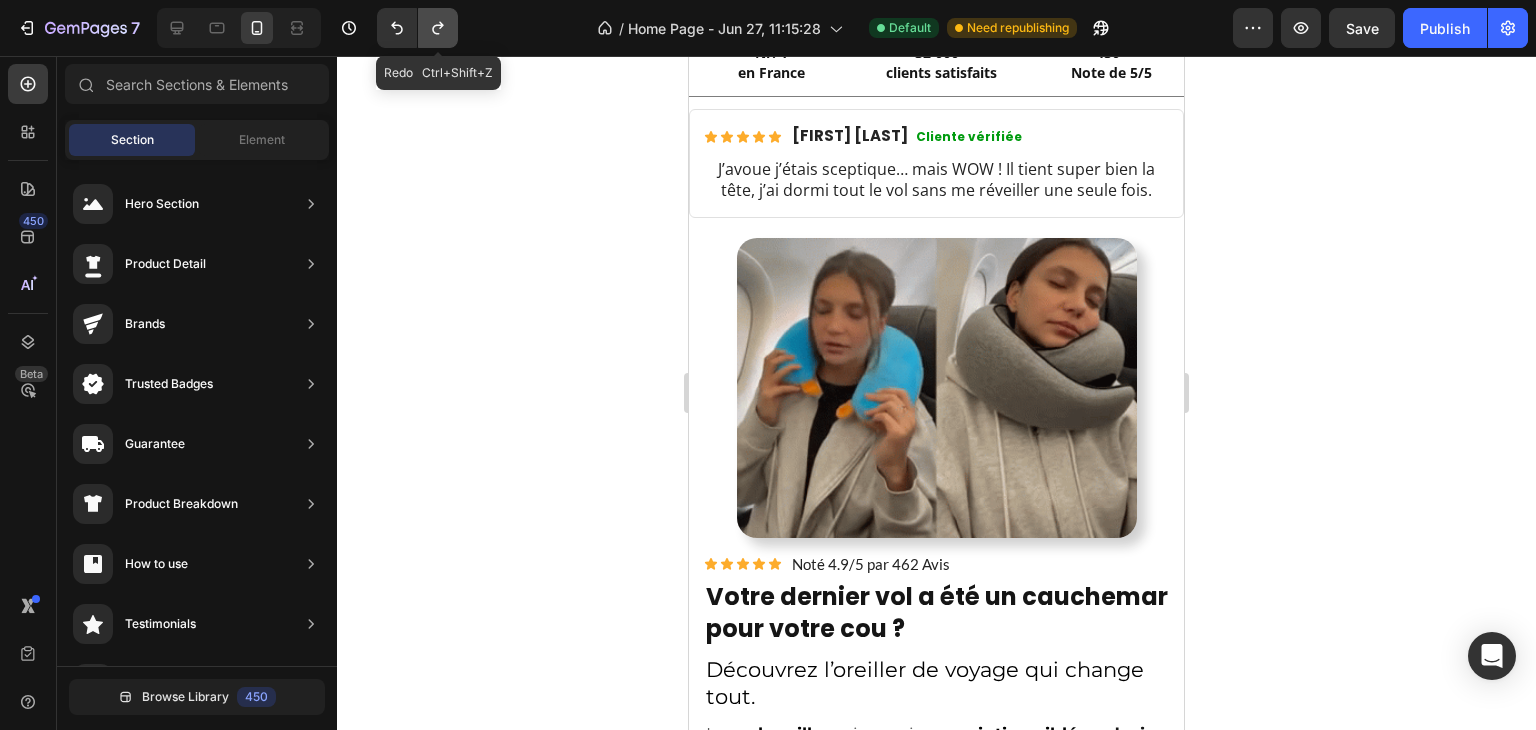 click 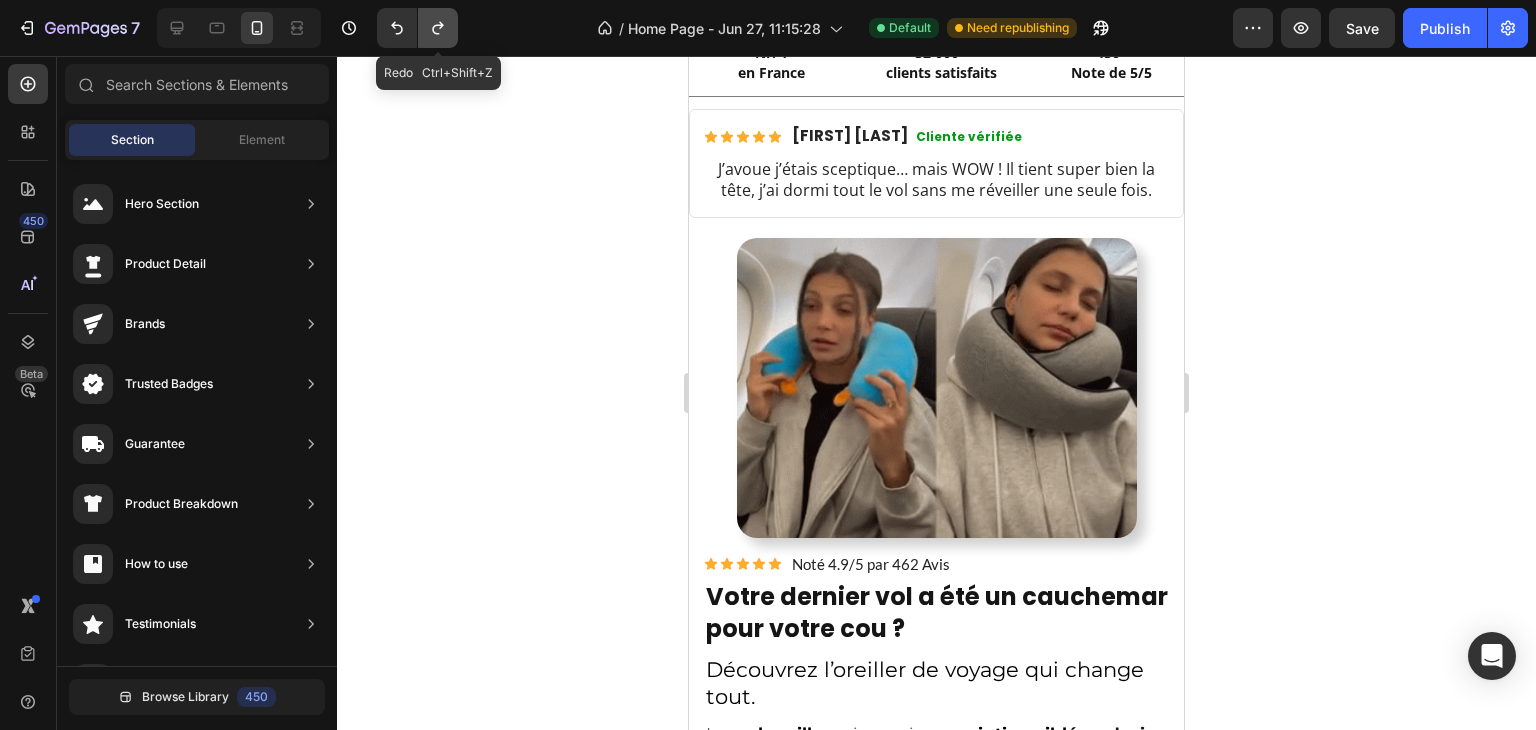 click 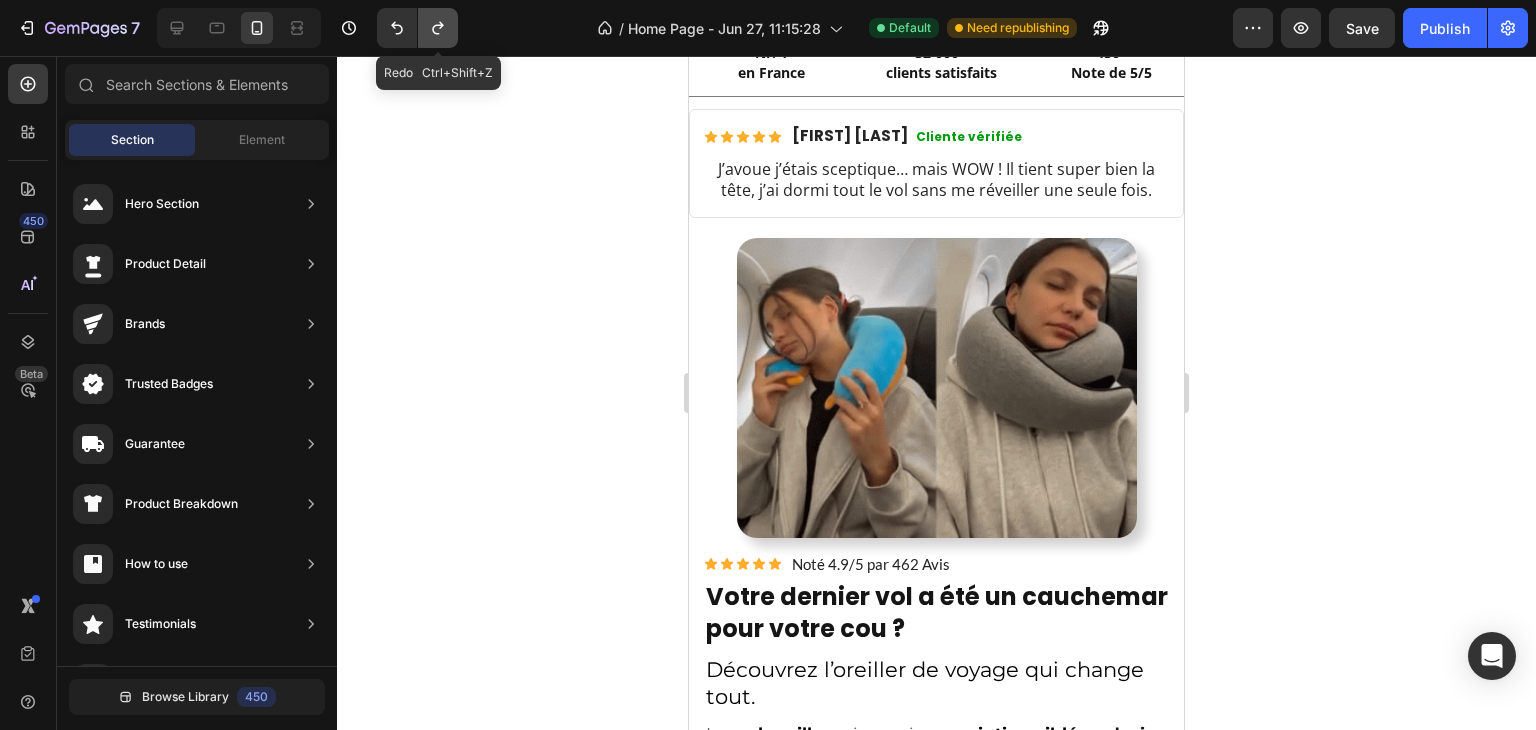 click 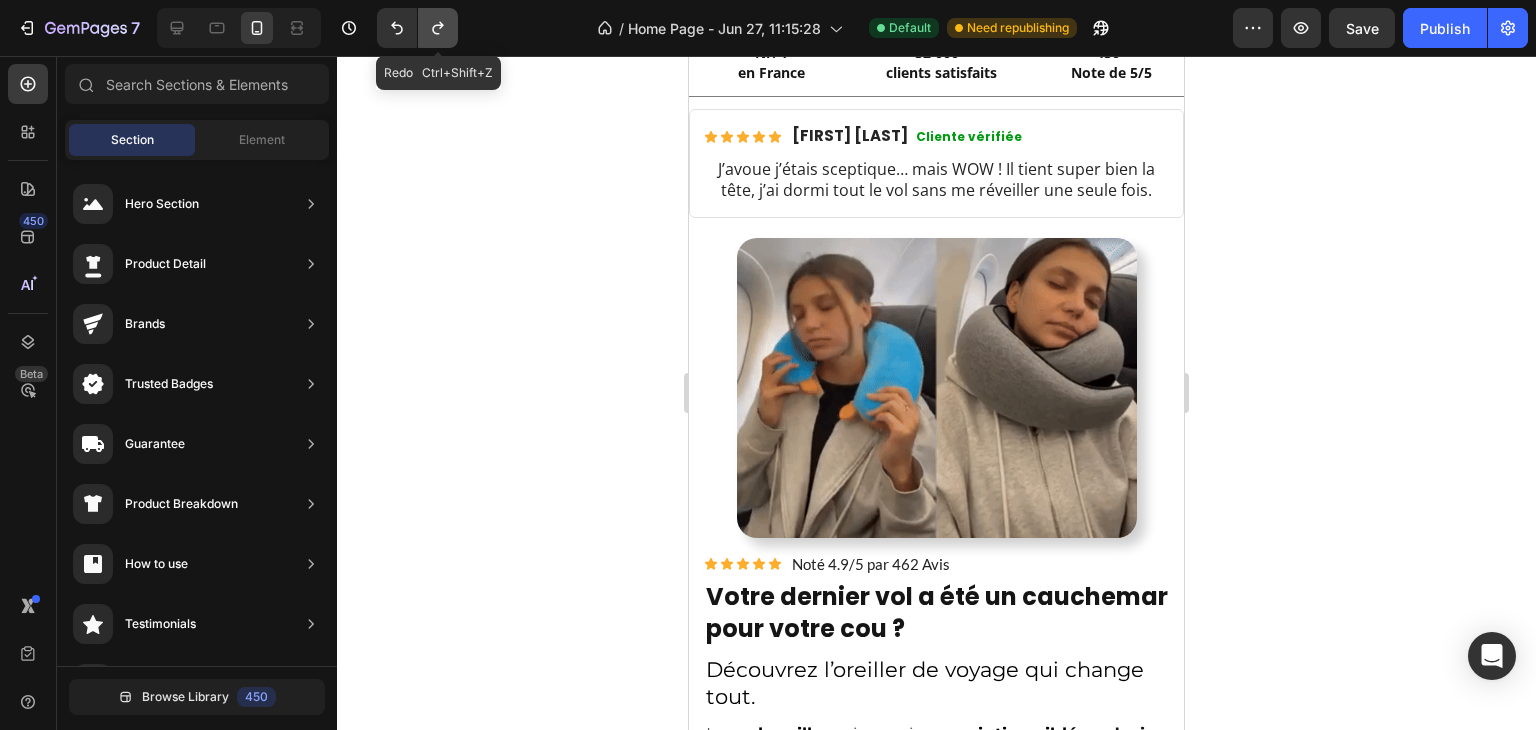 click 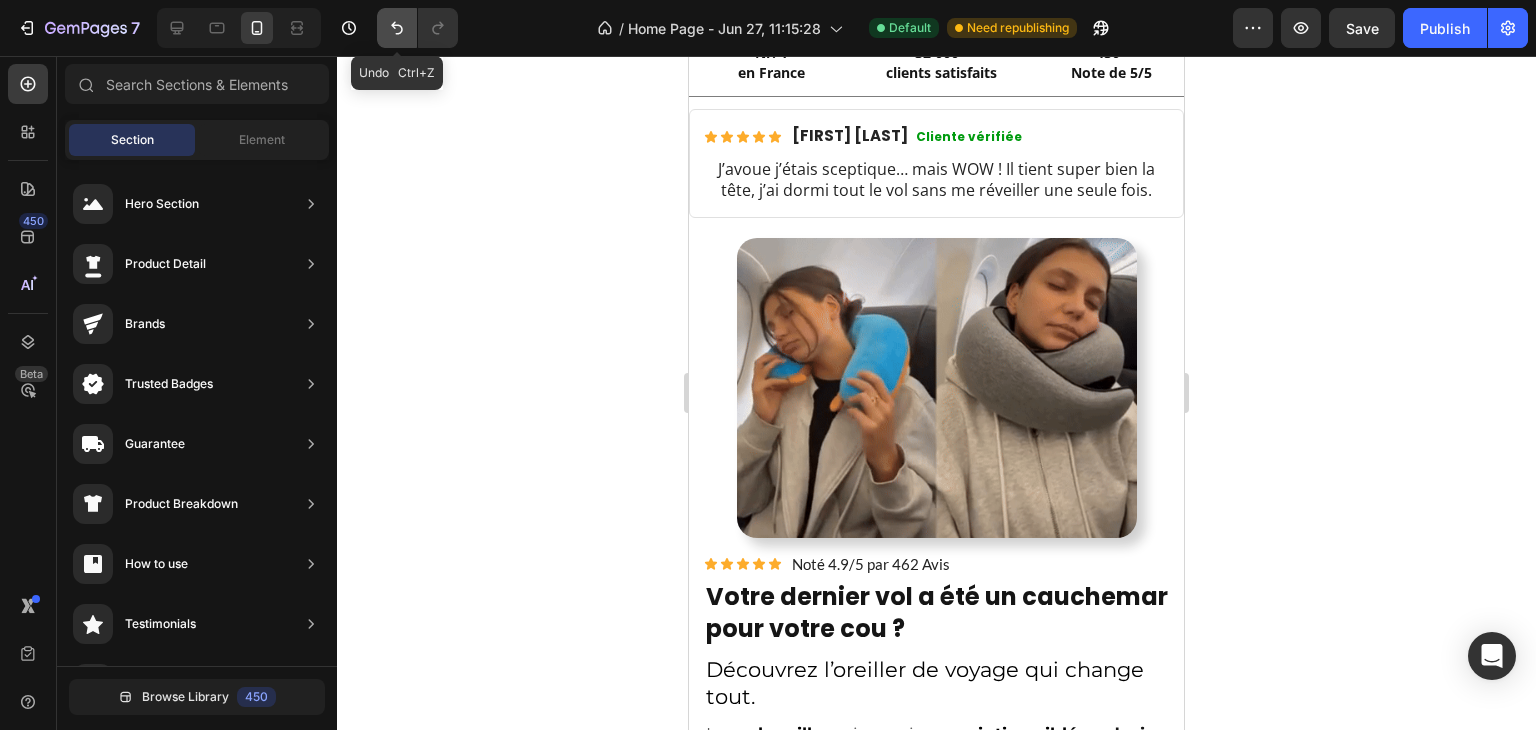 click 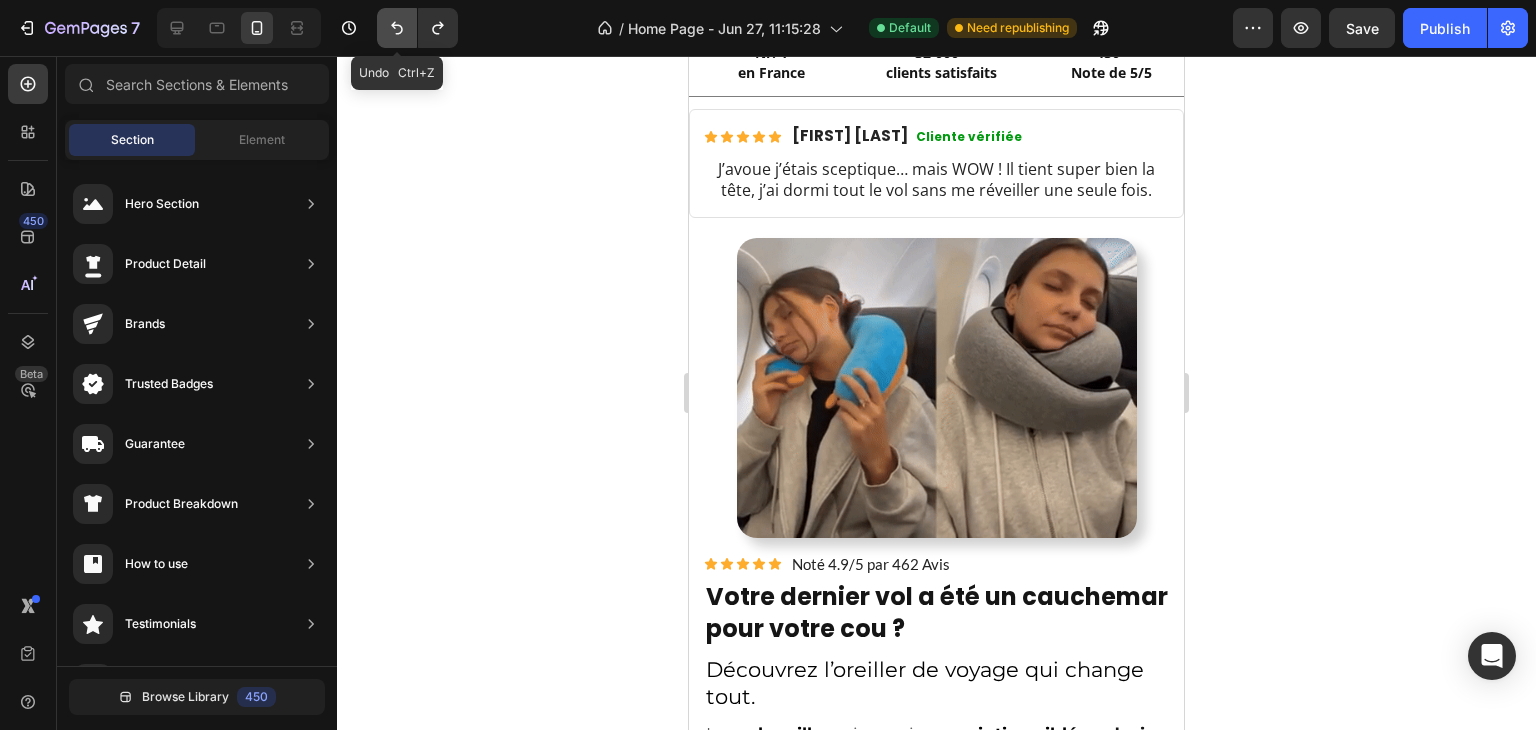 click 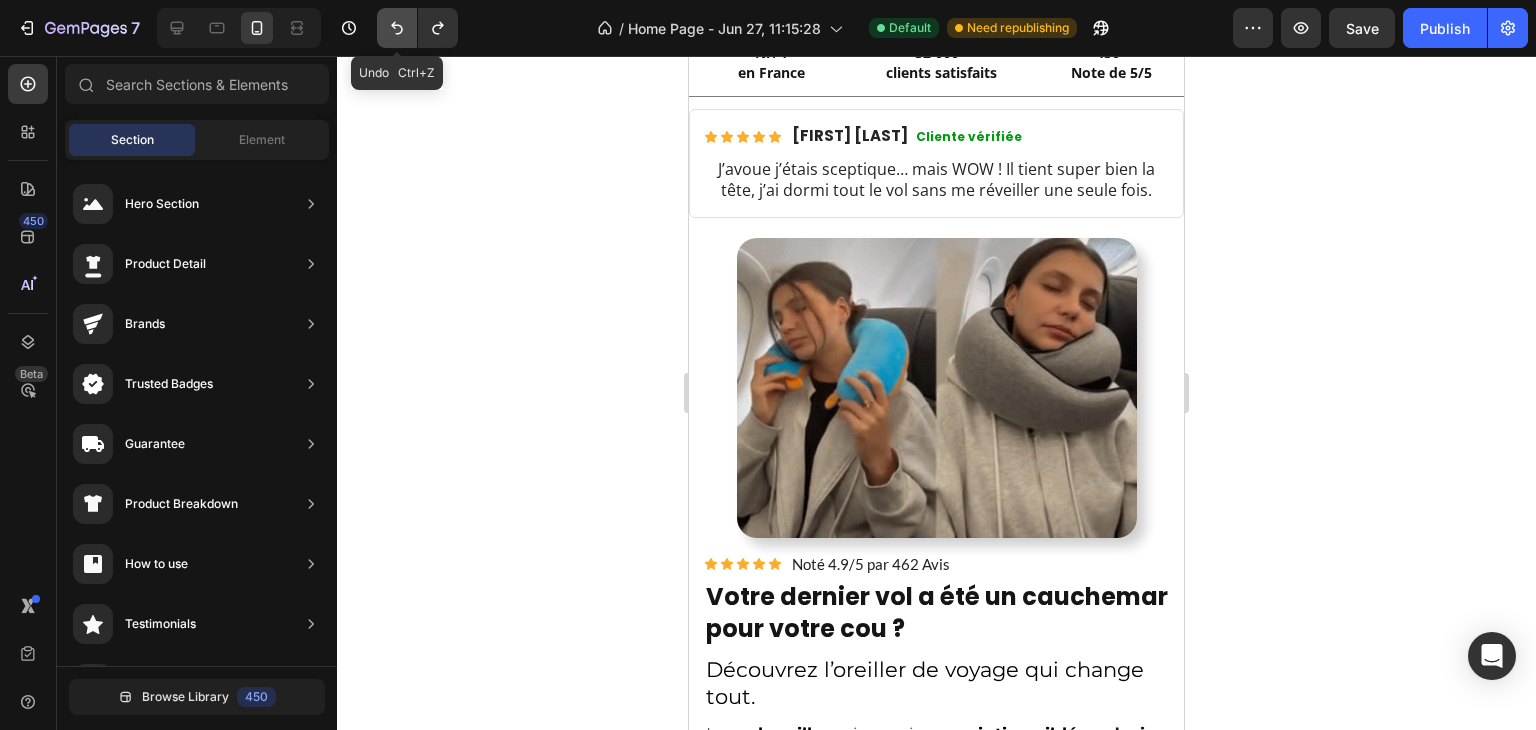 click 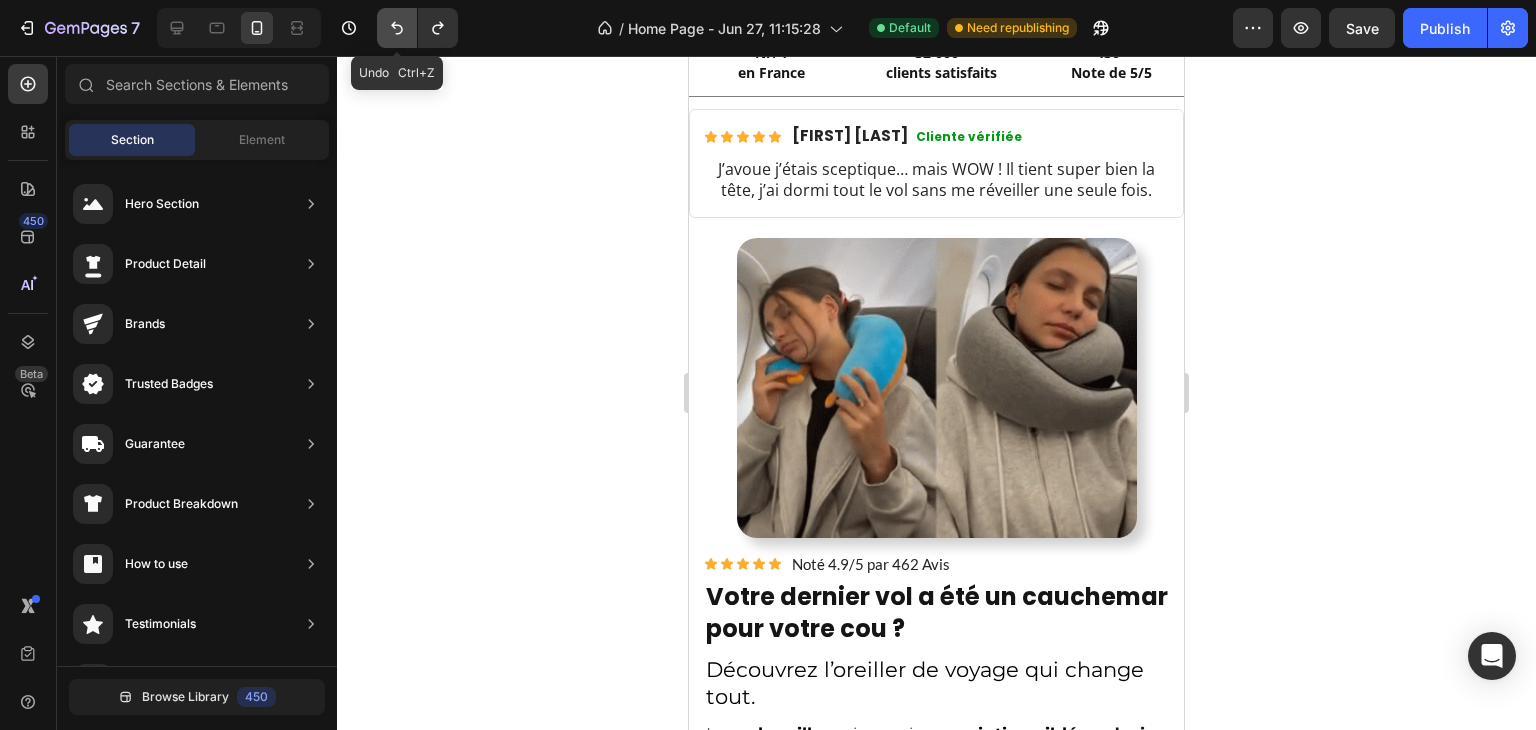 click 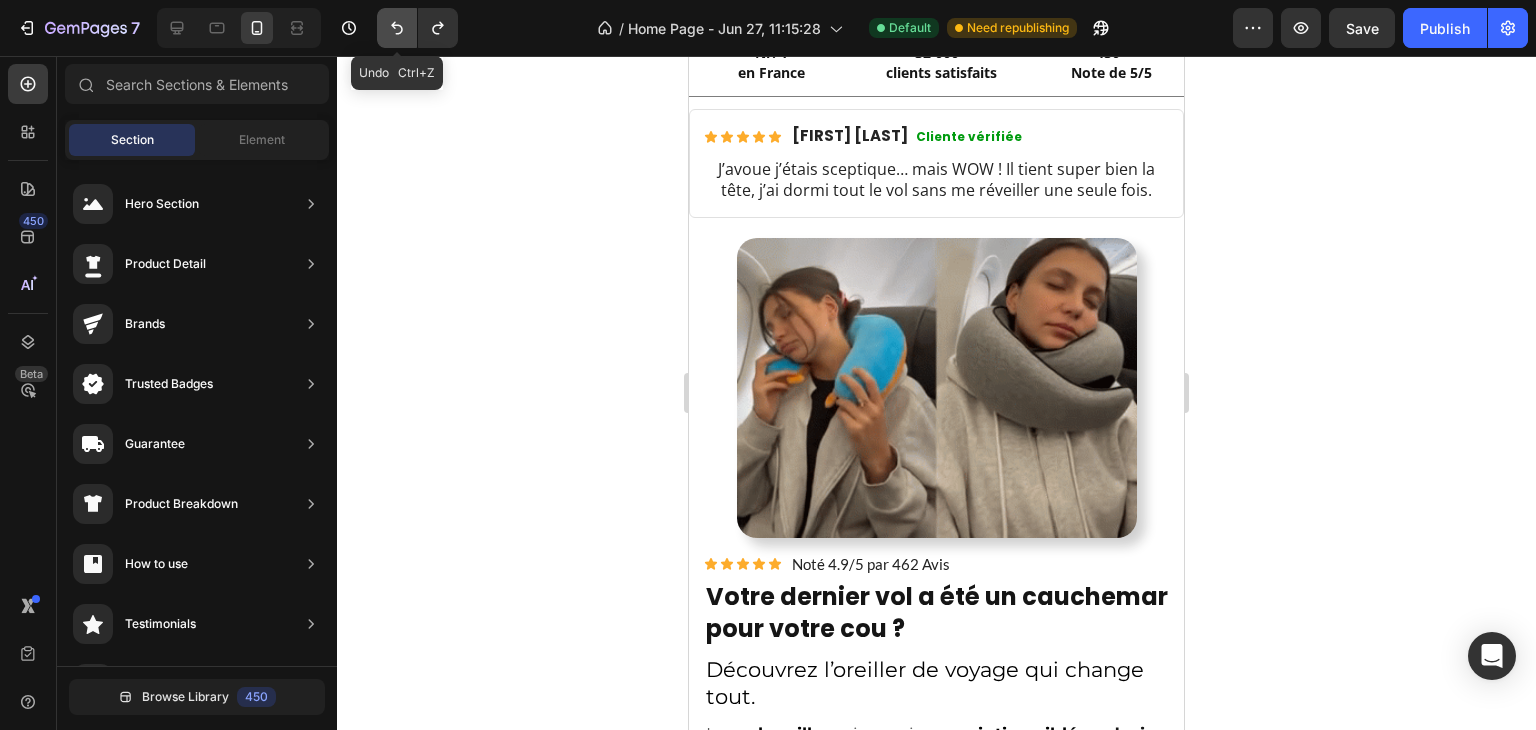 click 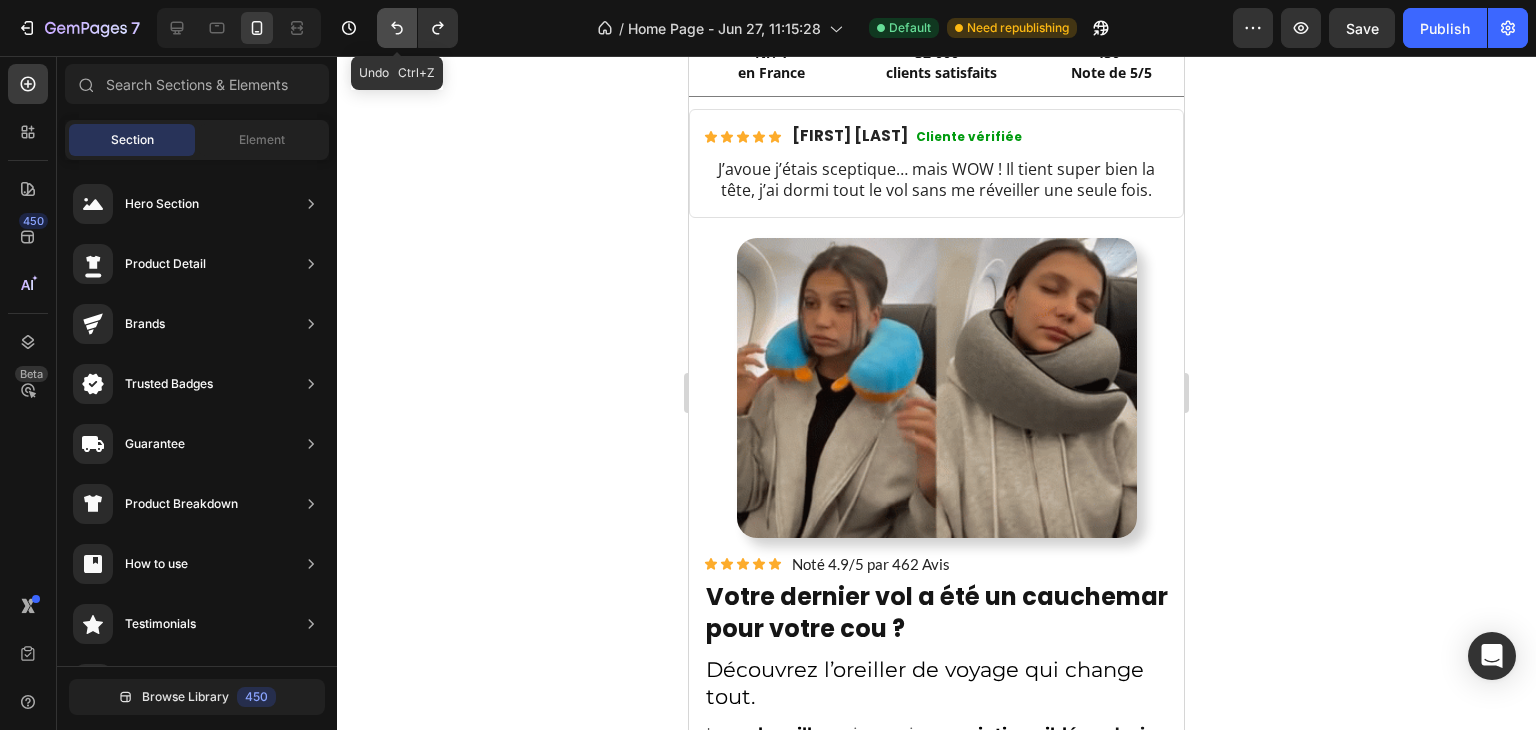 click 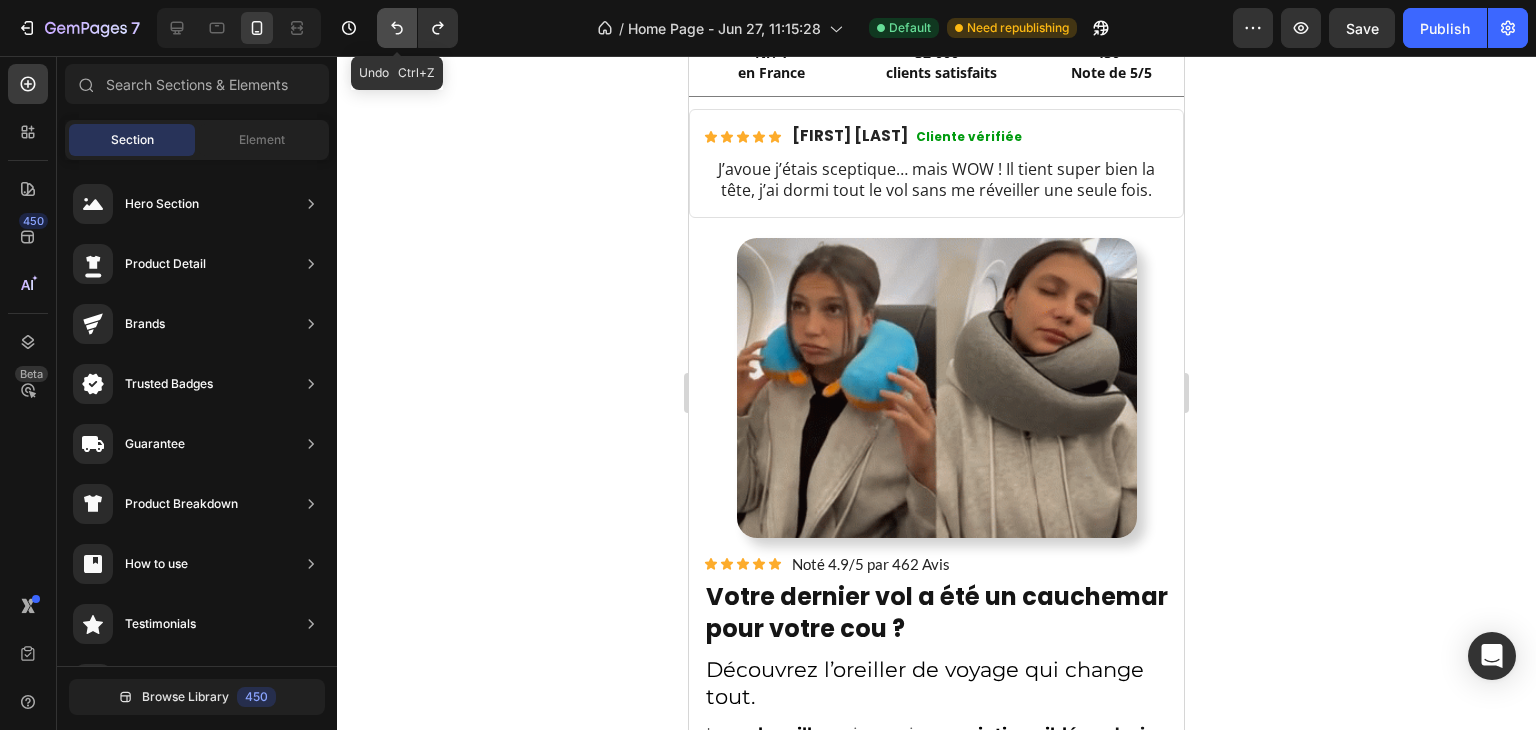 click 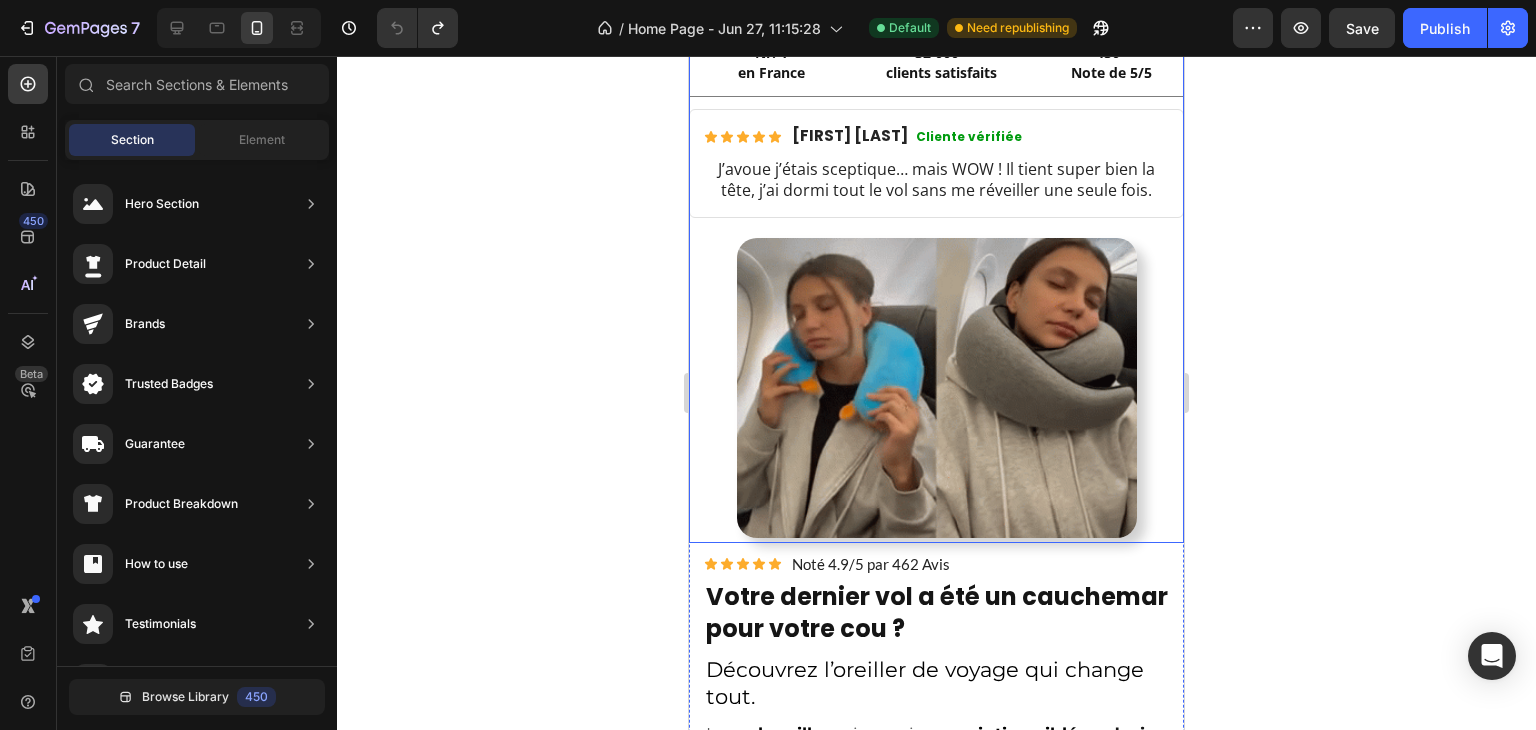 click at bounding box center (937, 388) 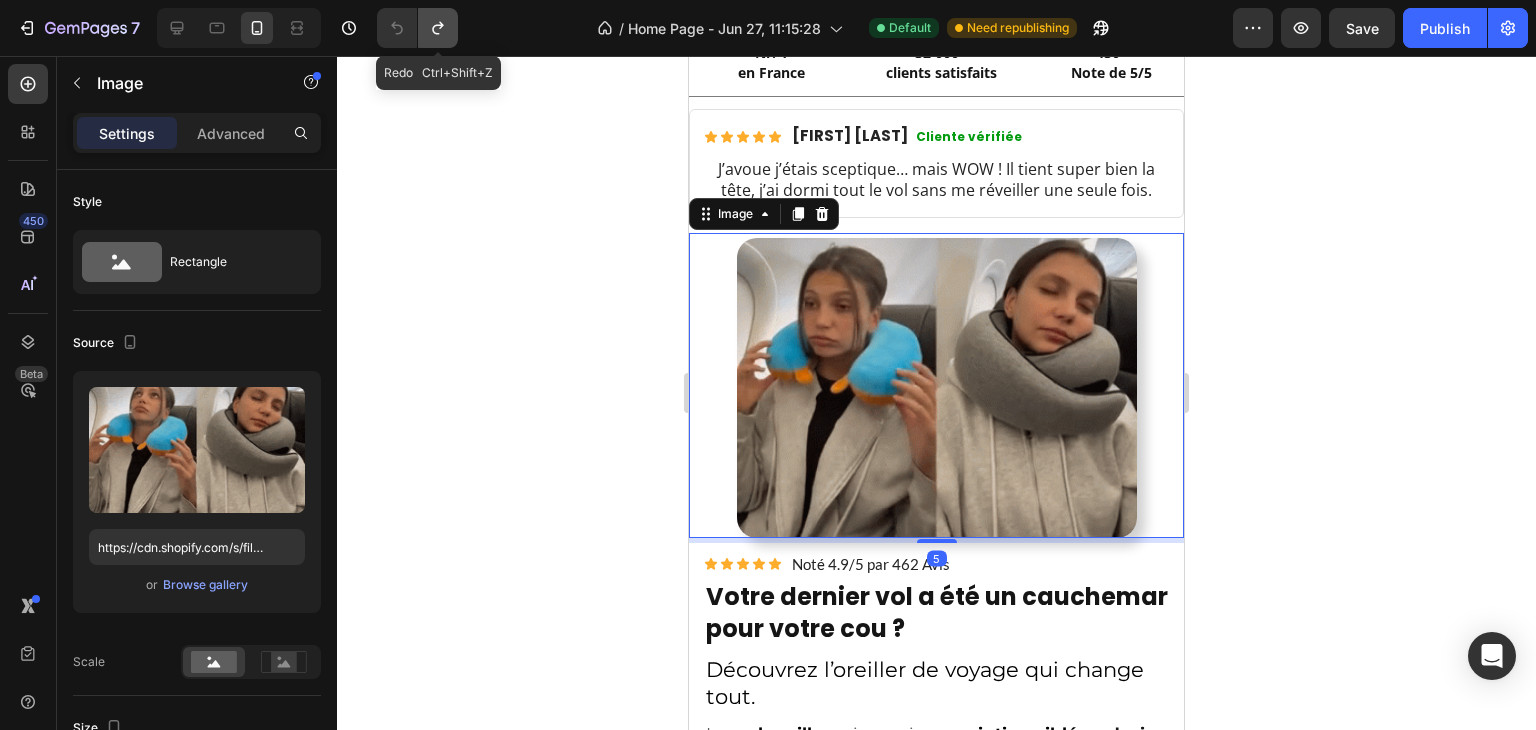 click 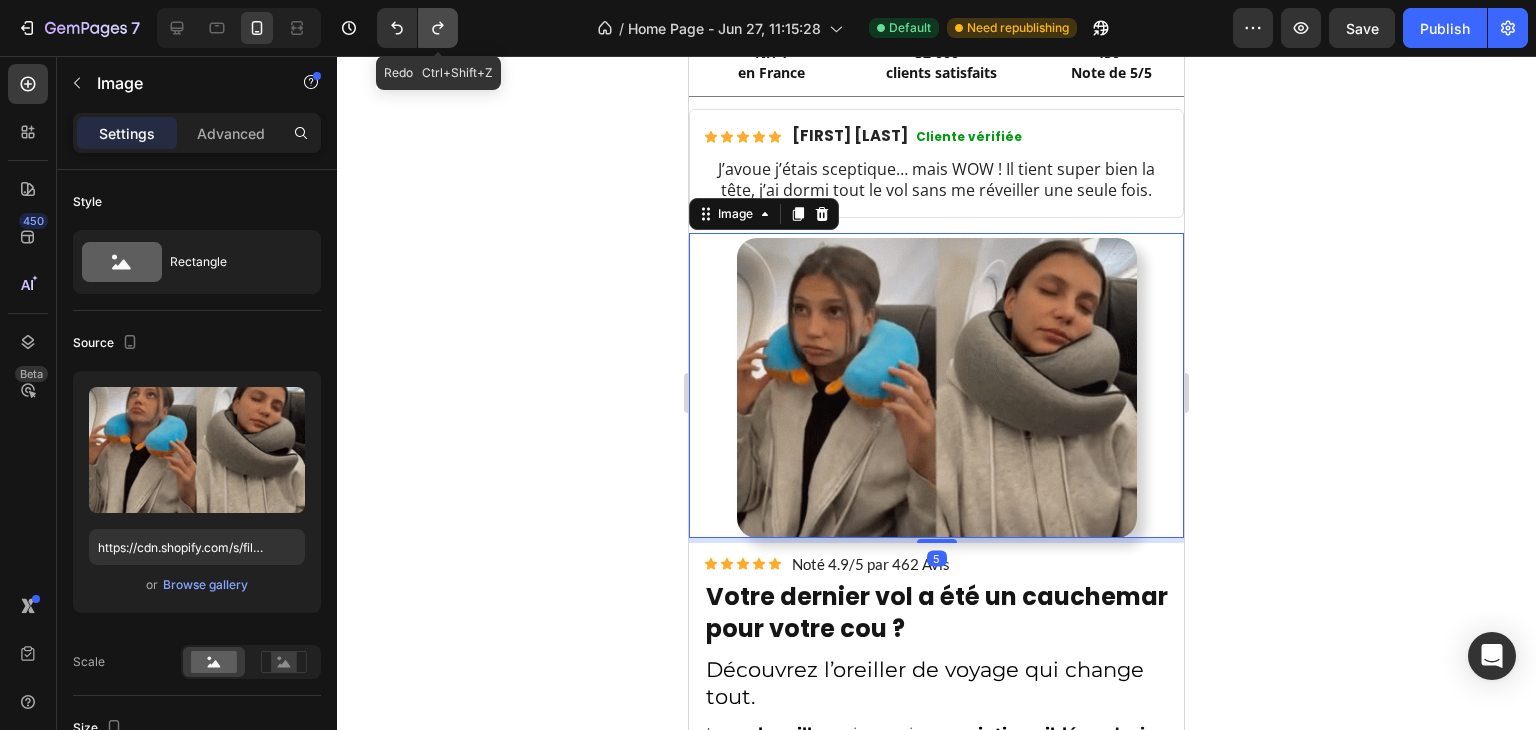 click 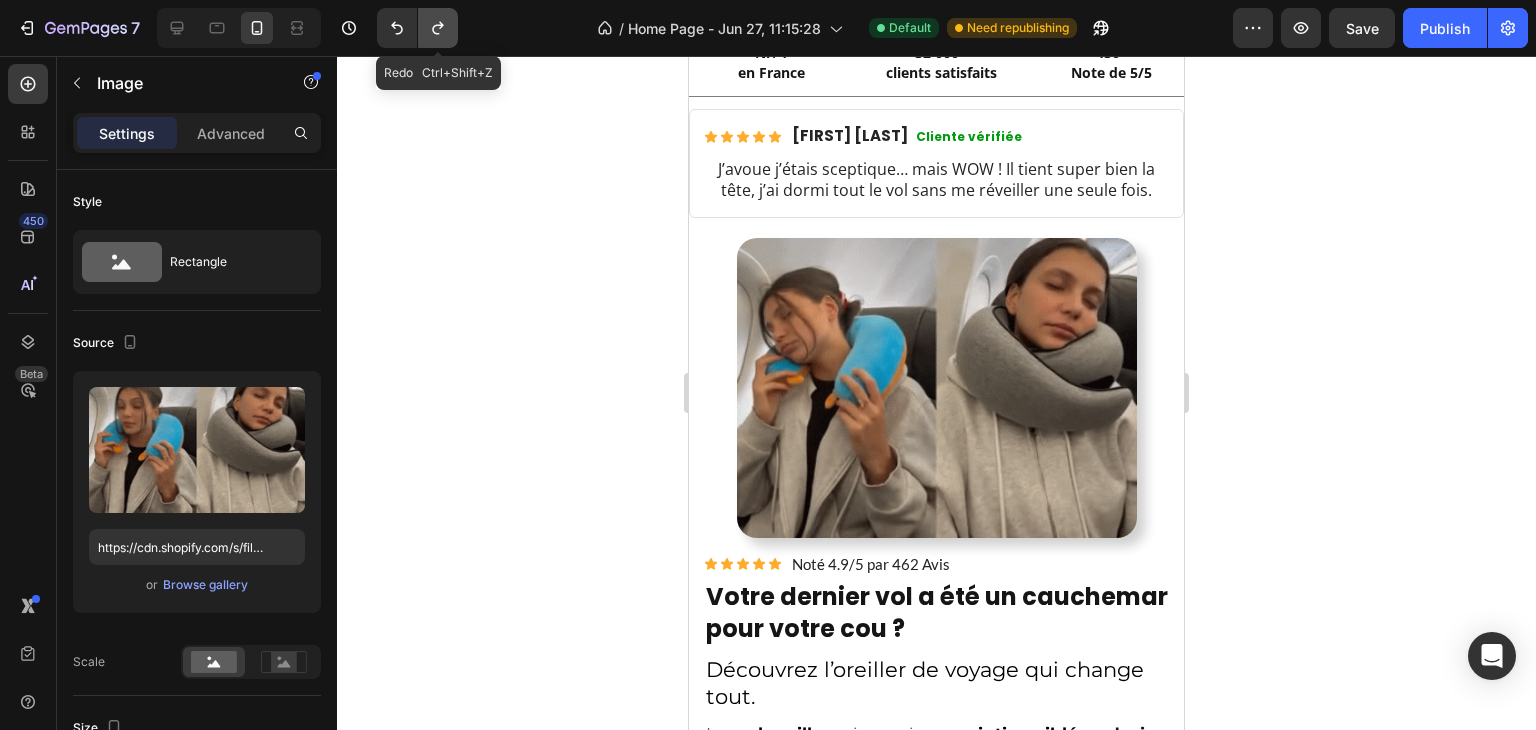 click 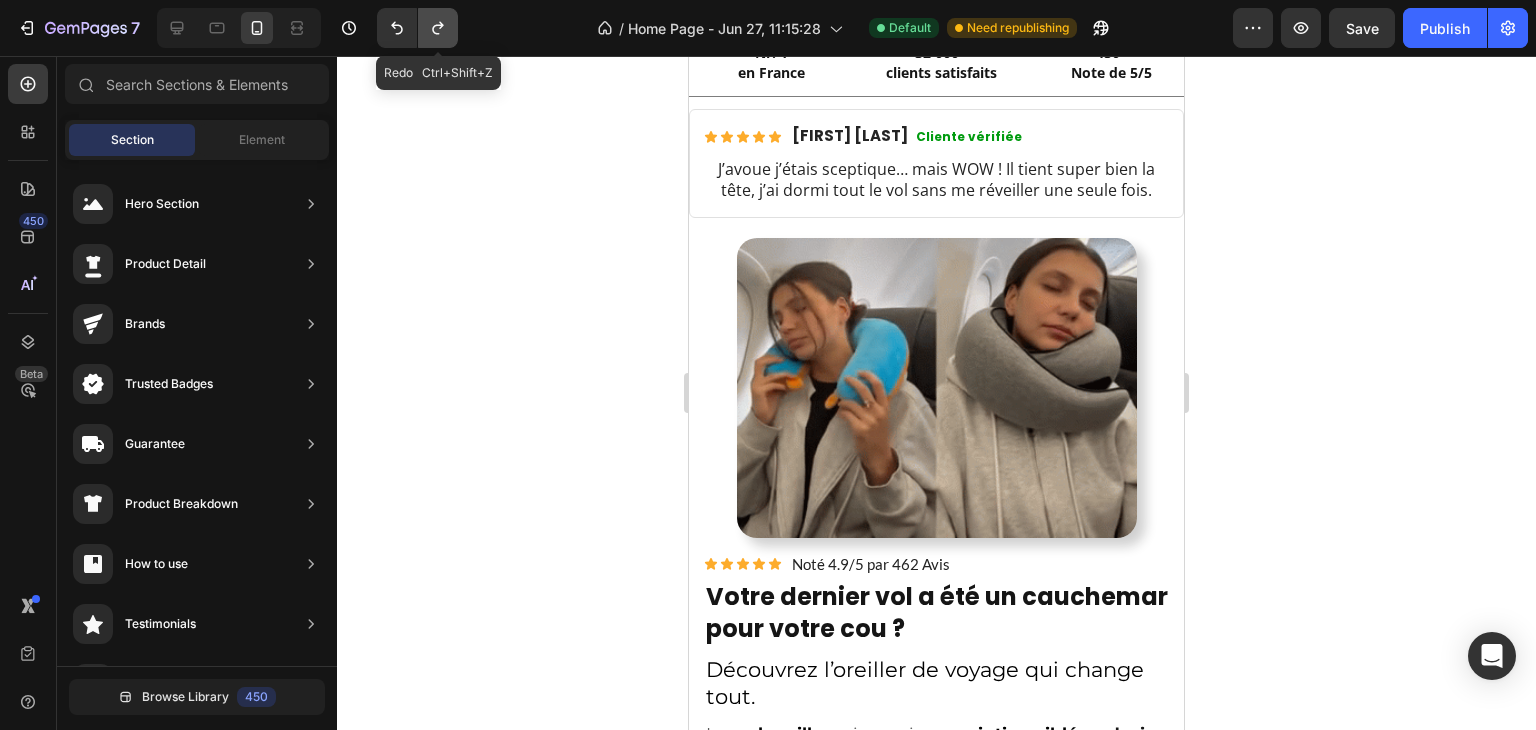 click 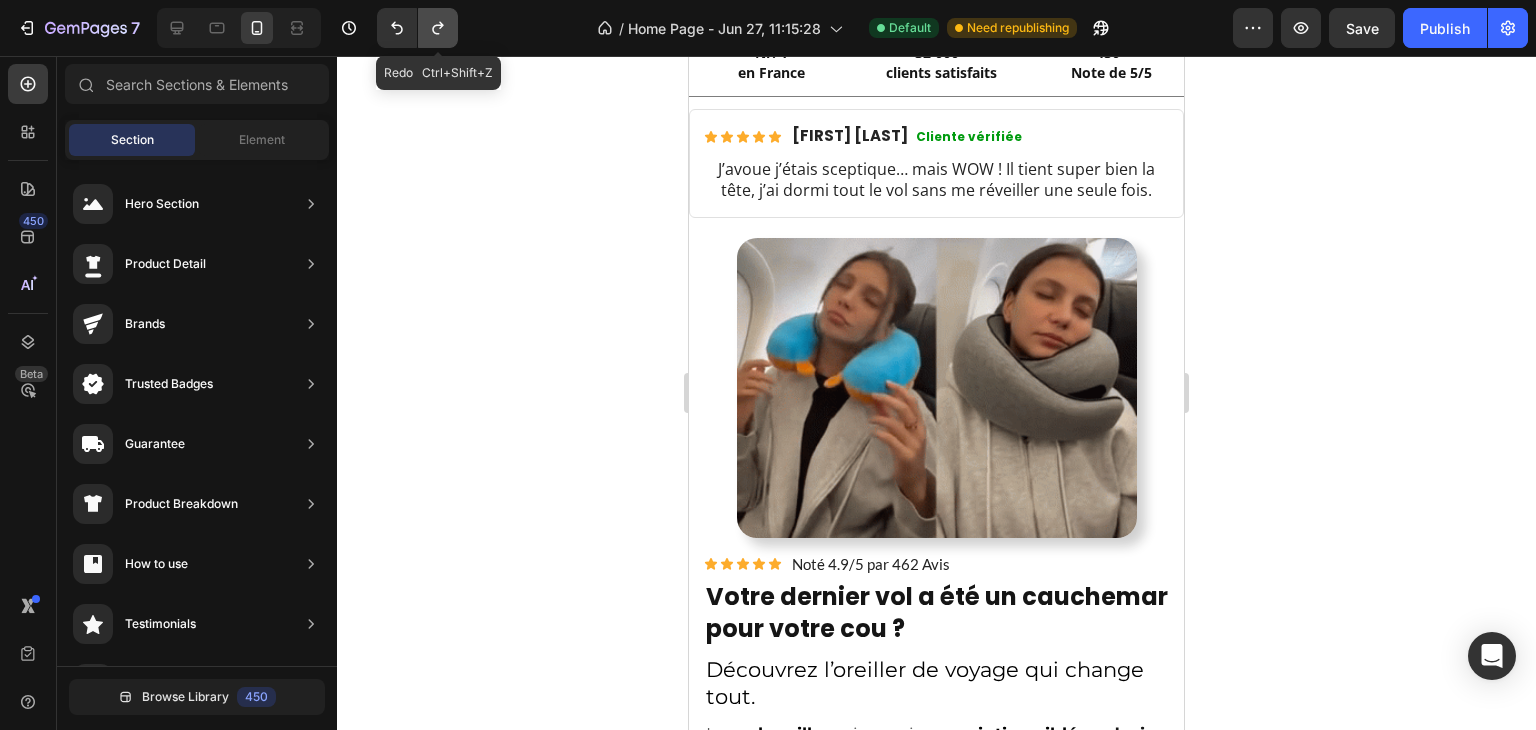 click 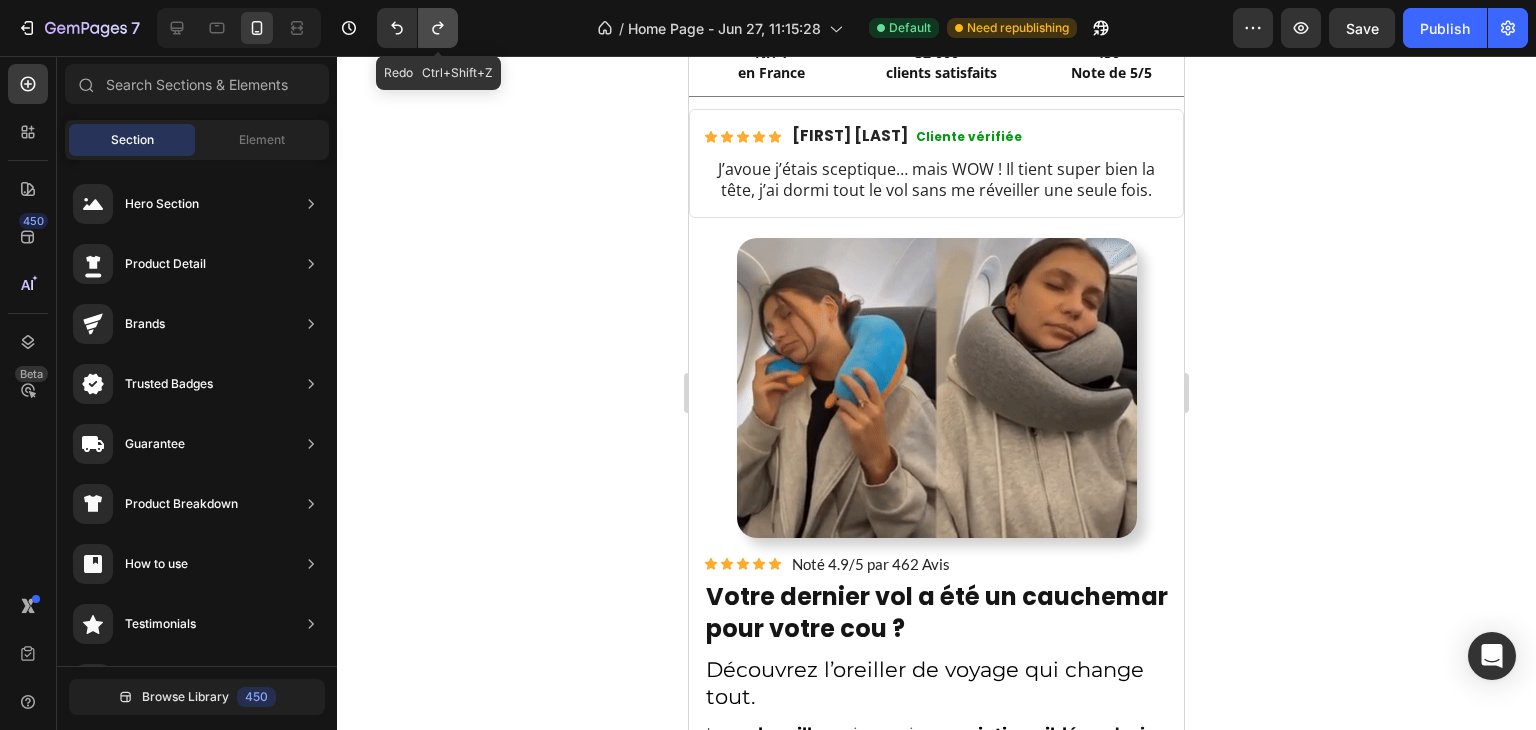 click 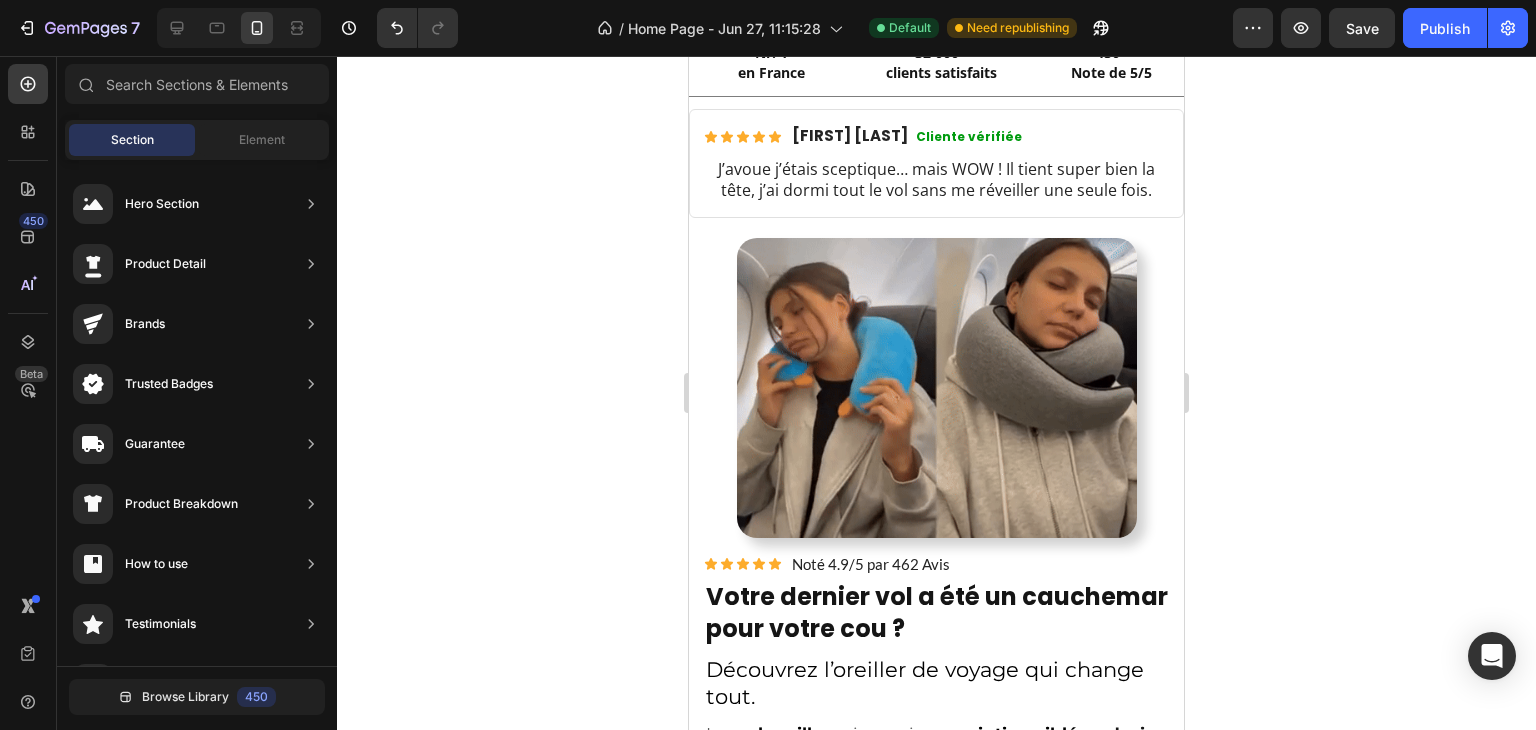 click 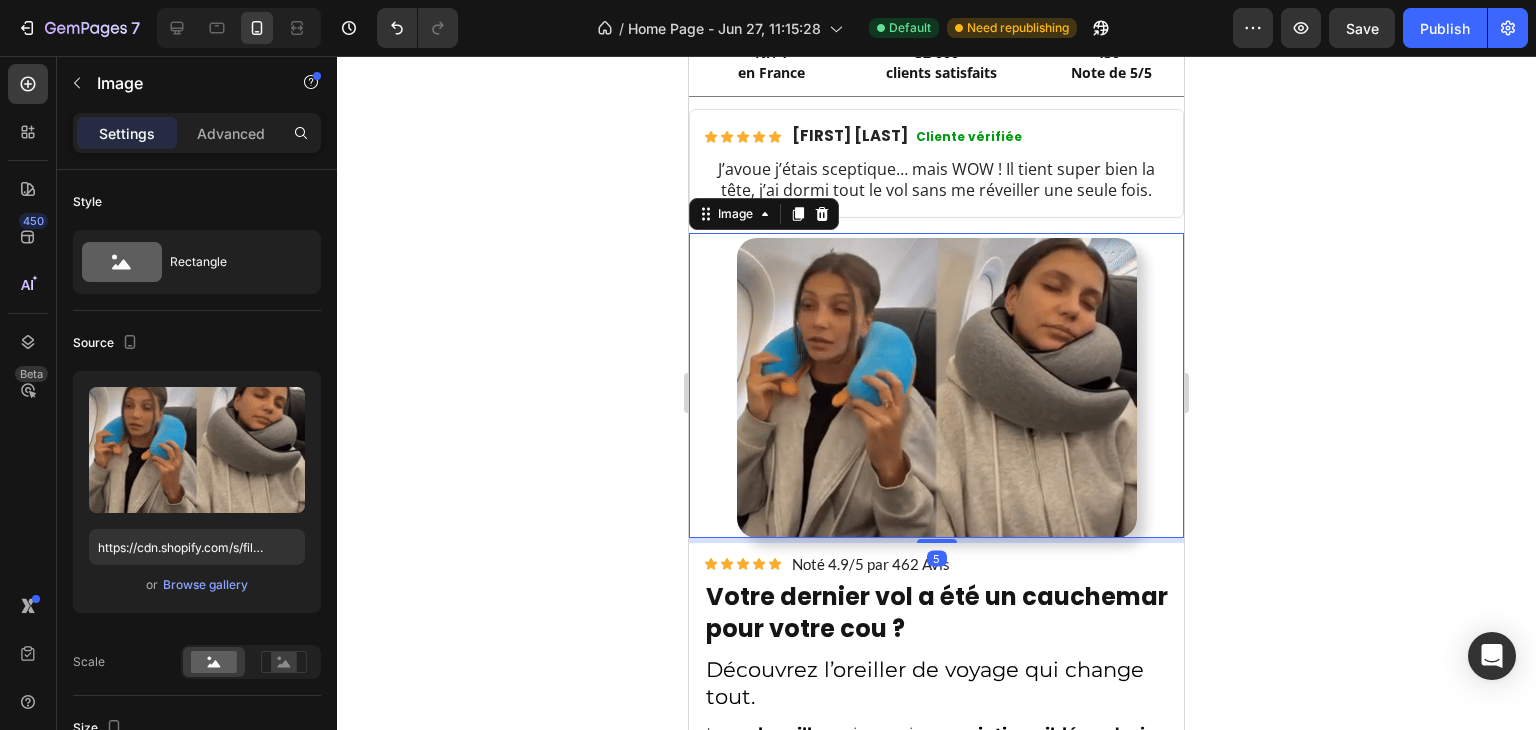 click at bounding box center (937, 388) 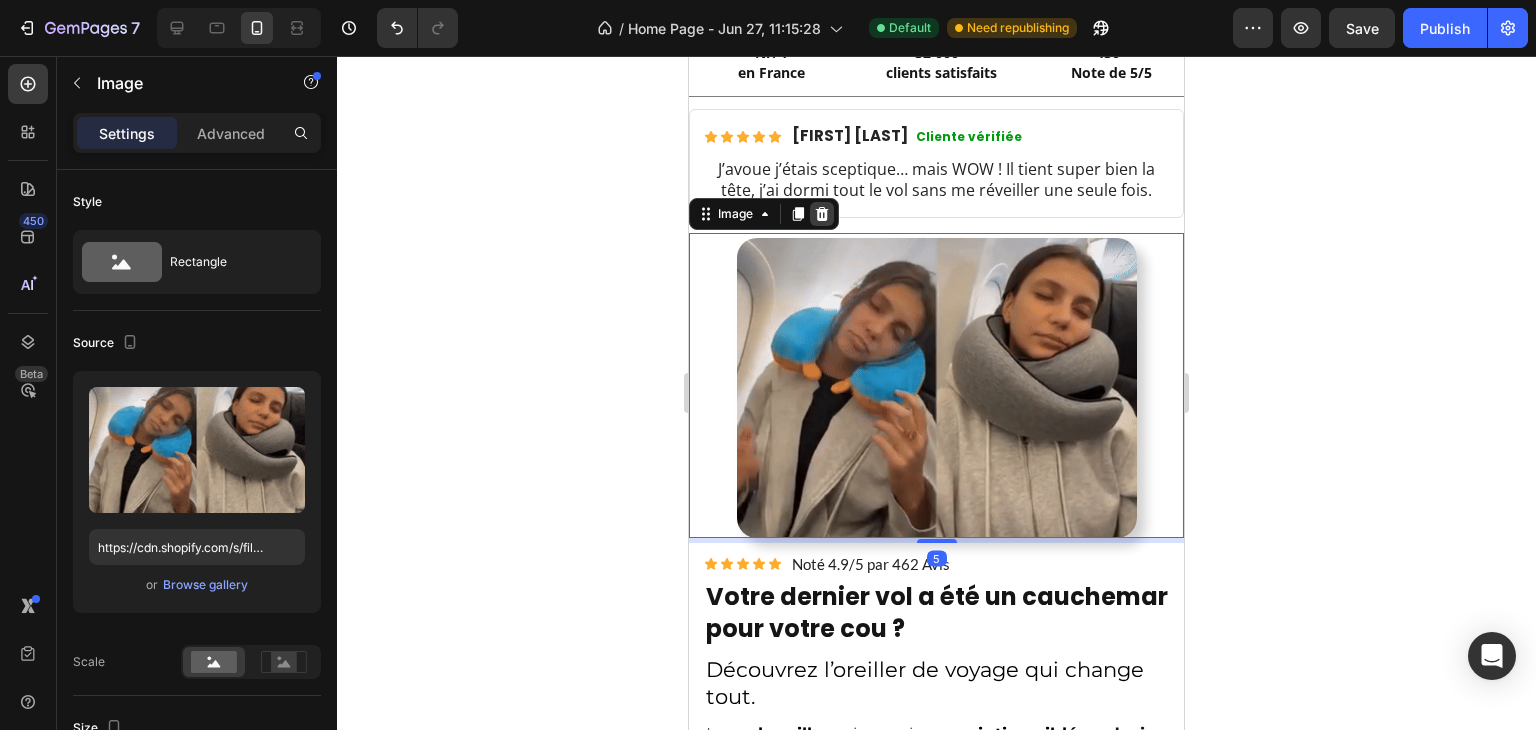 click 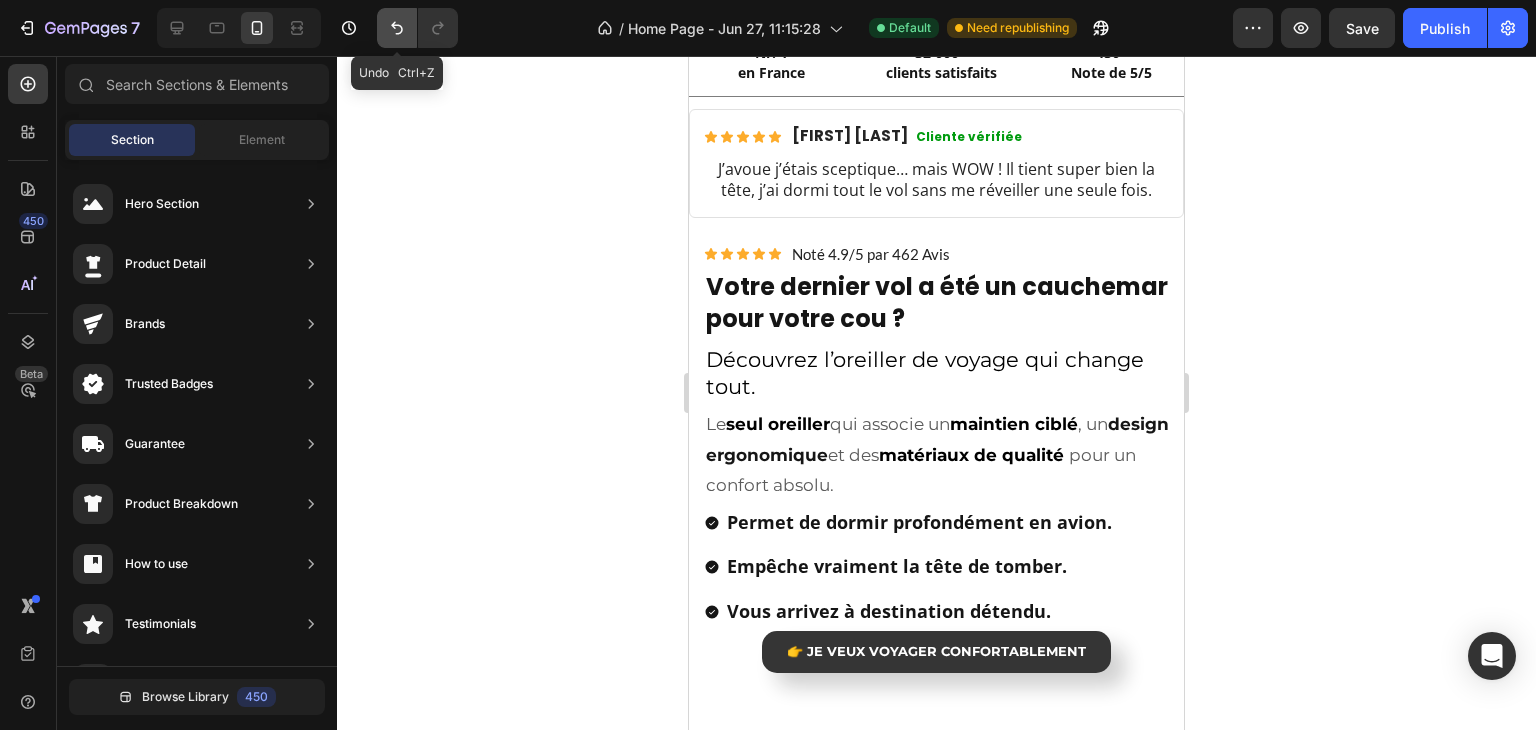 click 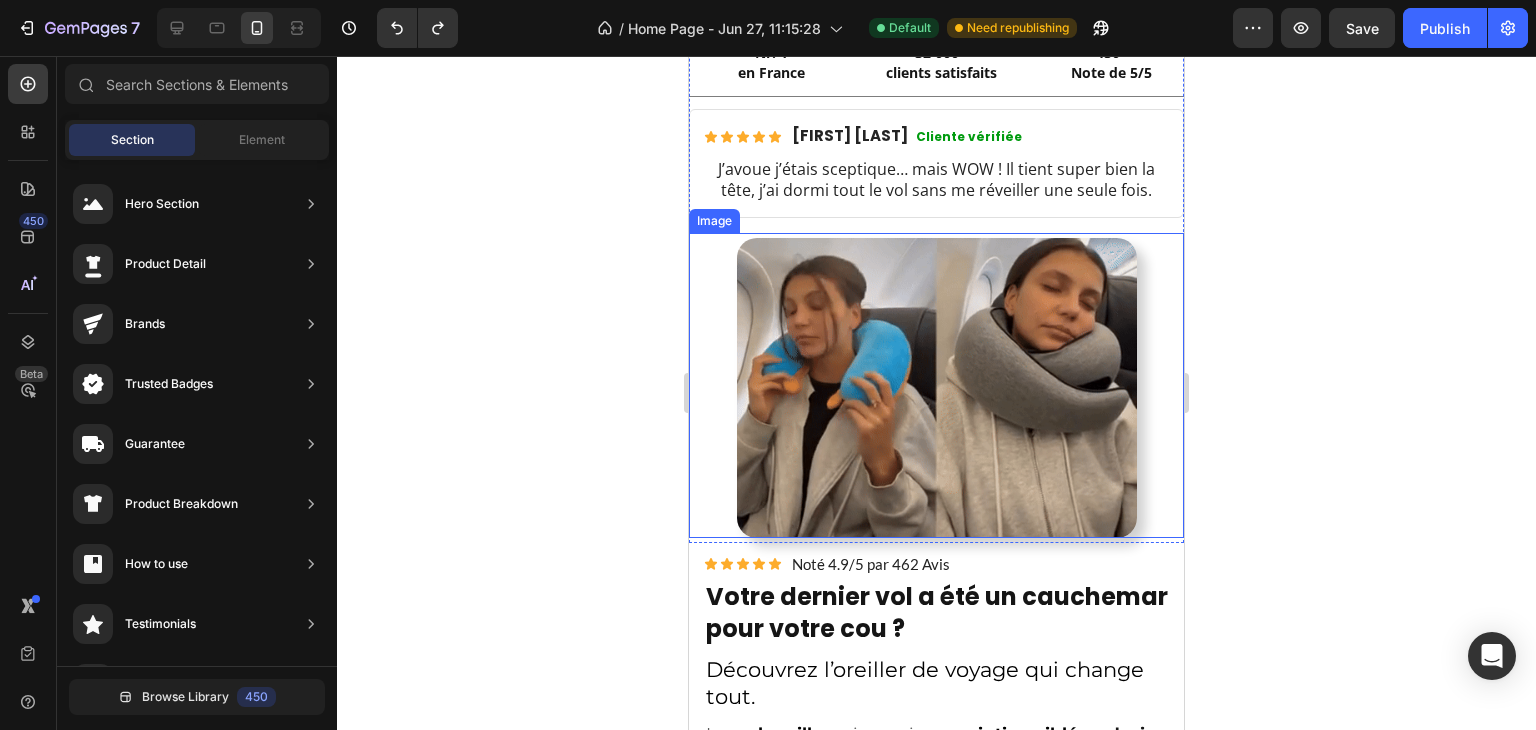click at bounding box center [937, 388] 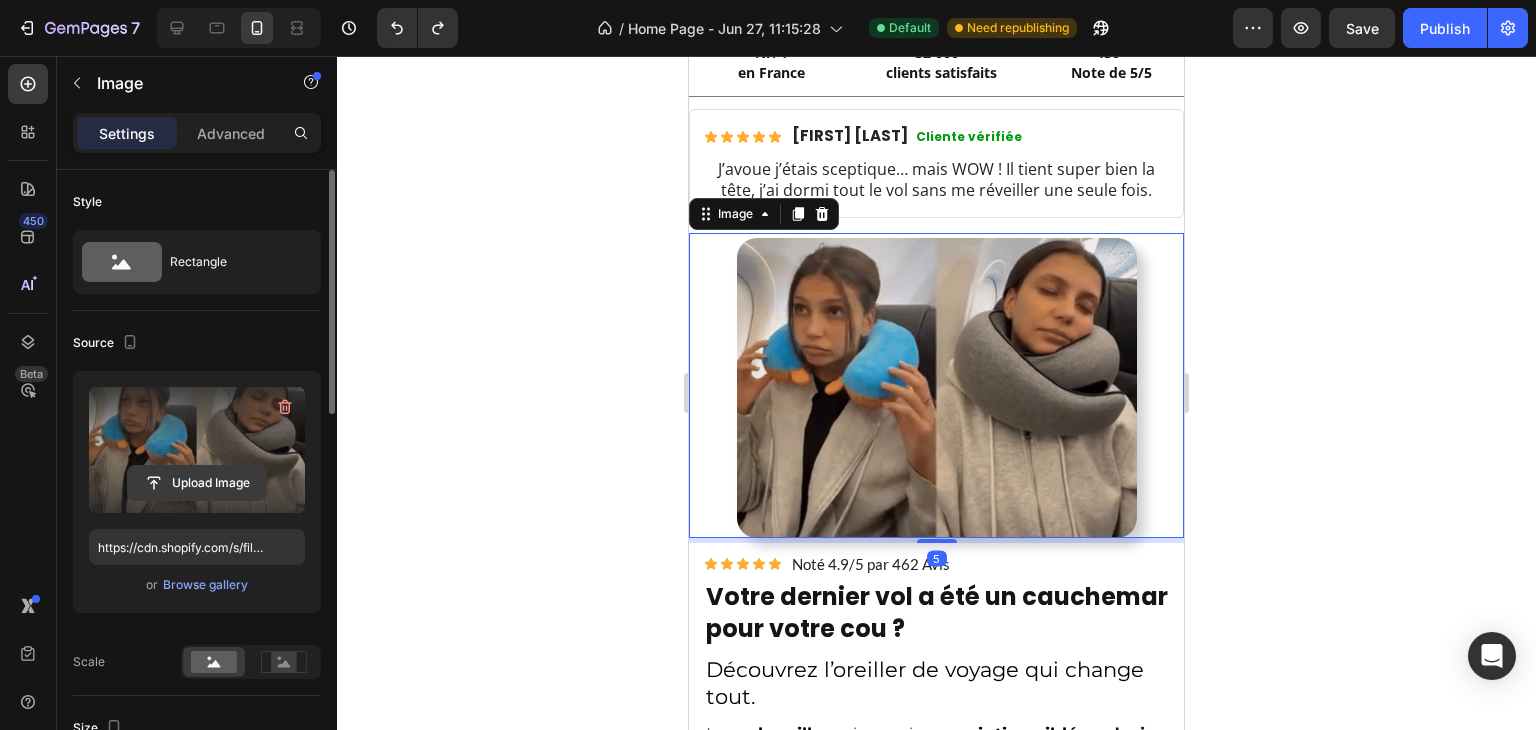 click 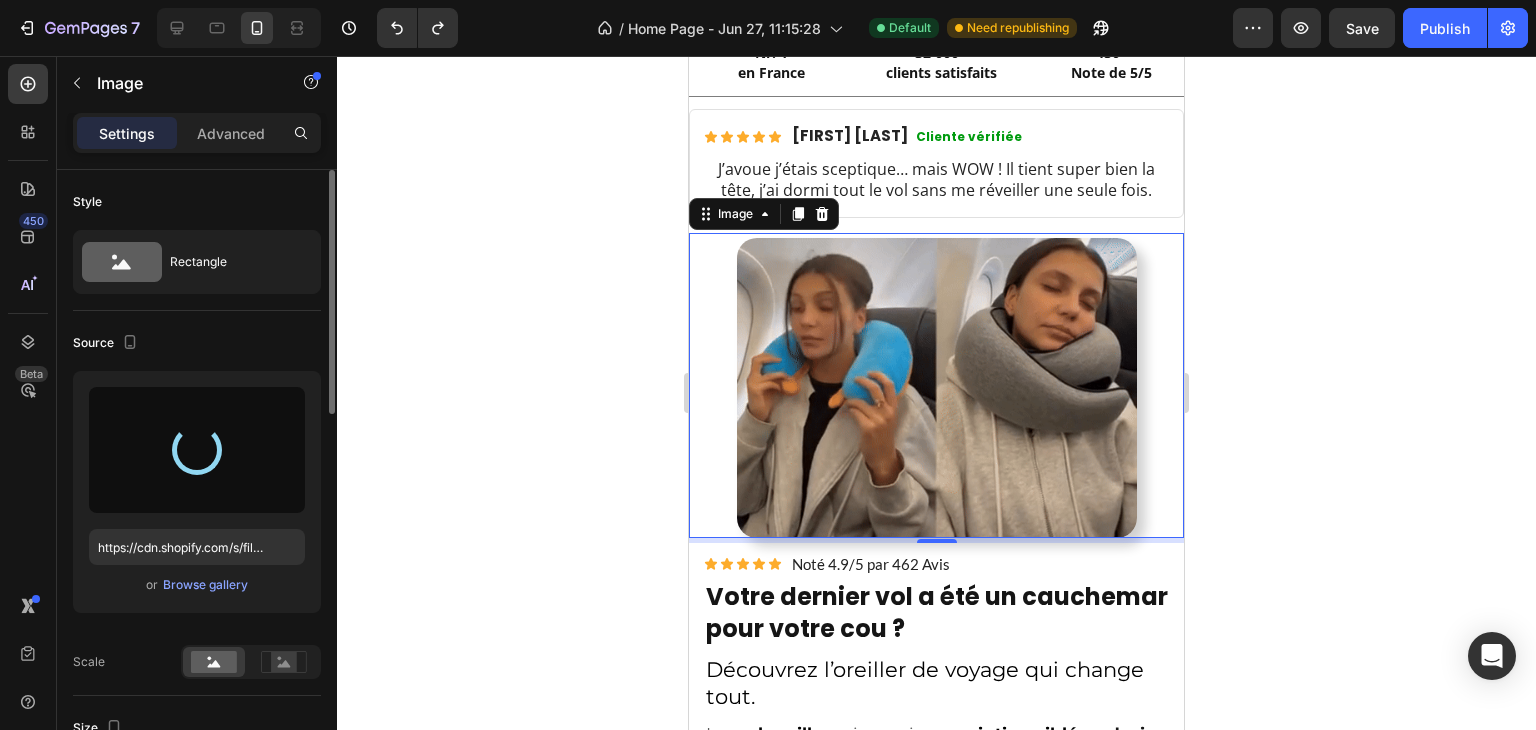 type on "https://cdn.shopify.com/s/files/1/0925/8745/8943/files/gempages_572764319654085447-afcb2dec-2194-481c-8473-d7a75d9b03a7.gif" 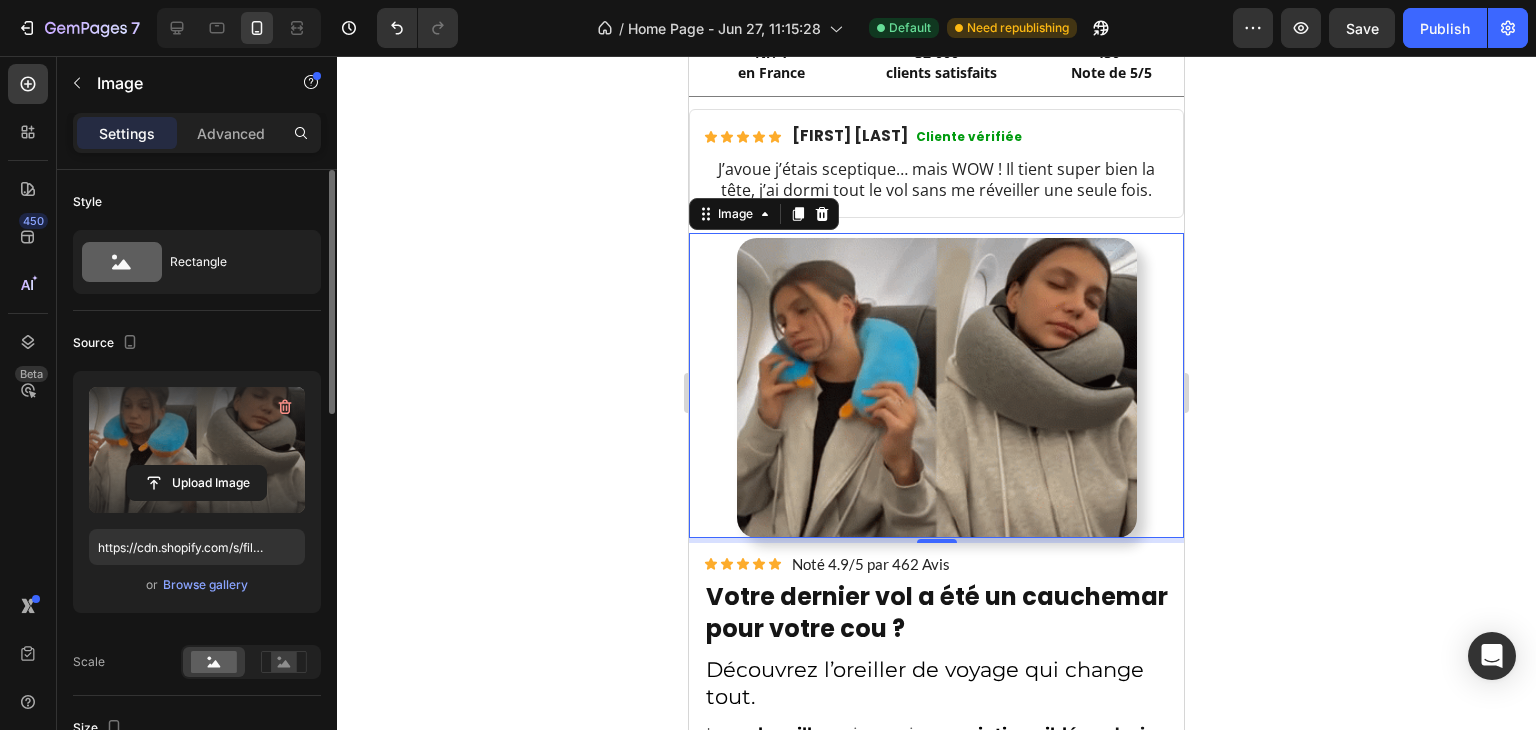 click 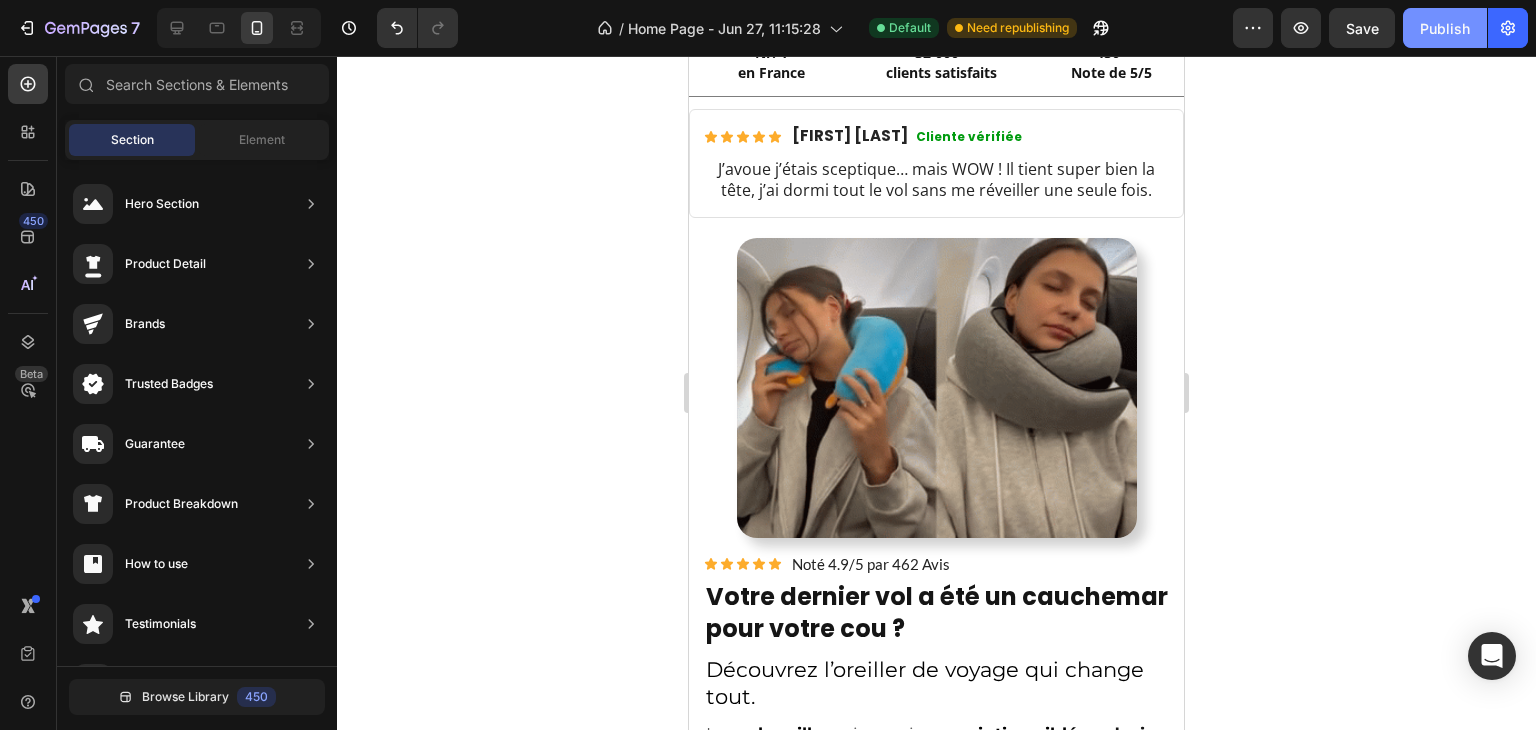 click on "Publish" at bounding box center (1445, 28) 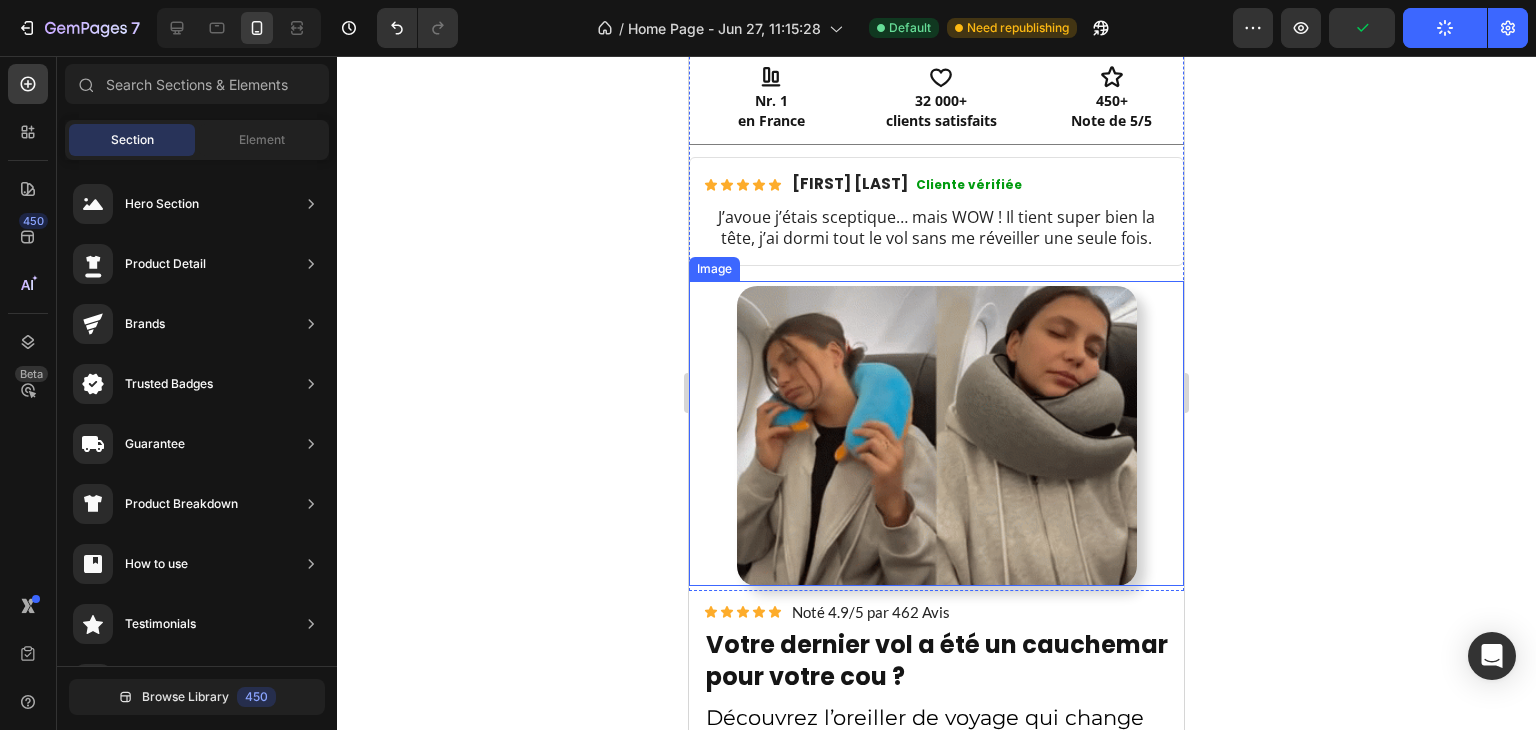 scroll, scrollTop: 1124, scrollLeft: 0, axis: vertical 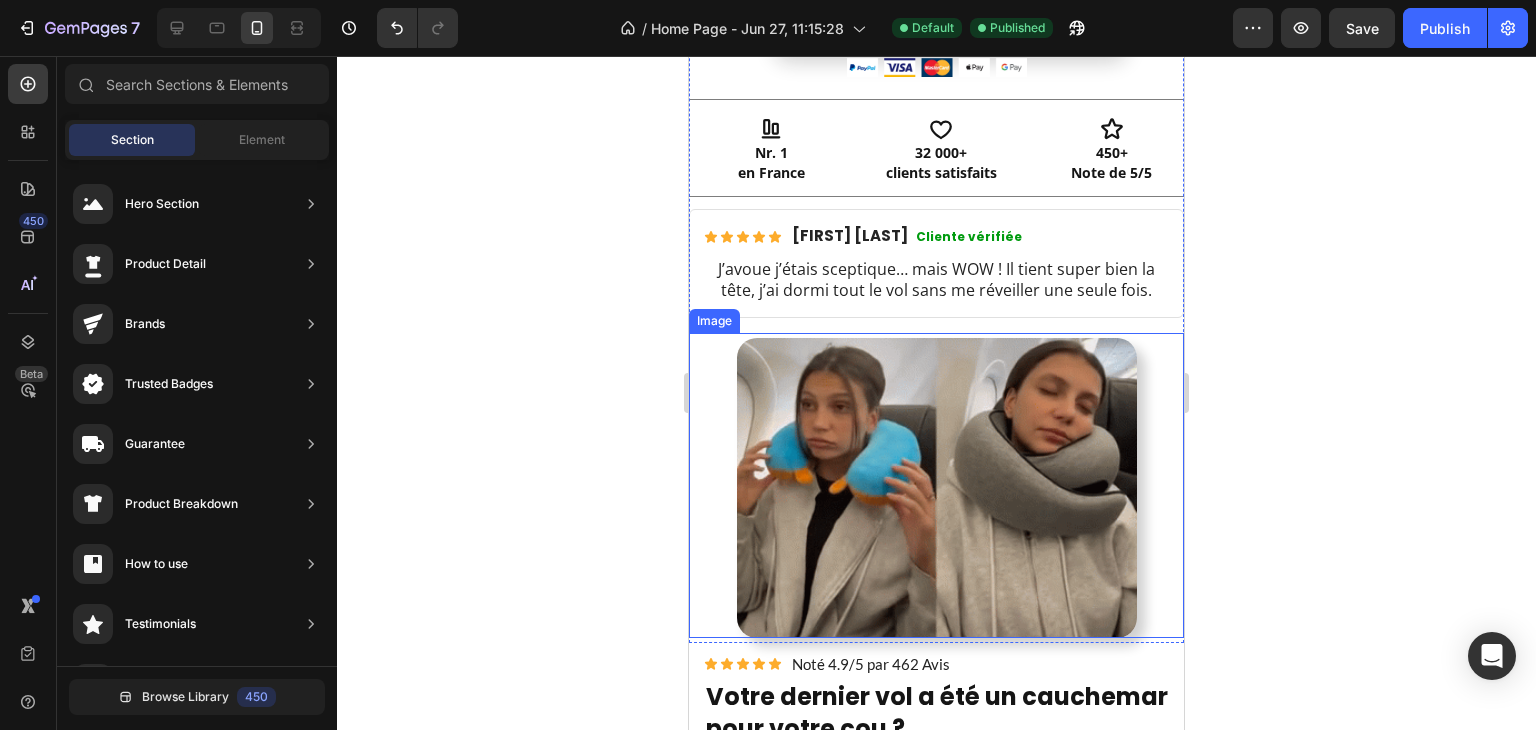 click at bounding box center (937, 488) 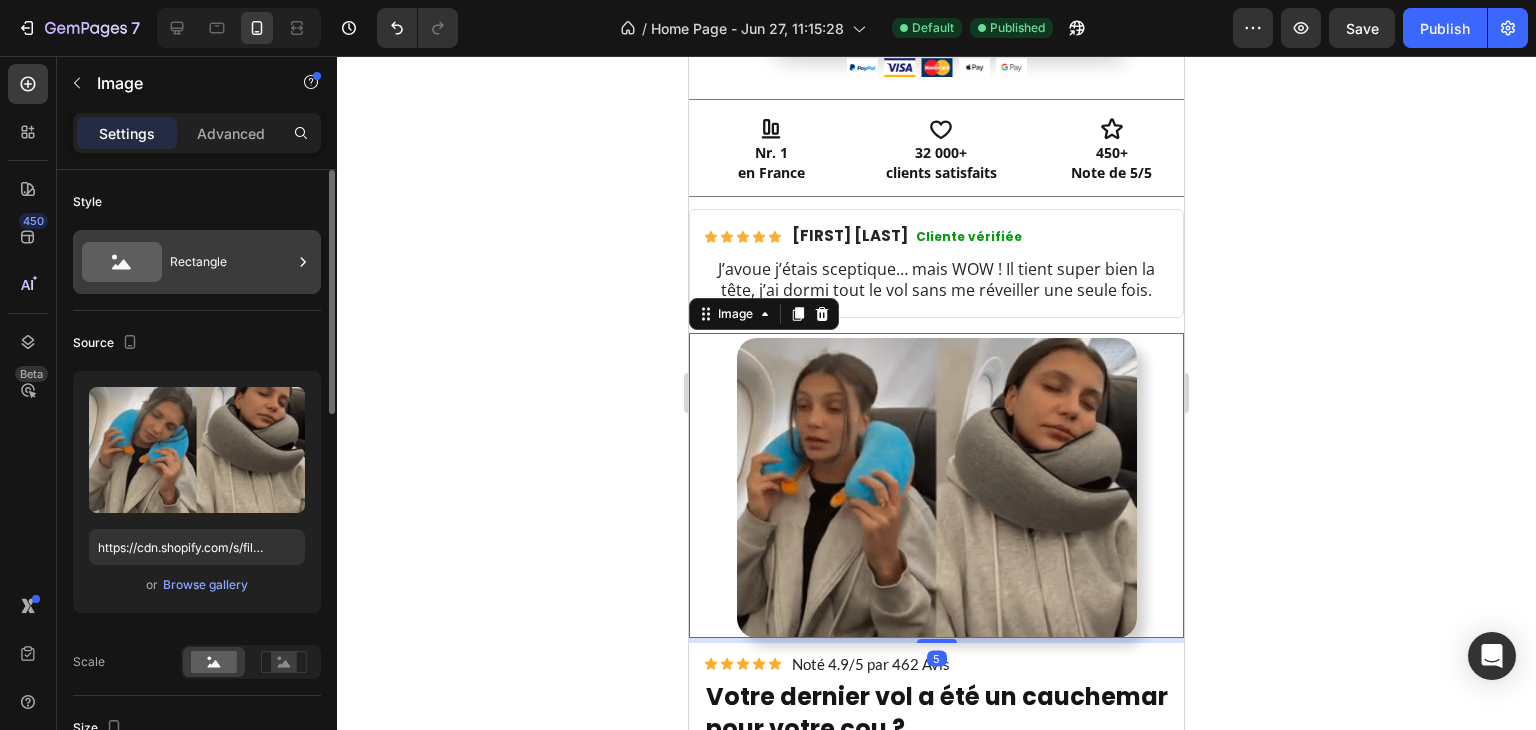 click on "Rectangle" at bounding box center (197, 262) 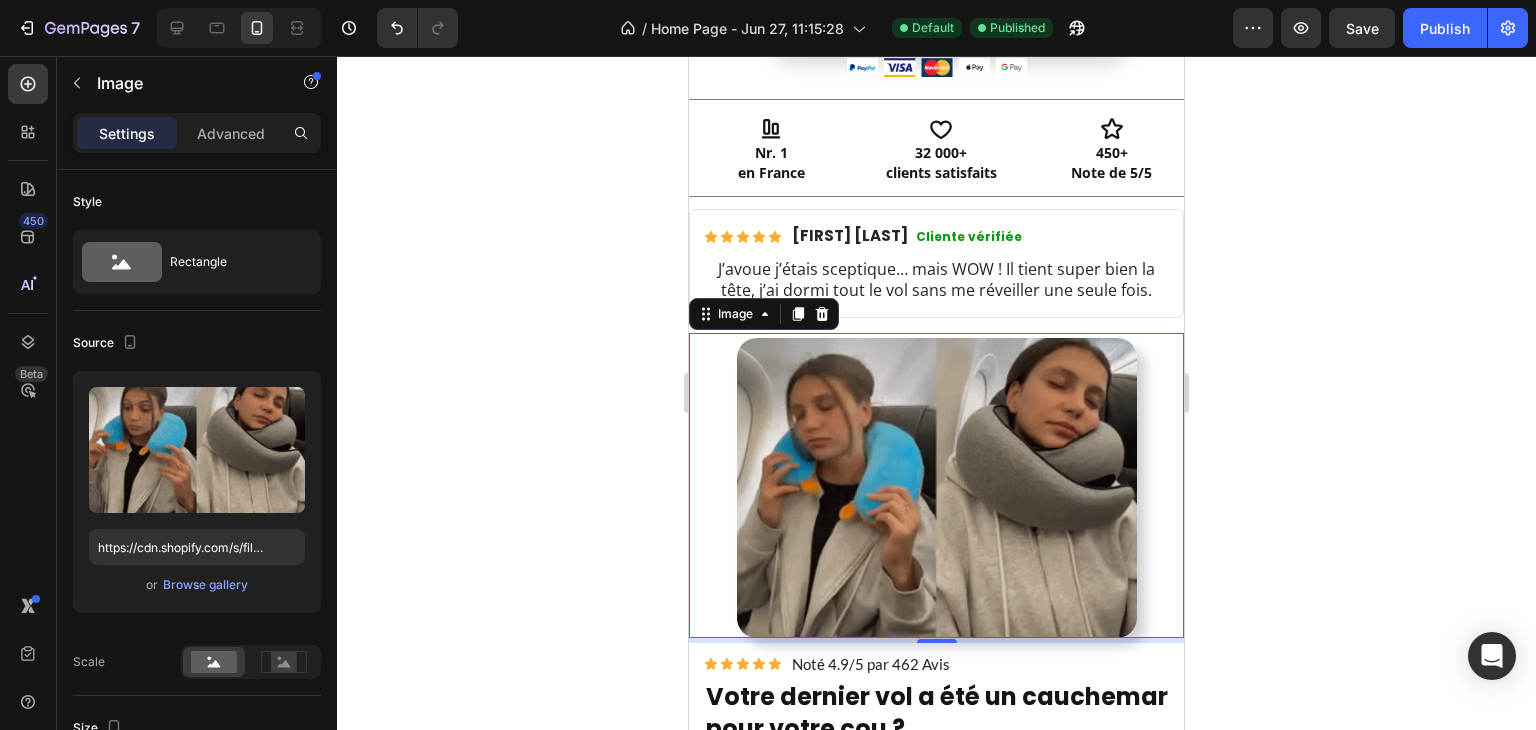 click 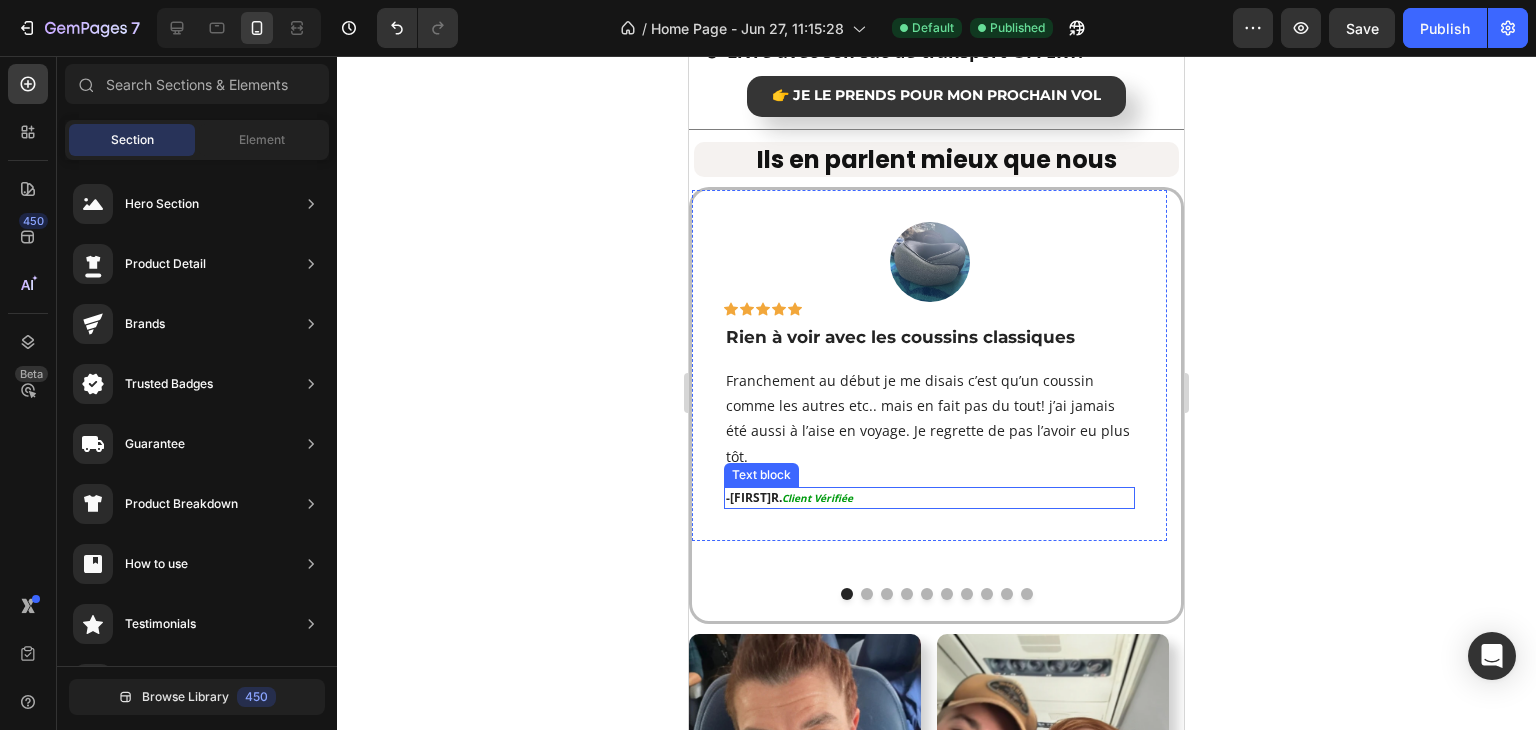 scroll, scrollTop: 2628, scrollLeft: 0, axis: vertical 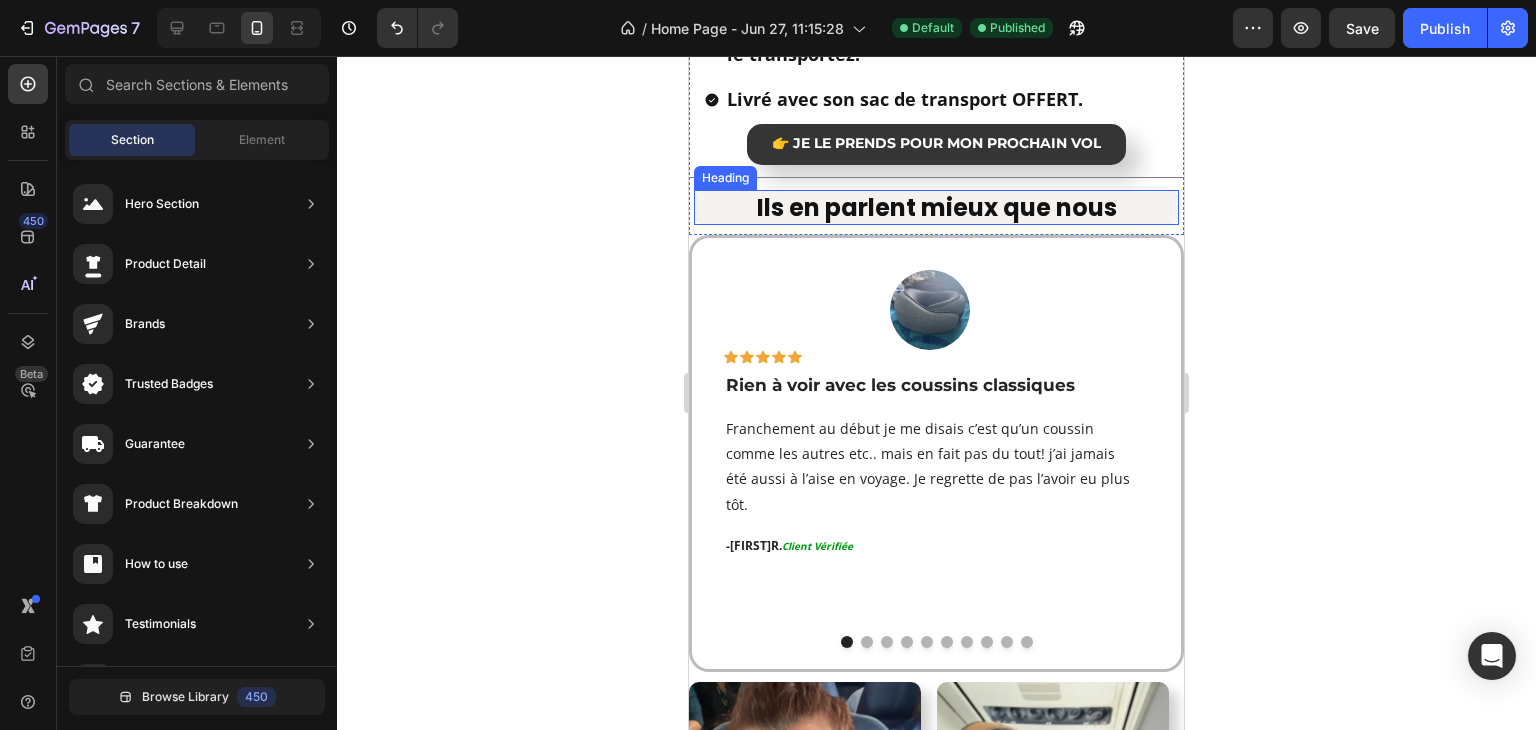 click on "Ils en parlent mieux que nous" at bounding box center (936, 207) 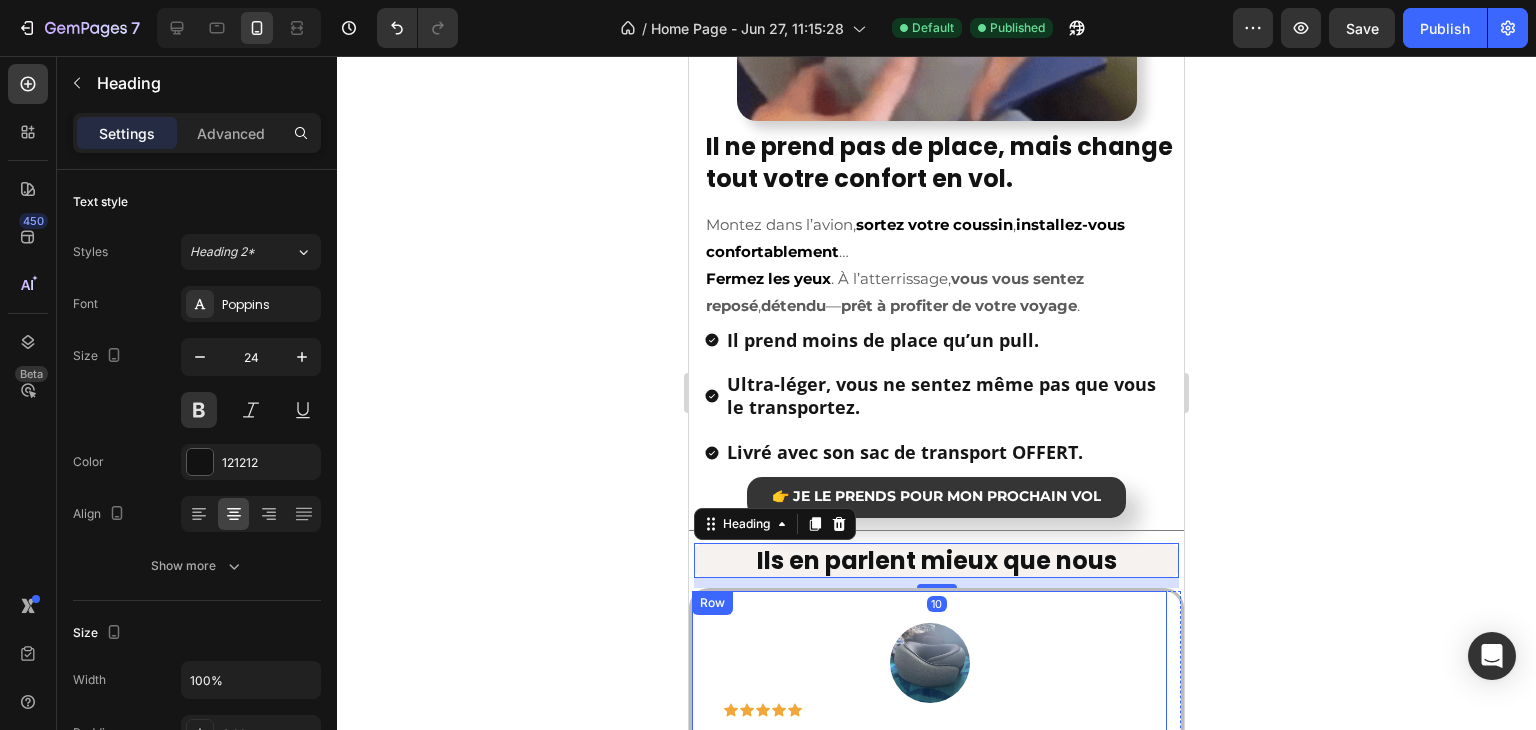 scroll, scrollTop: 2128, scrollLeft: 0, axis: vertical 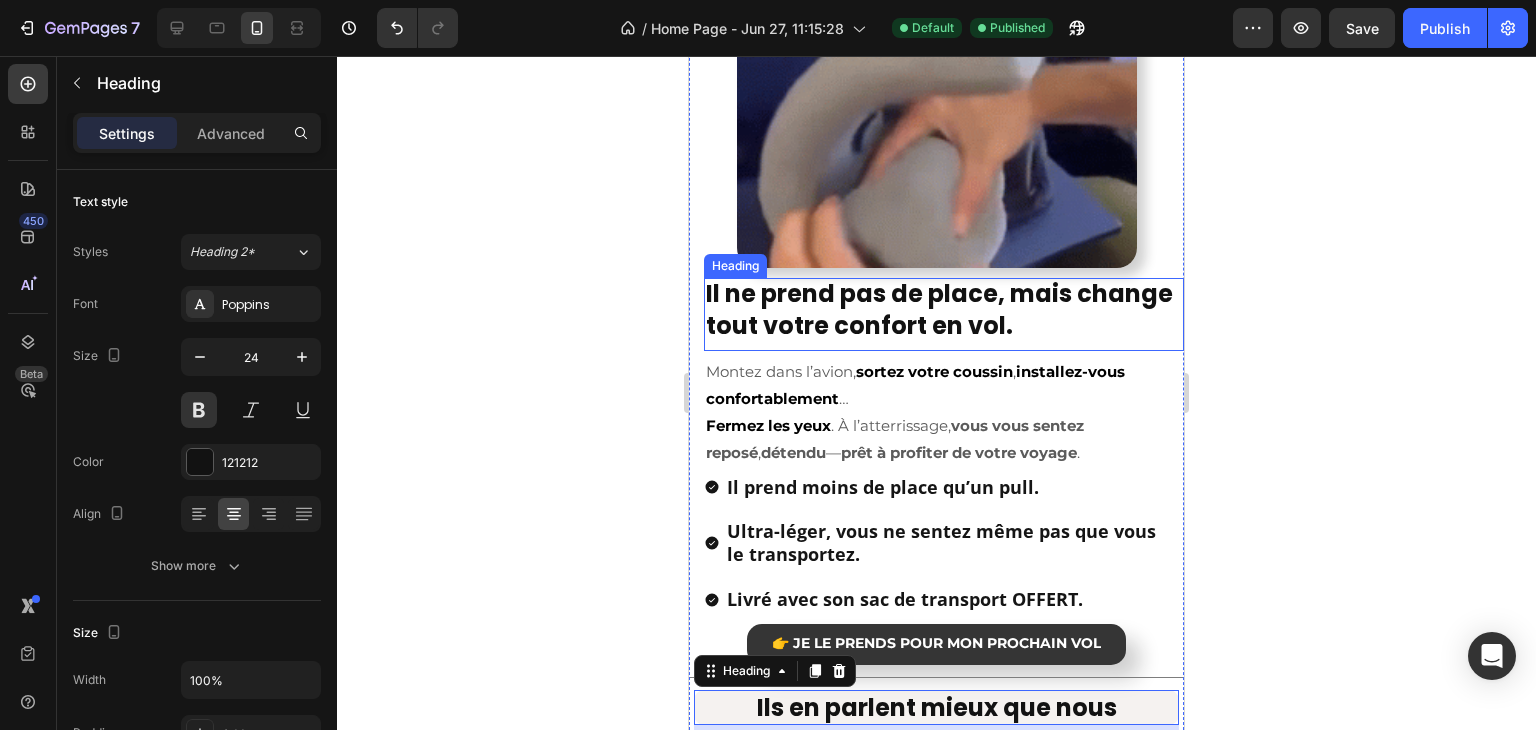 click on "Il ne prend pas de place, mais change tout votre confort en vol." at bounding box center (939, 309) 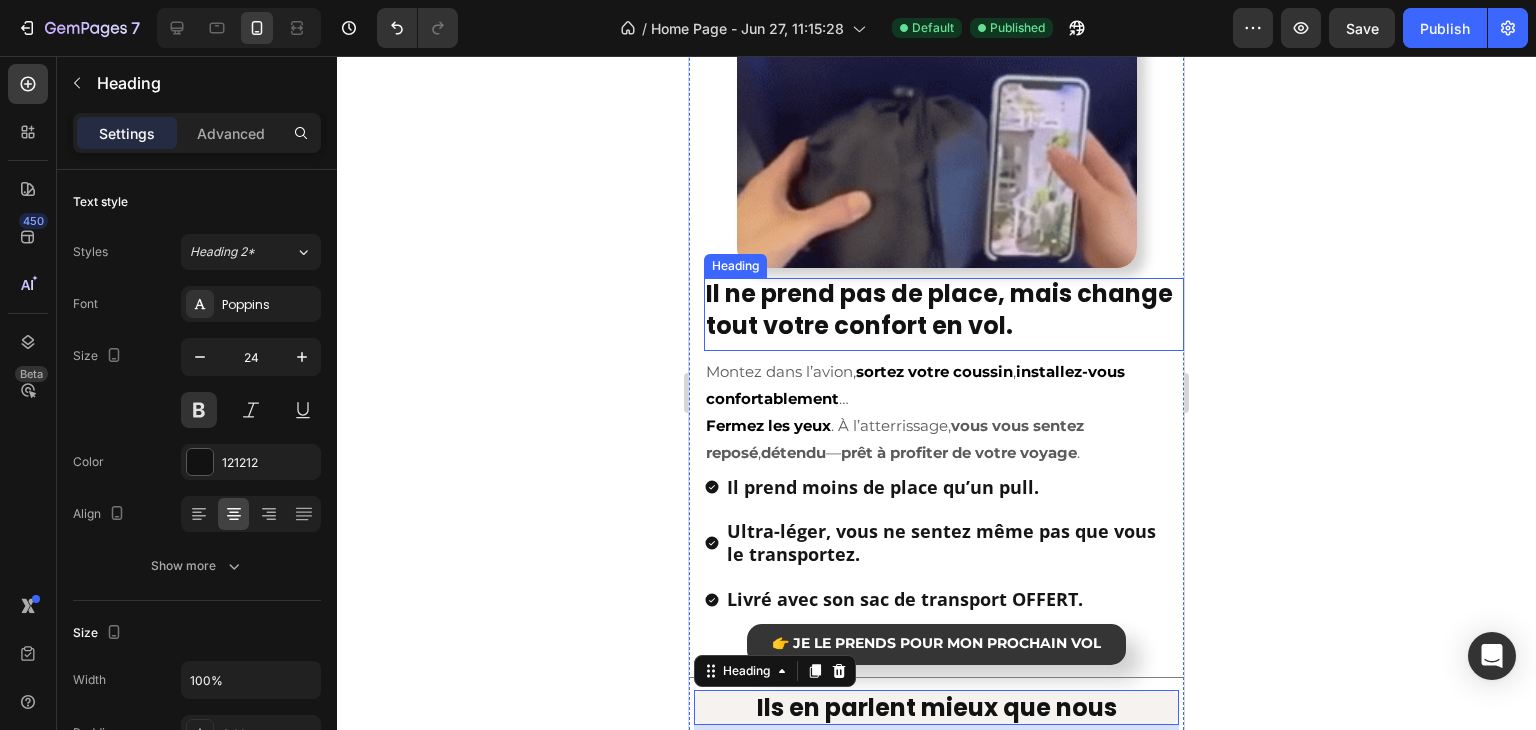 scroll, scrollTop: 679, scrollLeft: 0, axis: vertical 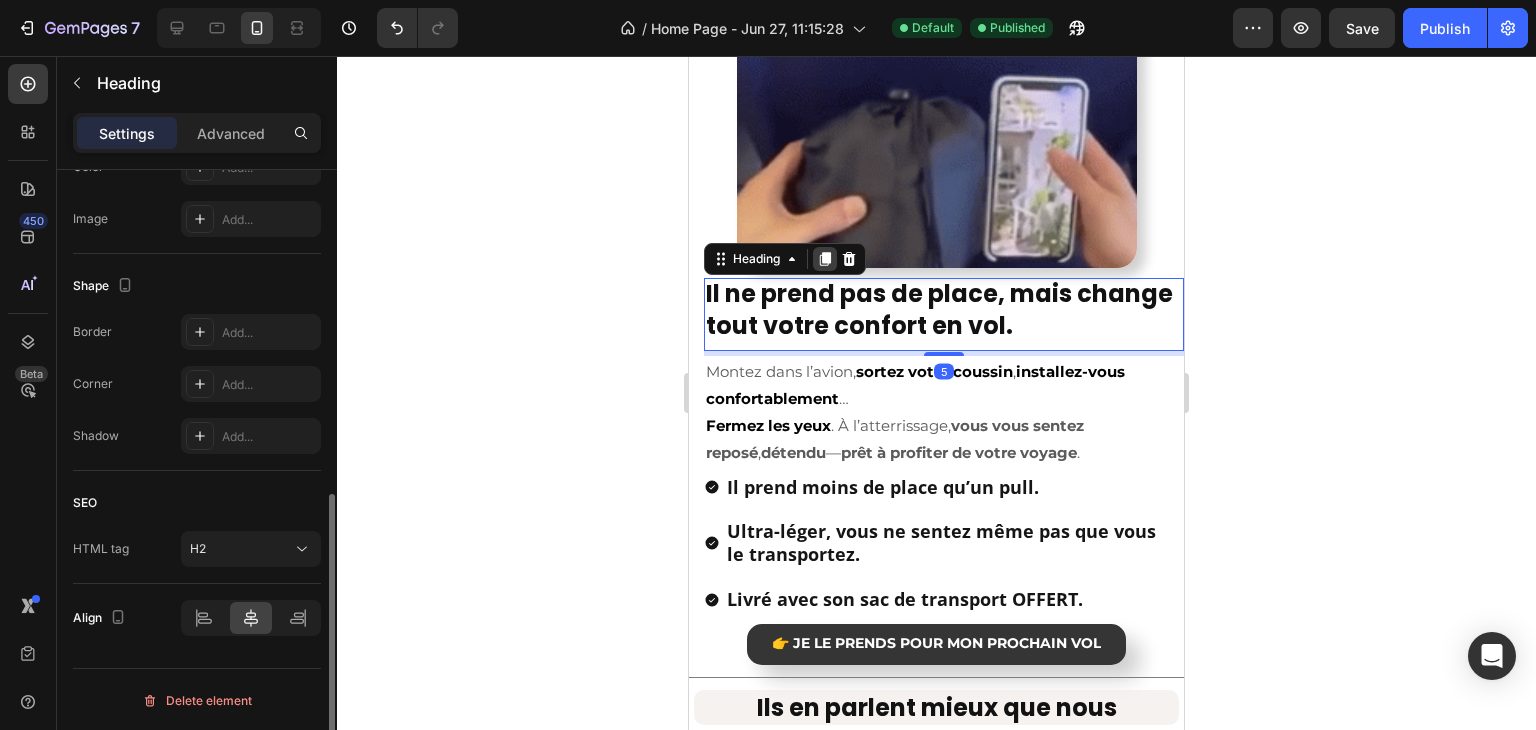click 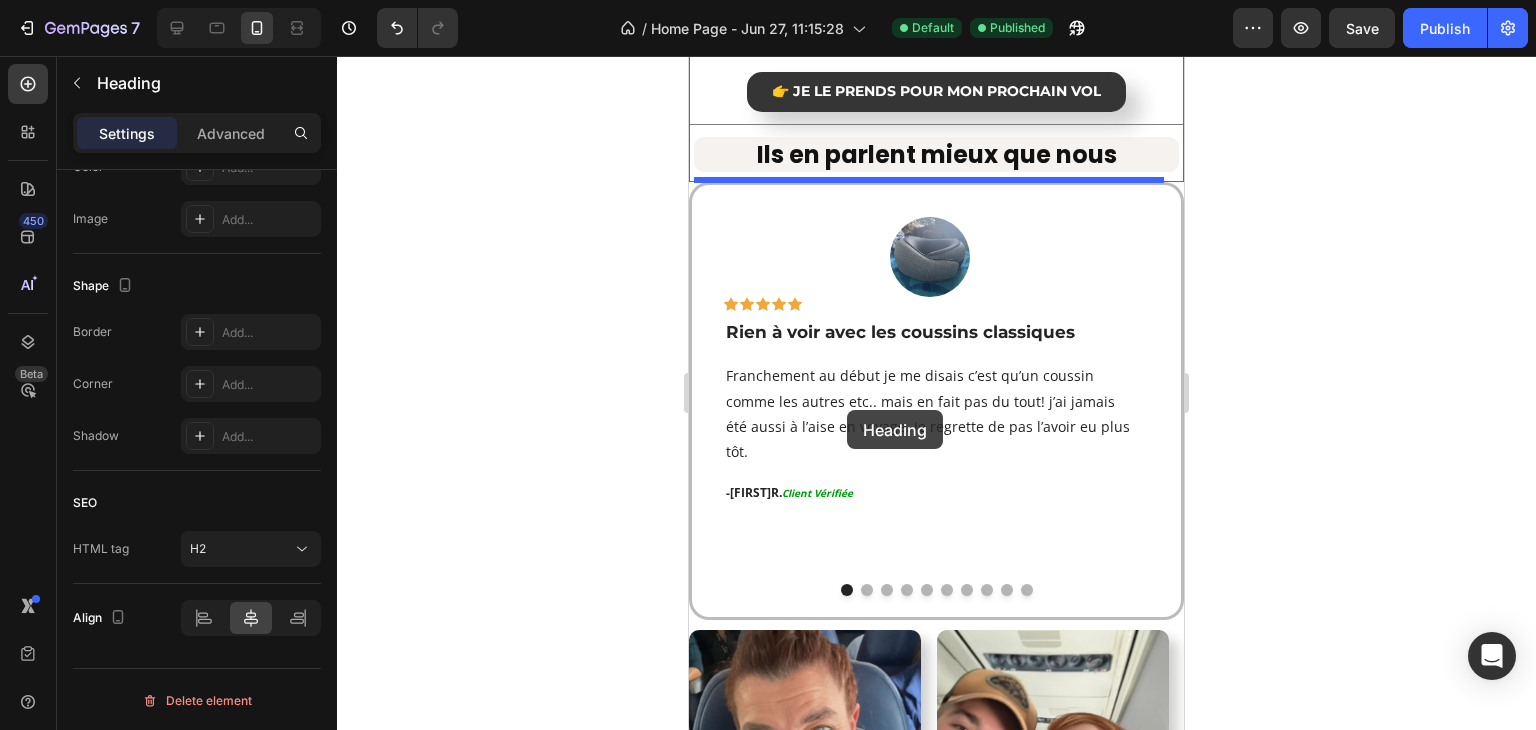 scroll, scrollTop: 2828, scrollLeft: 0, axis: vertical 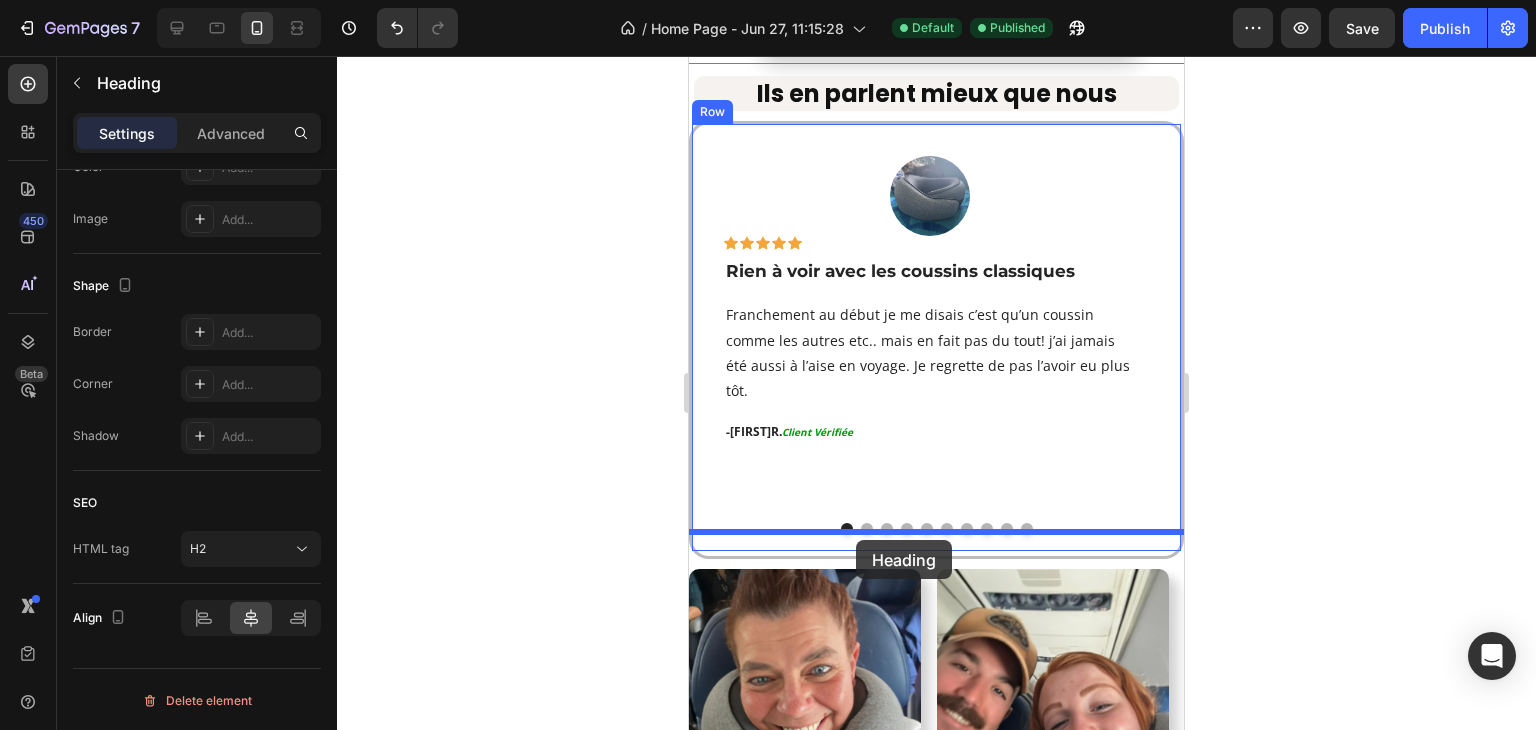drag, startPoint x: 750, startPoint y: 352, endPoint x: 856, endPoint y: 540, distance: 215.824 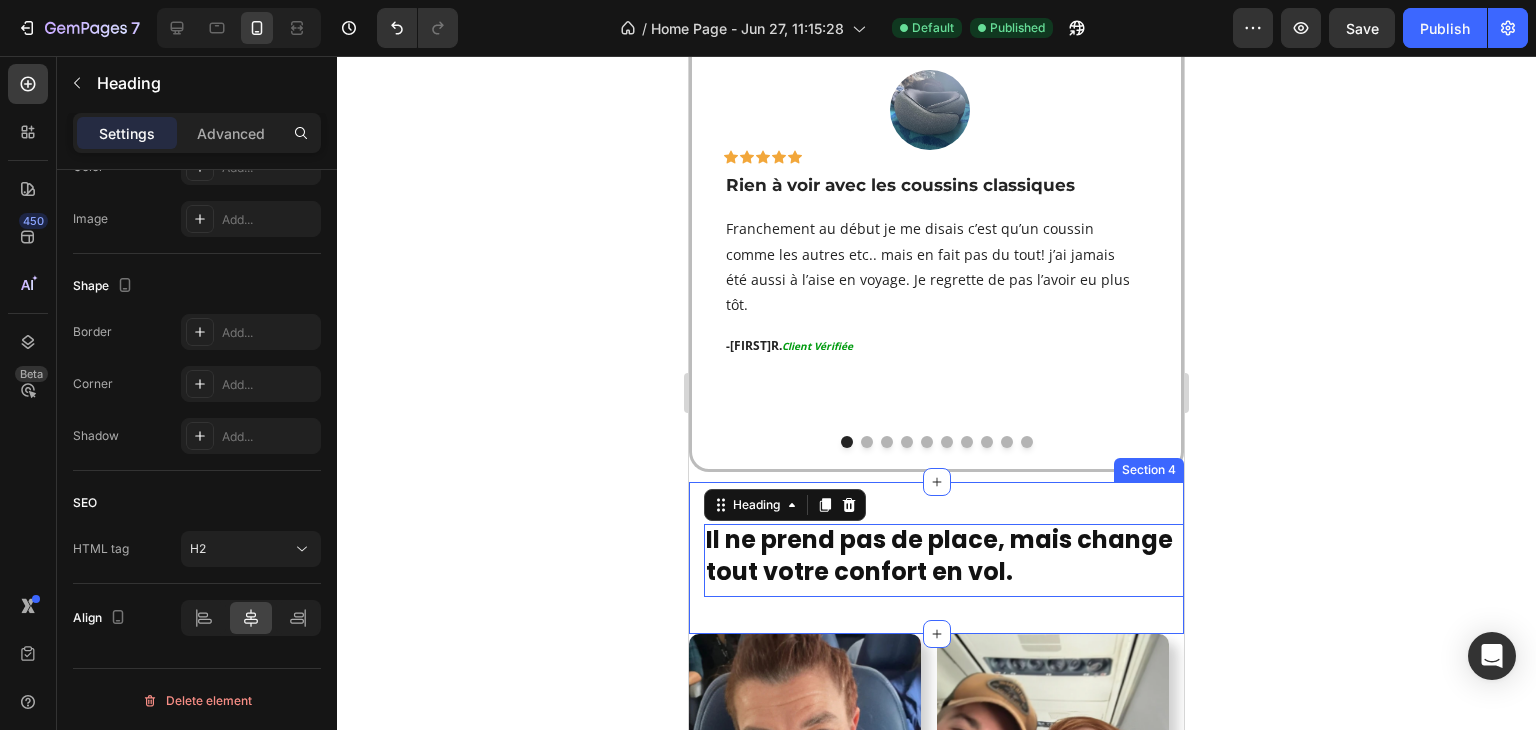 scroll, scrollTop: 2742, scrollLeft: 0, axis: vertical 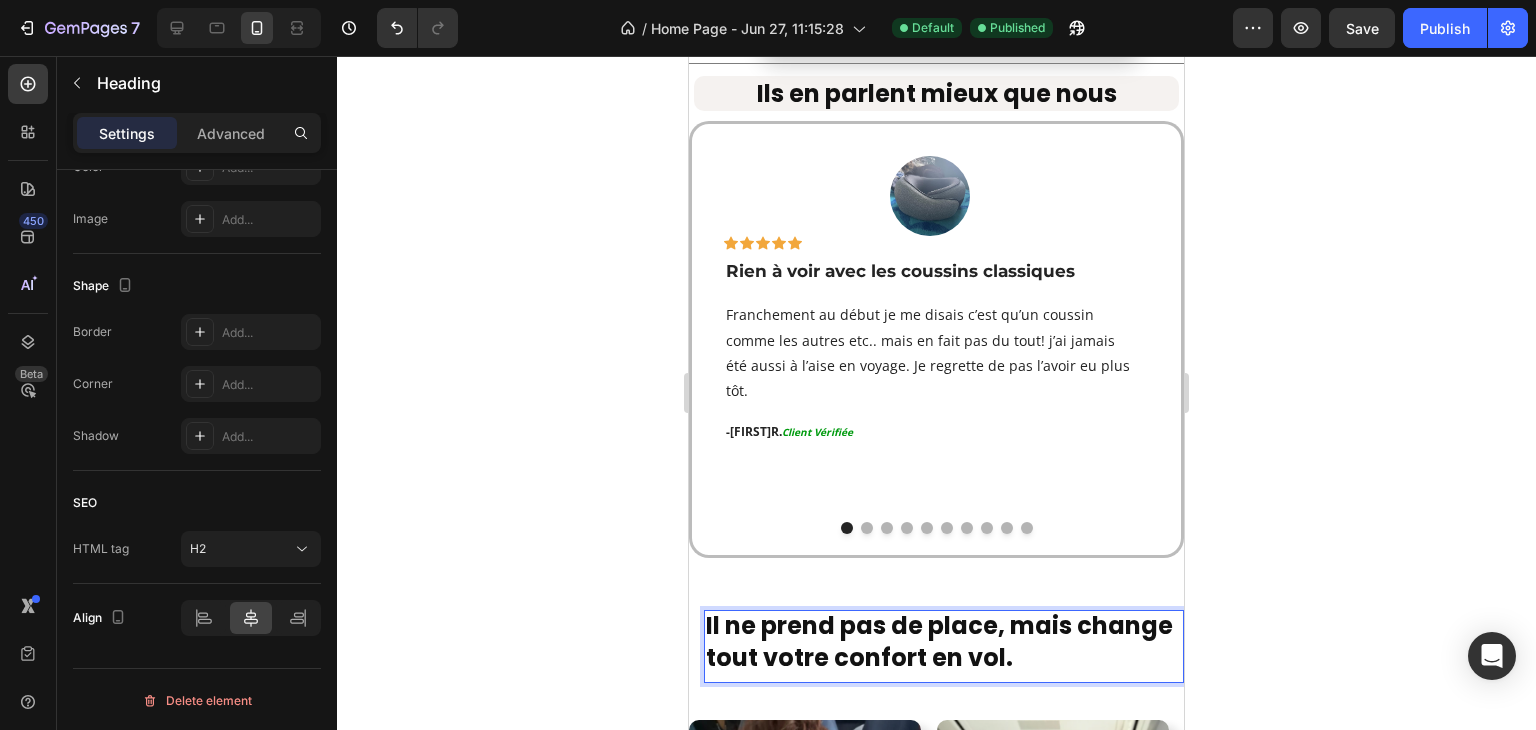 click on "Il ne prend pas de place, mais change tout votre confort en vol." at bounding box center [944, 644] 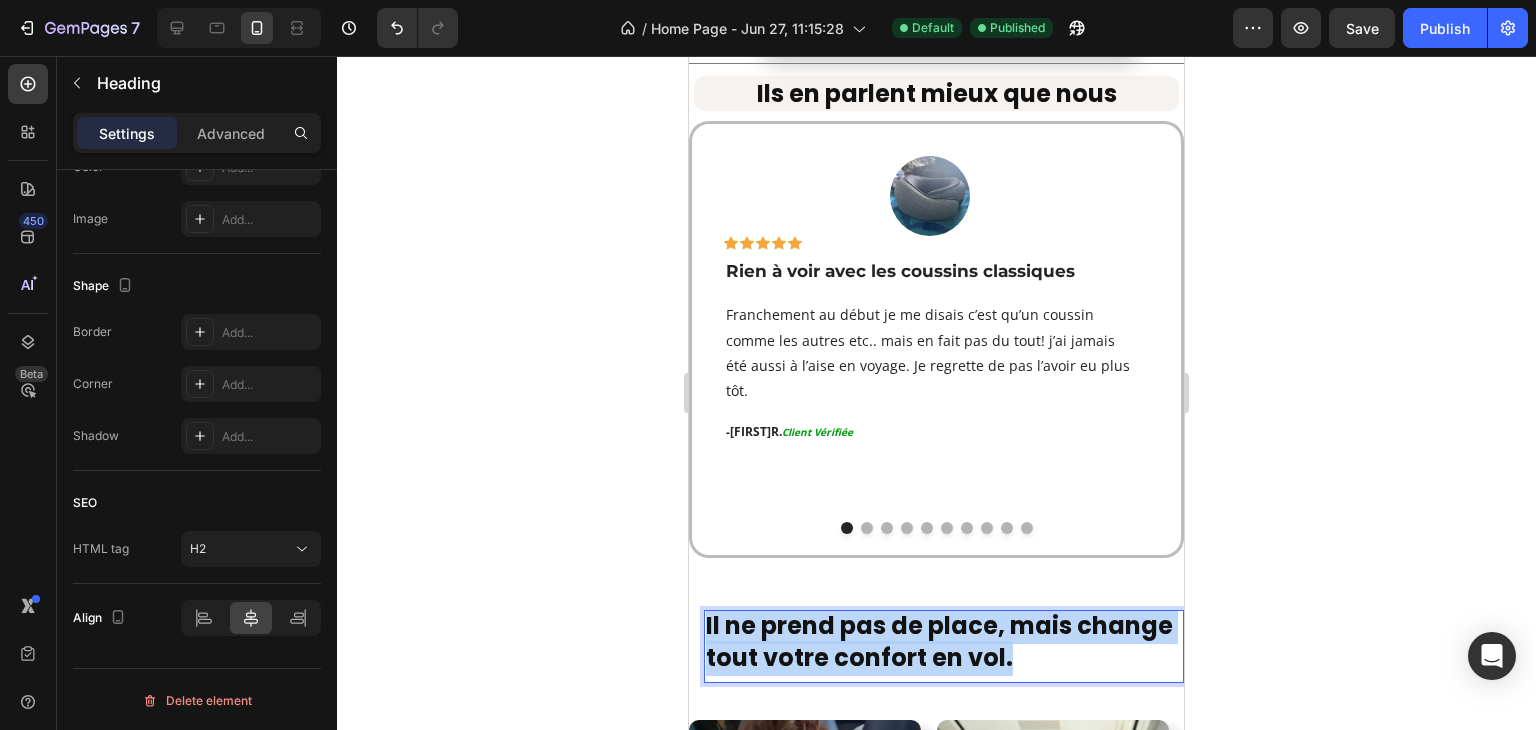 drag, startPoint x: 1139, startPoint y: 635, endPoint x: 1365, endPoint y: 639, distance: 226.0354 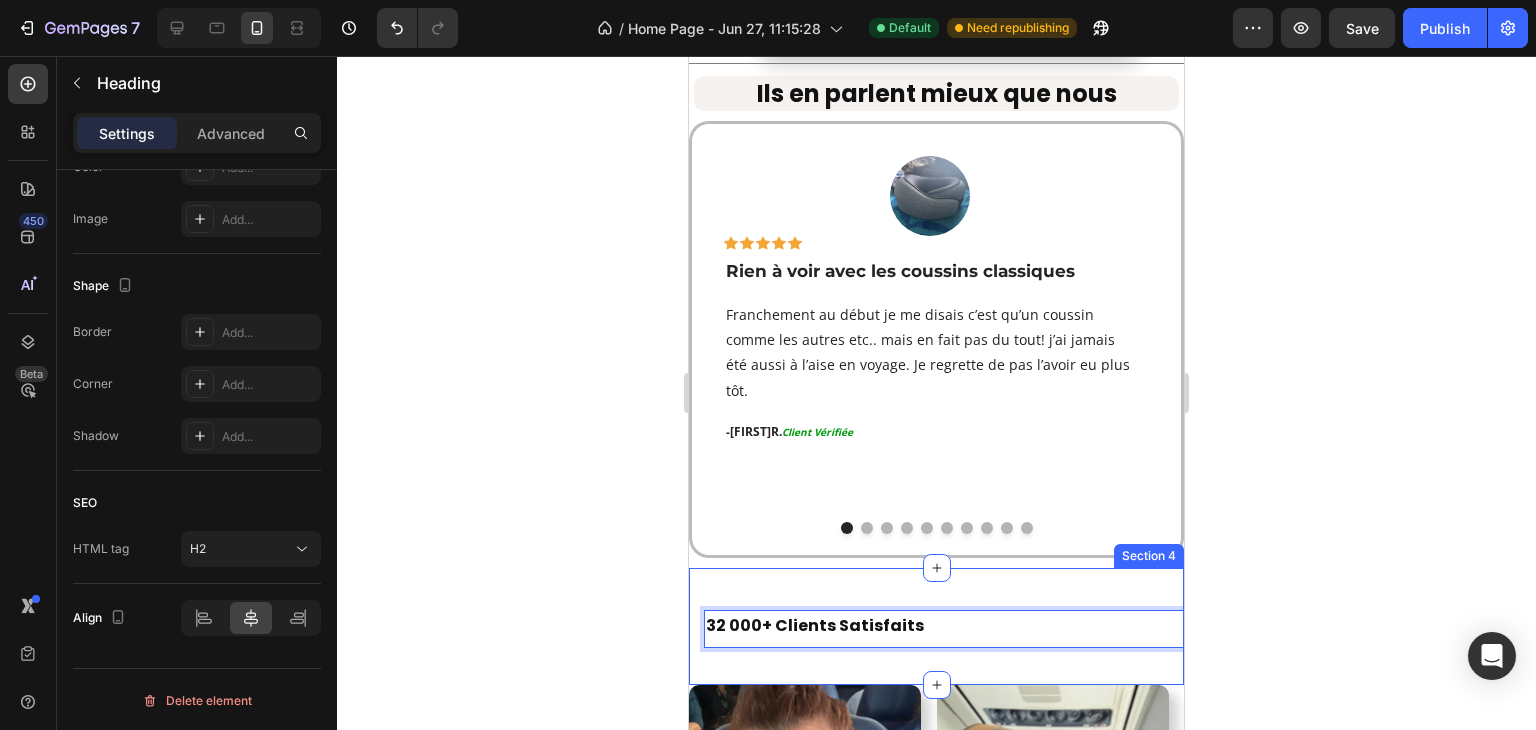 click 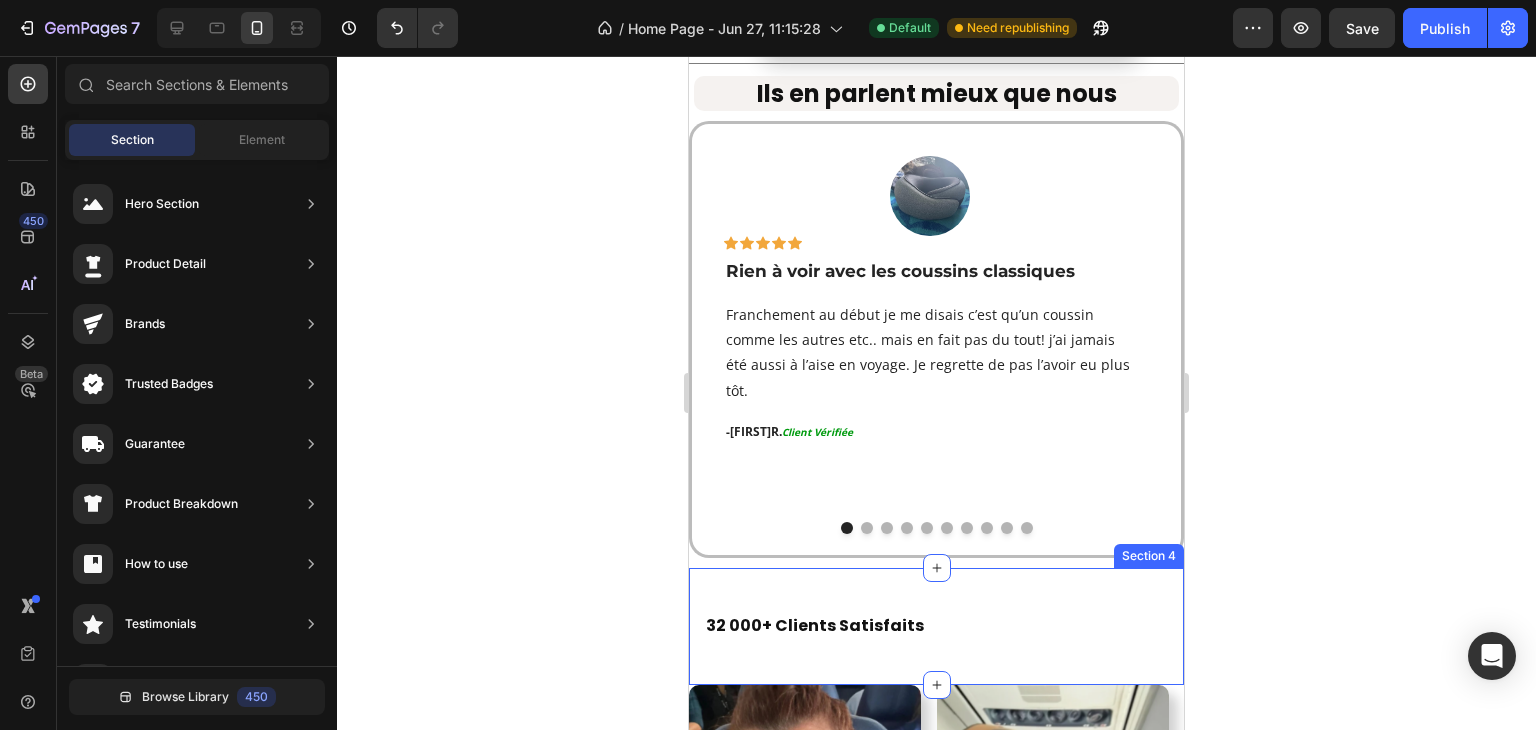 click on "32 000+ Clients Satisfaits Heading Section 4" at bounding box center [936, 626] 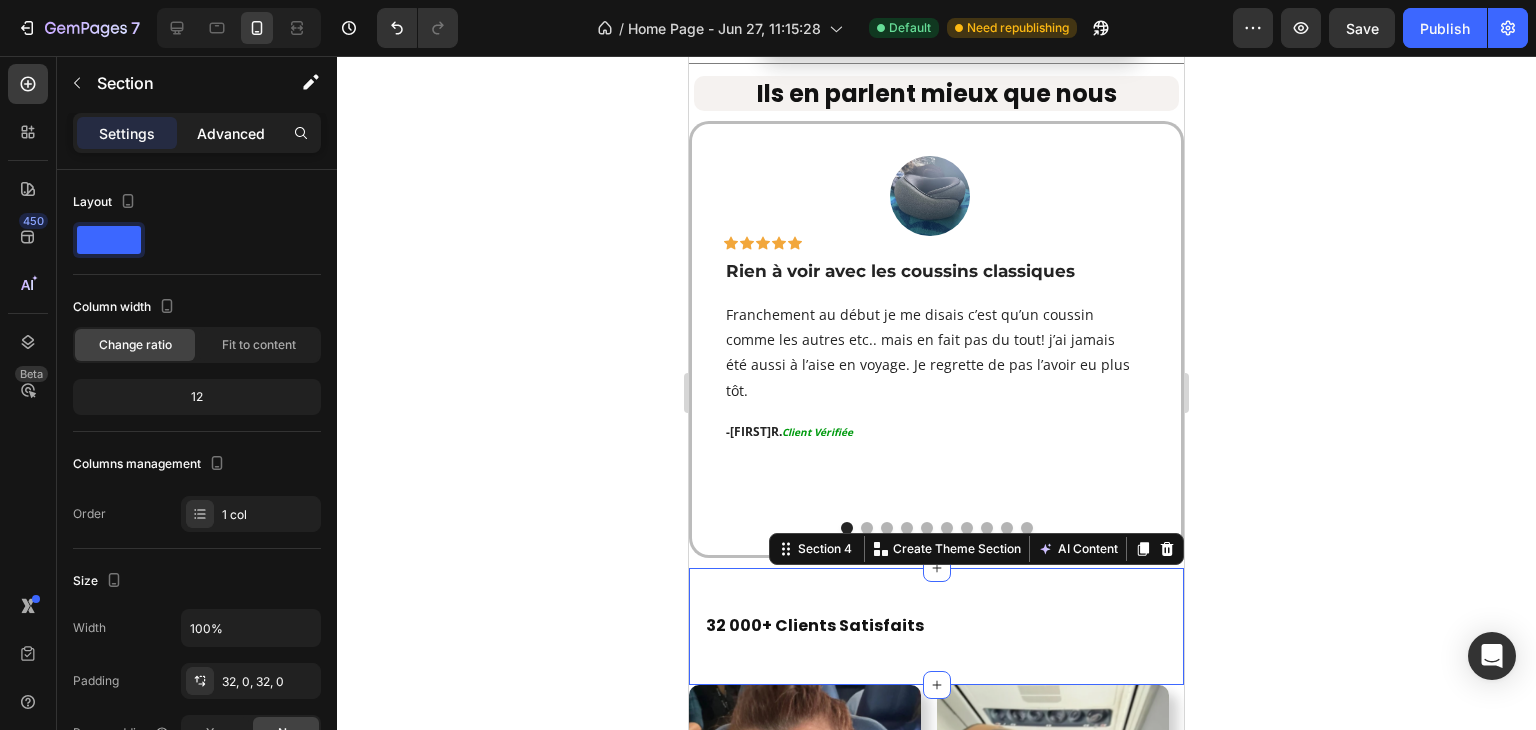click on "Advanced" 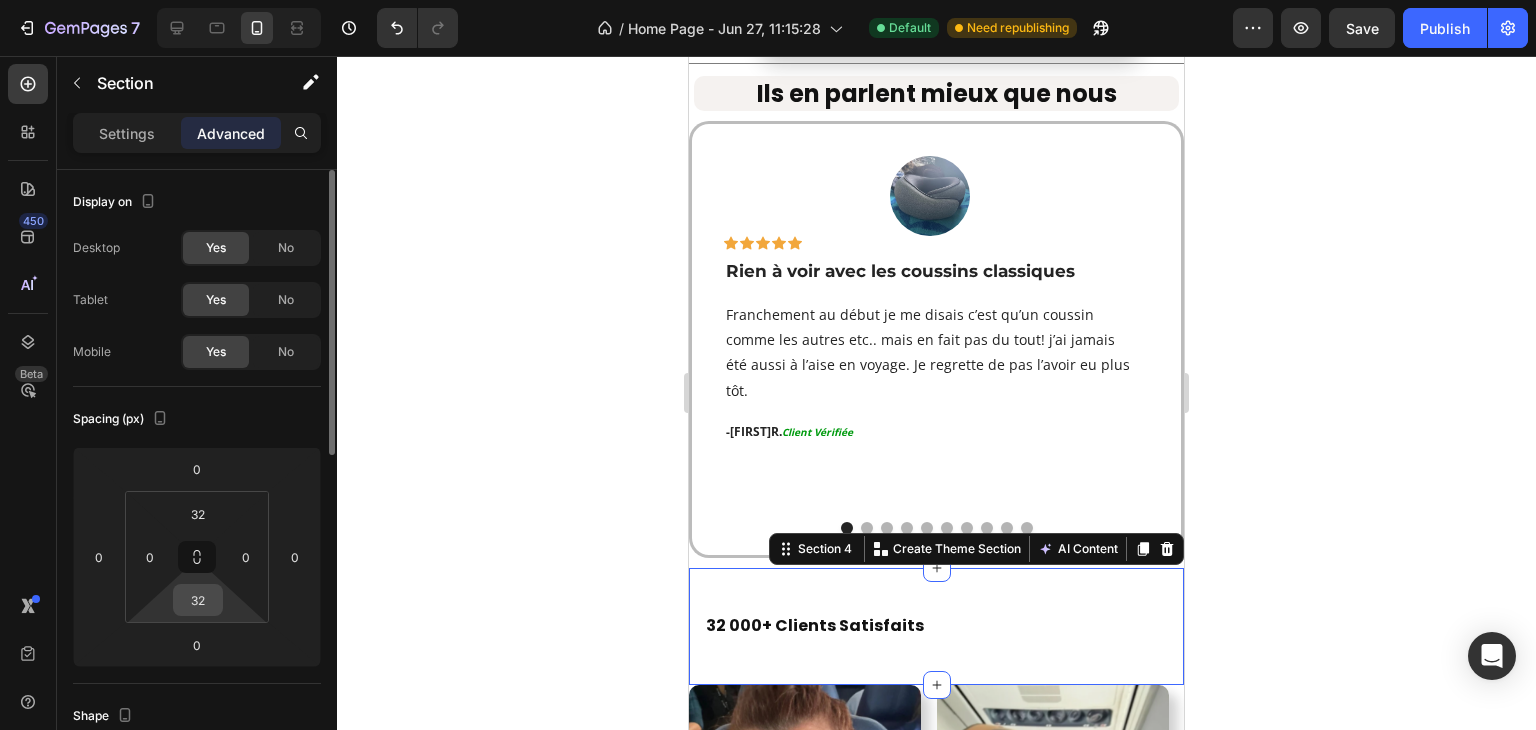 click on "32" at bounding box center [198, 600] 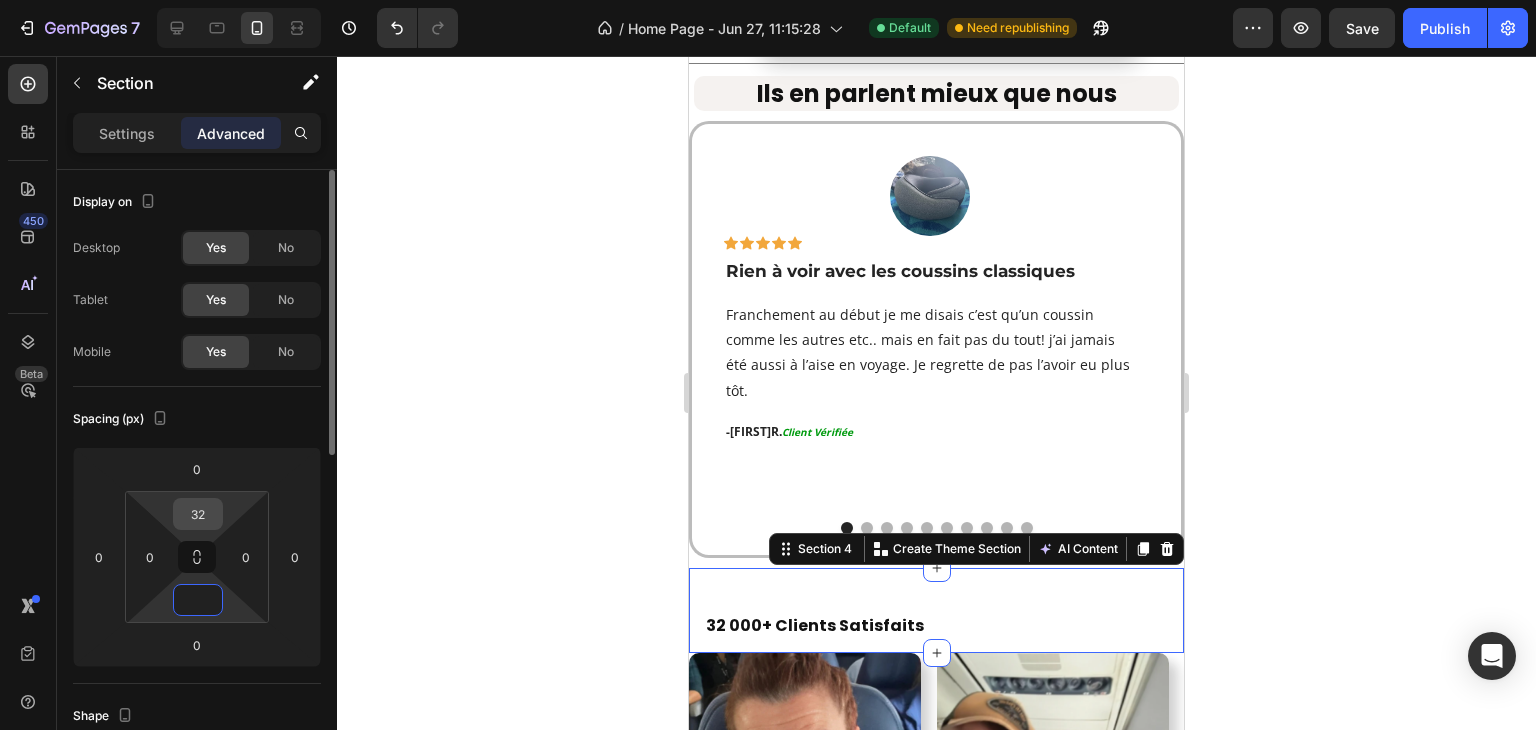 type on "0" 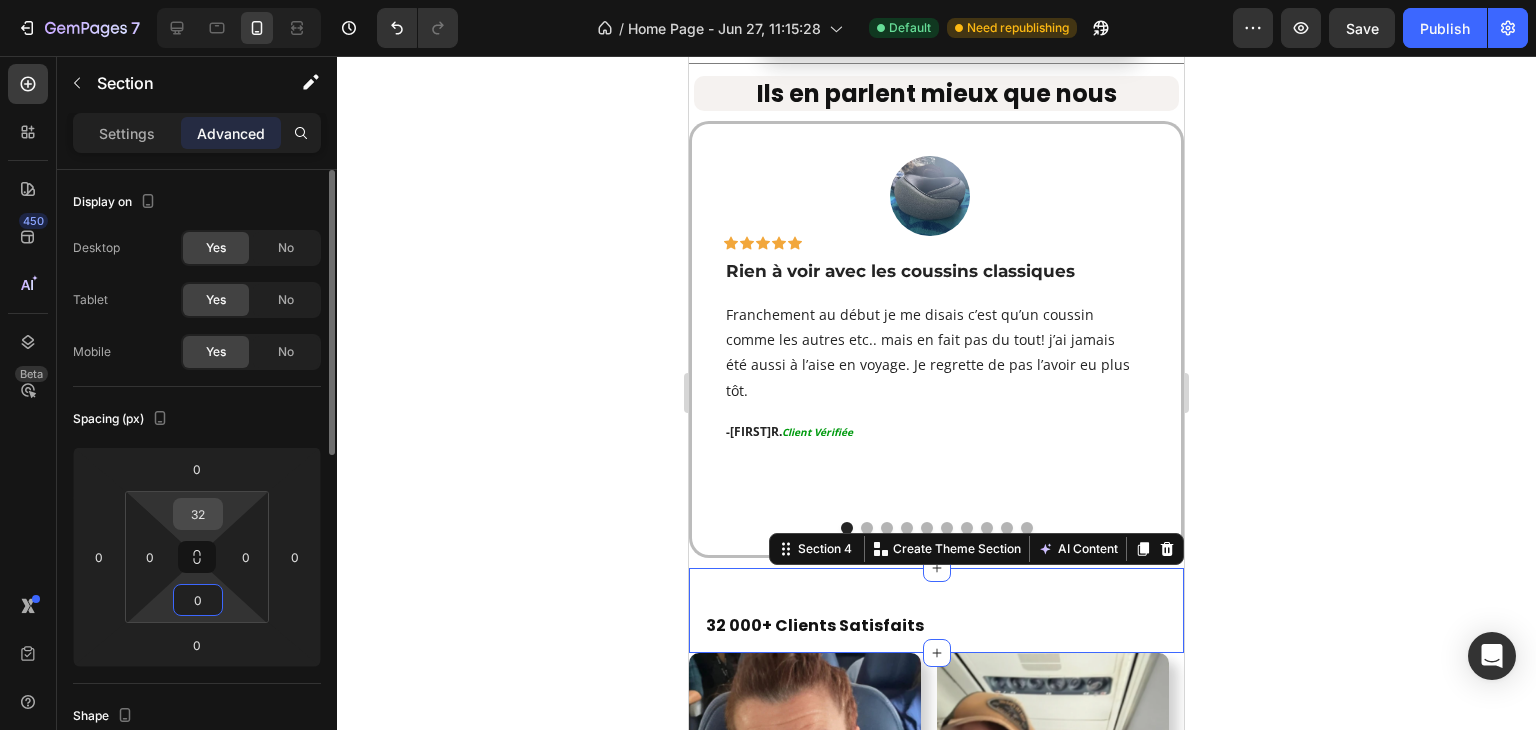 click on "32" at bounding box center (198, 514) 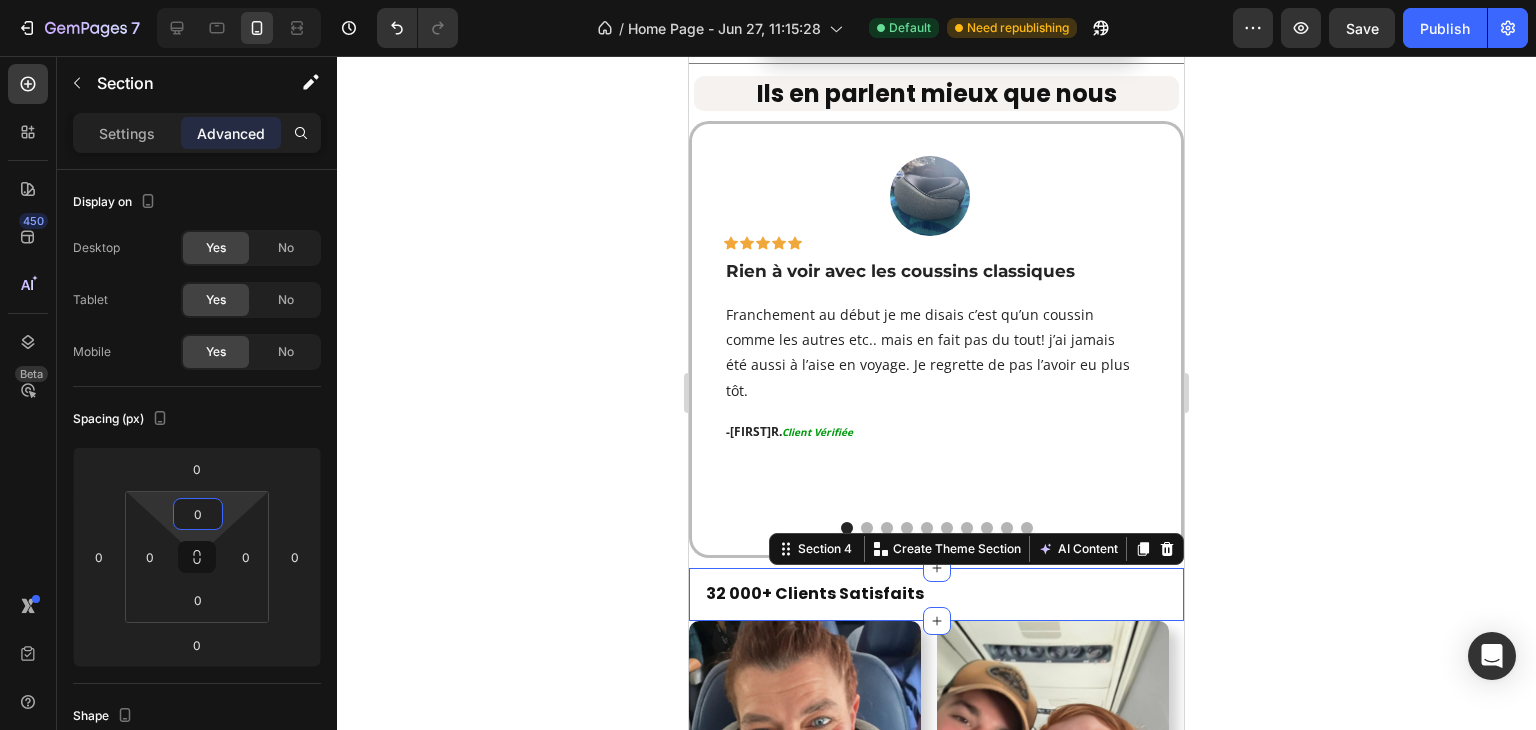 click 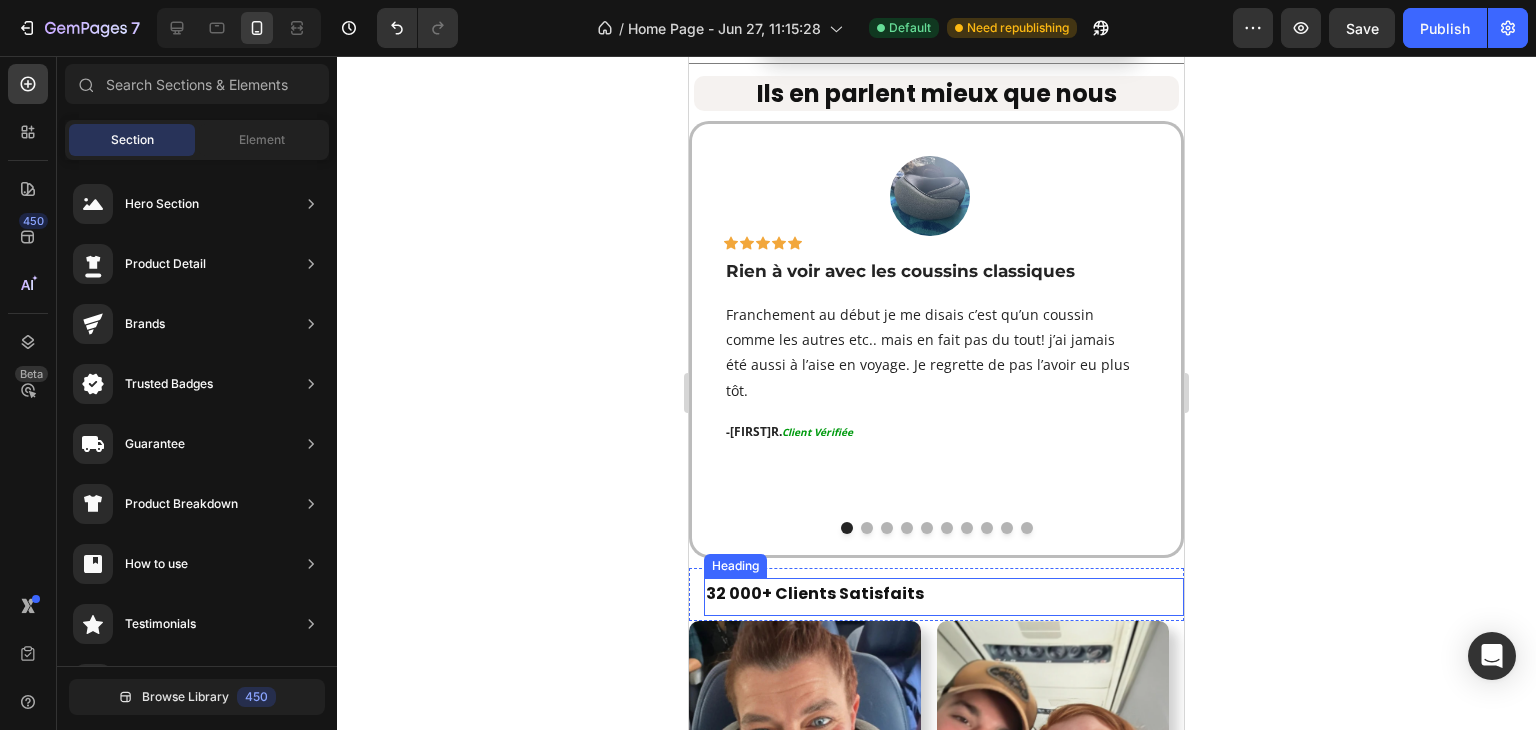 click on "32 000+ Clients Satisfaits" at bounding box center (944, 594) 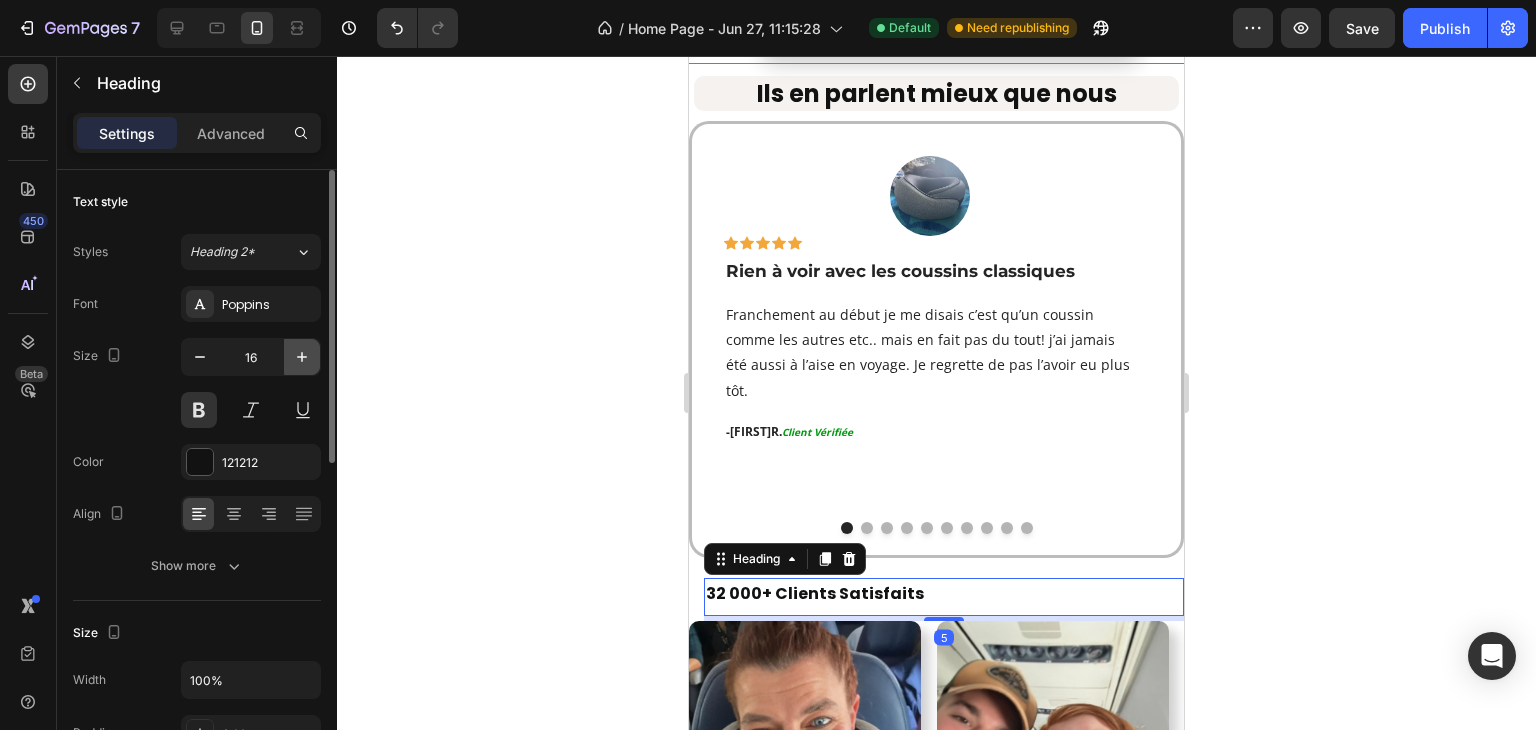 click 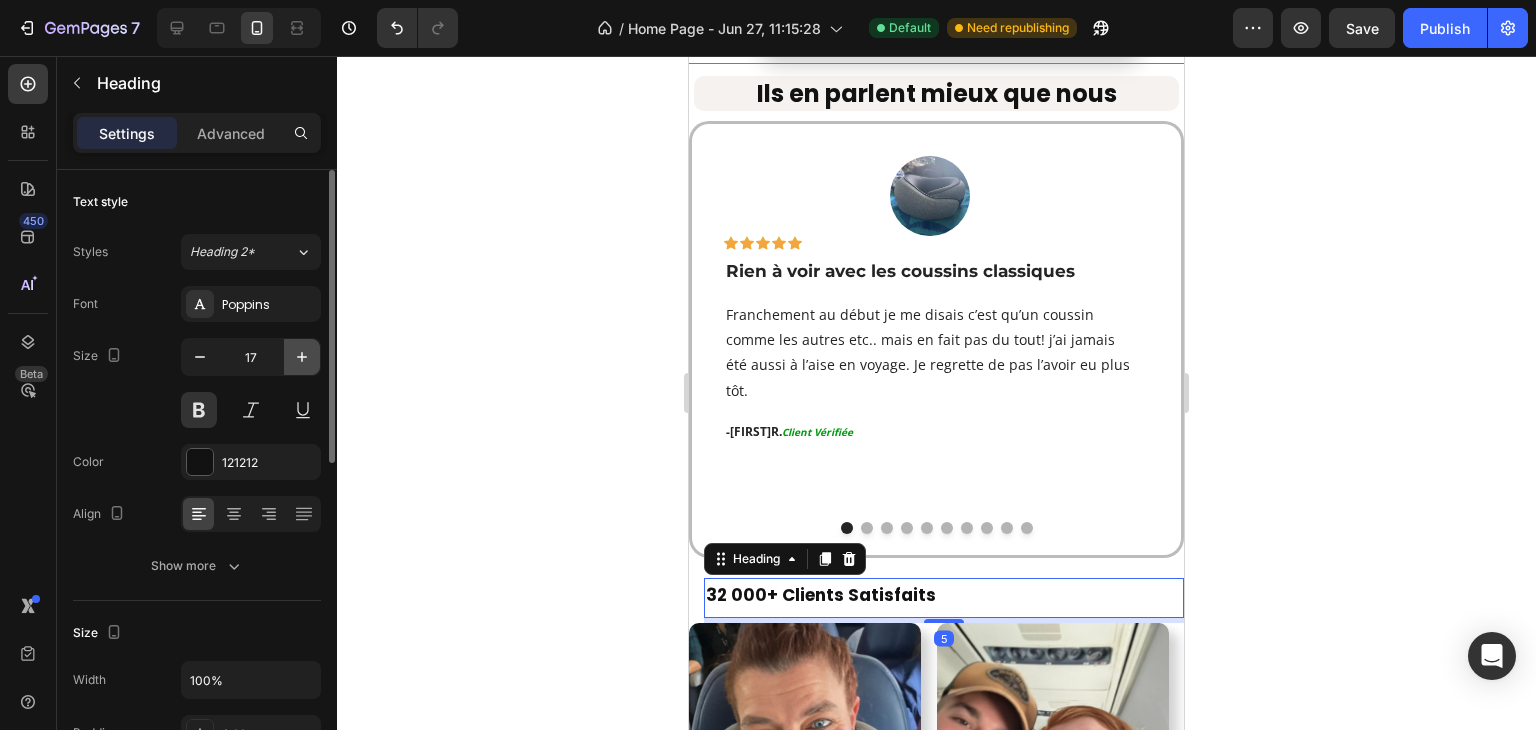 click 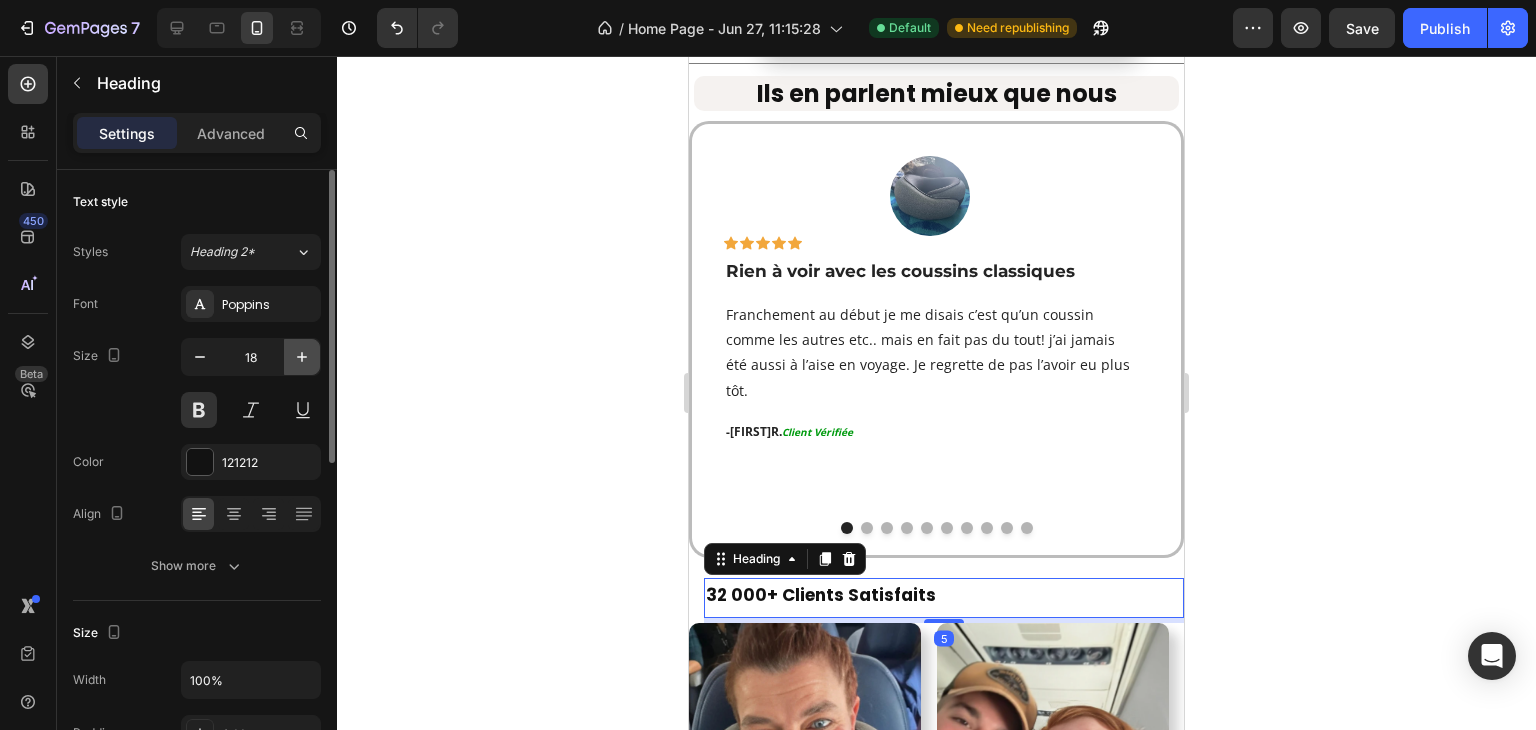 click 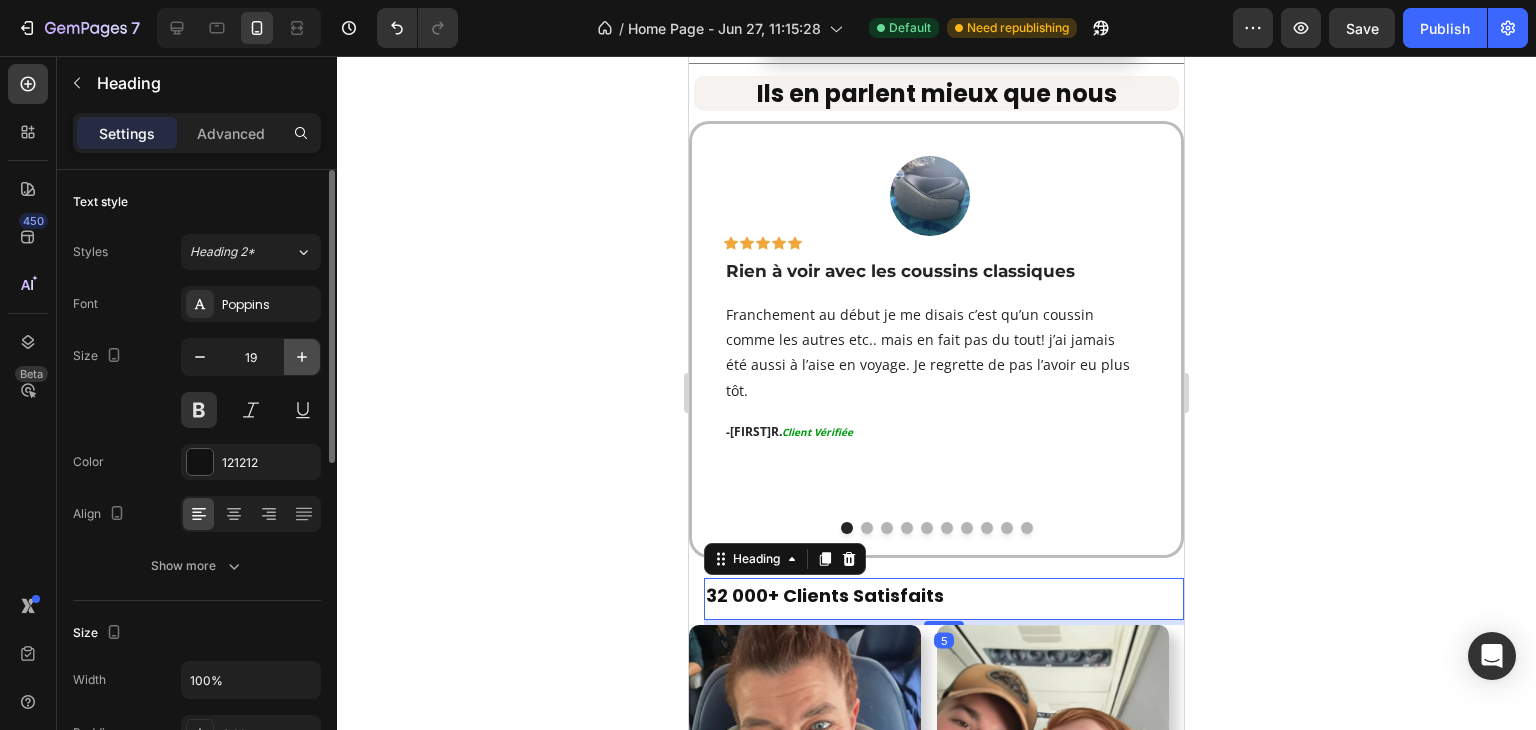 click 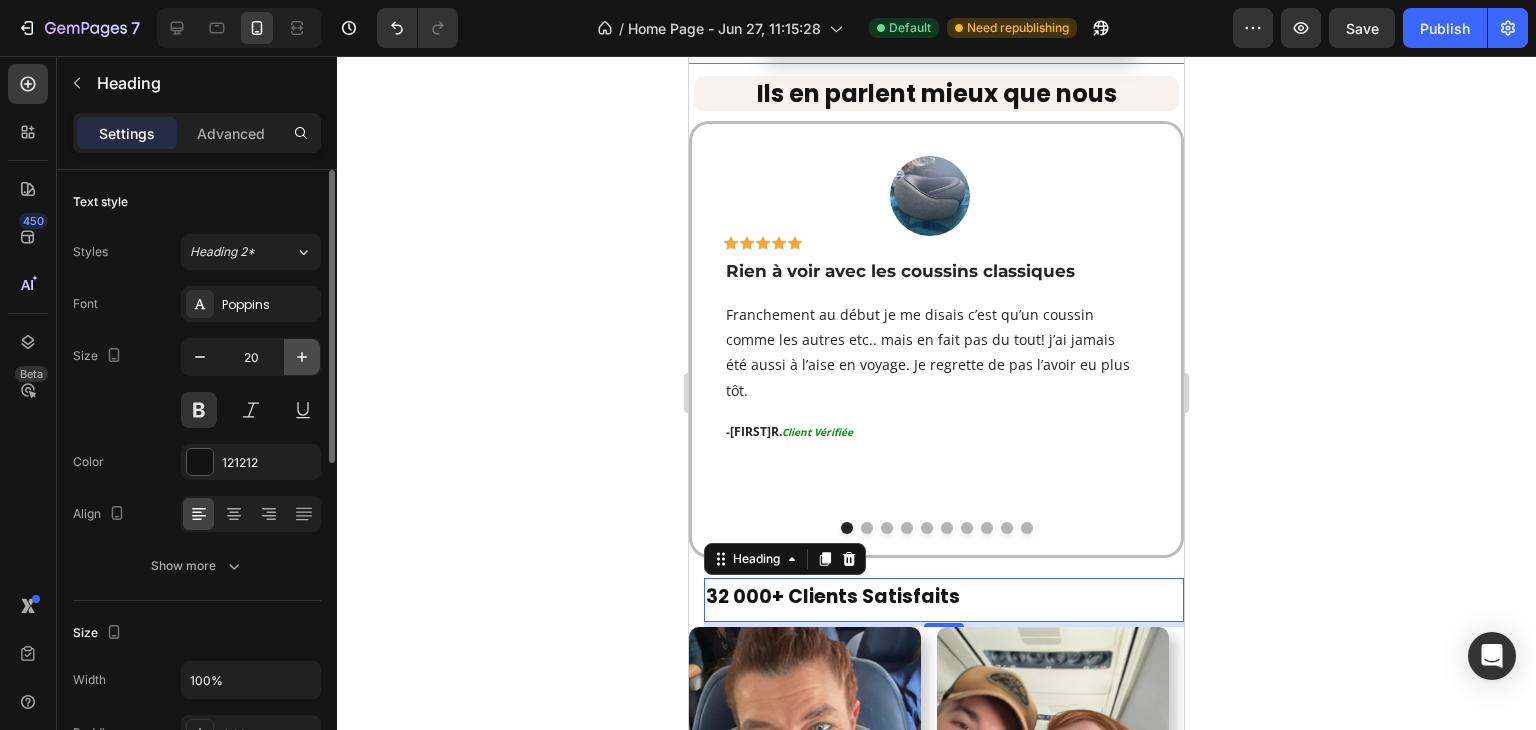click 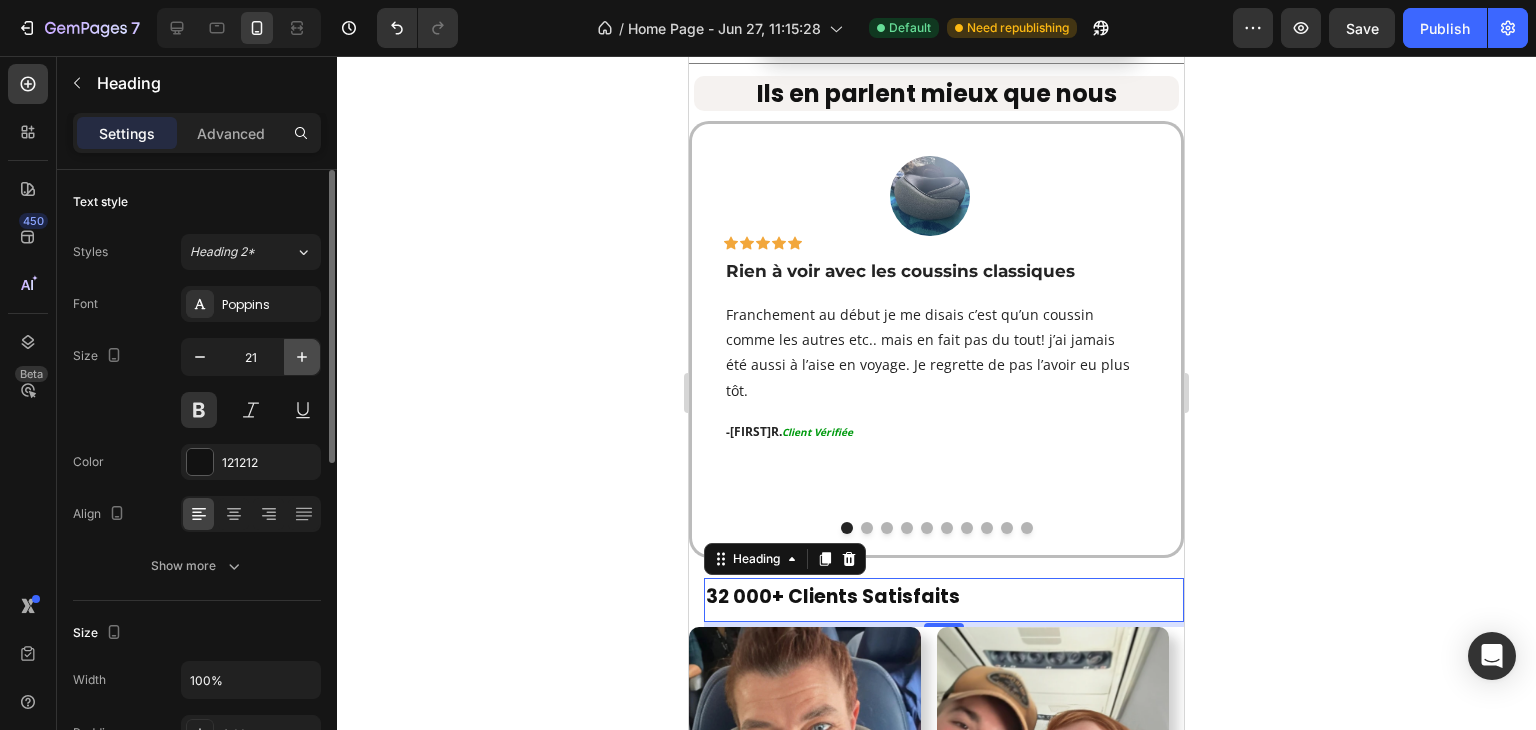 click 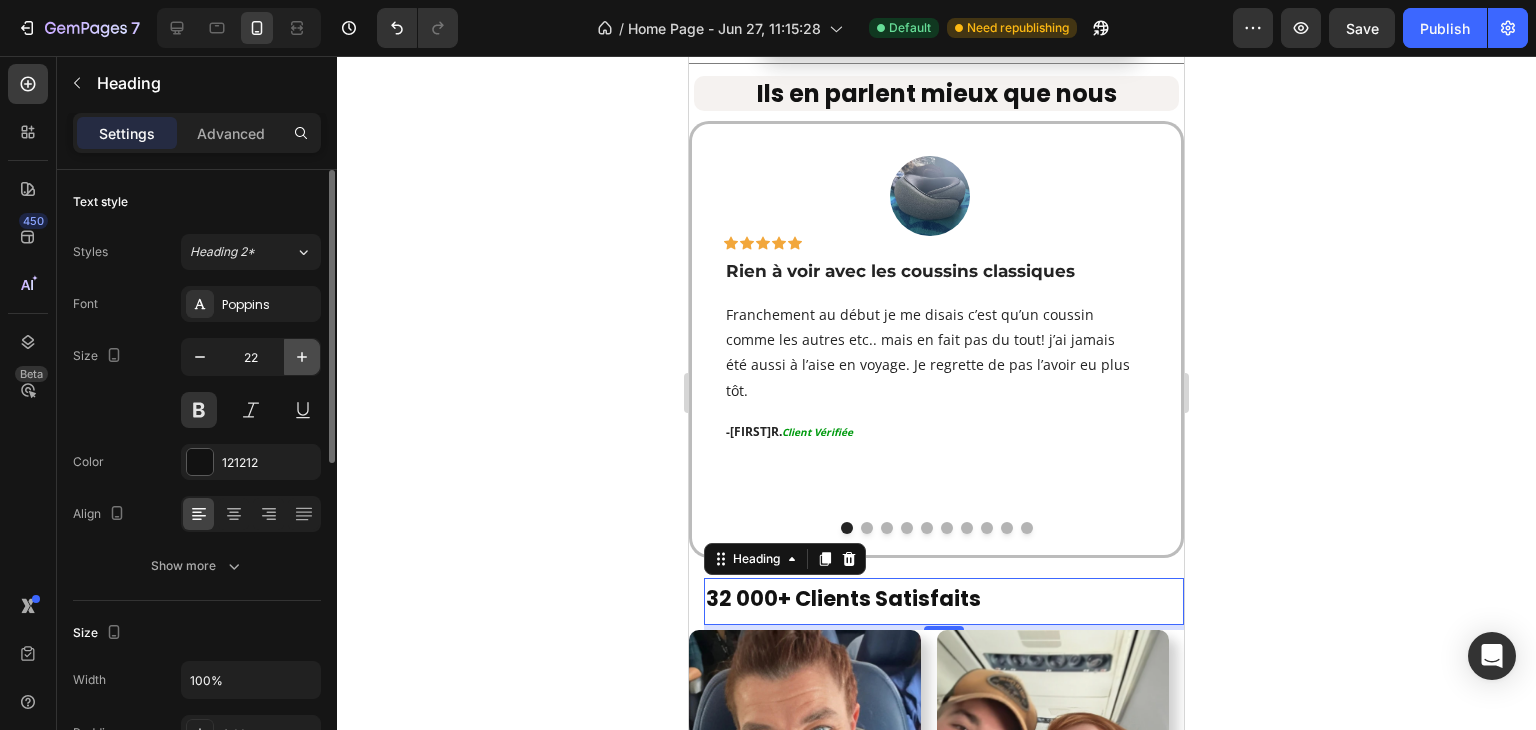 click 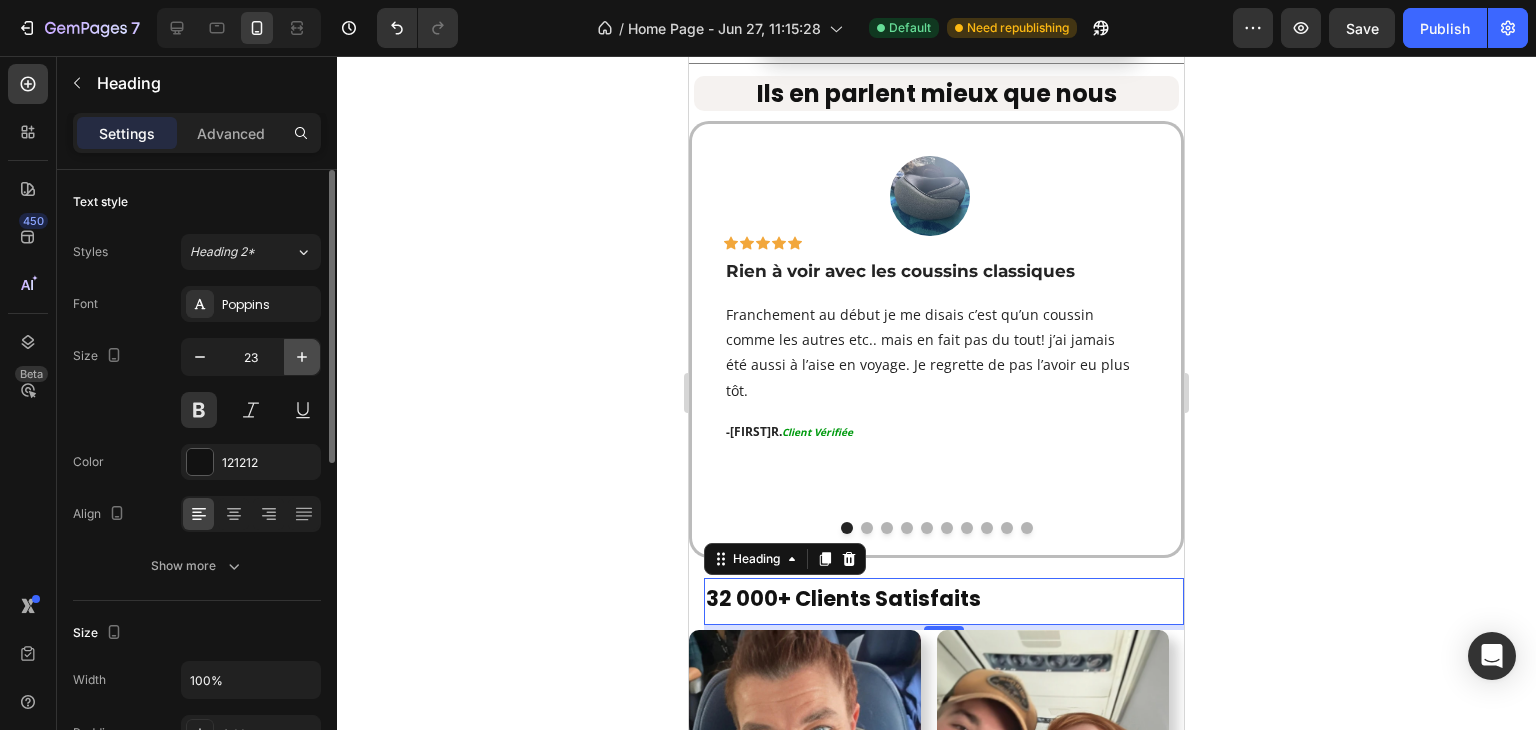 click 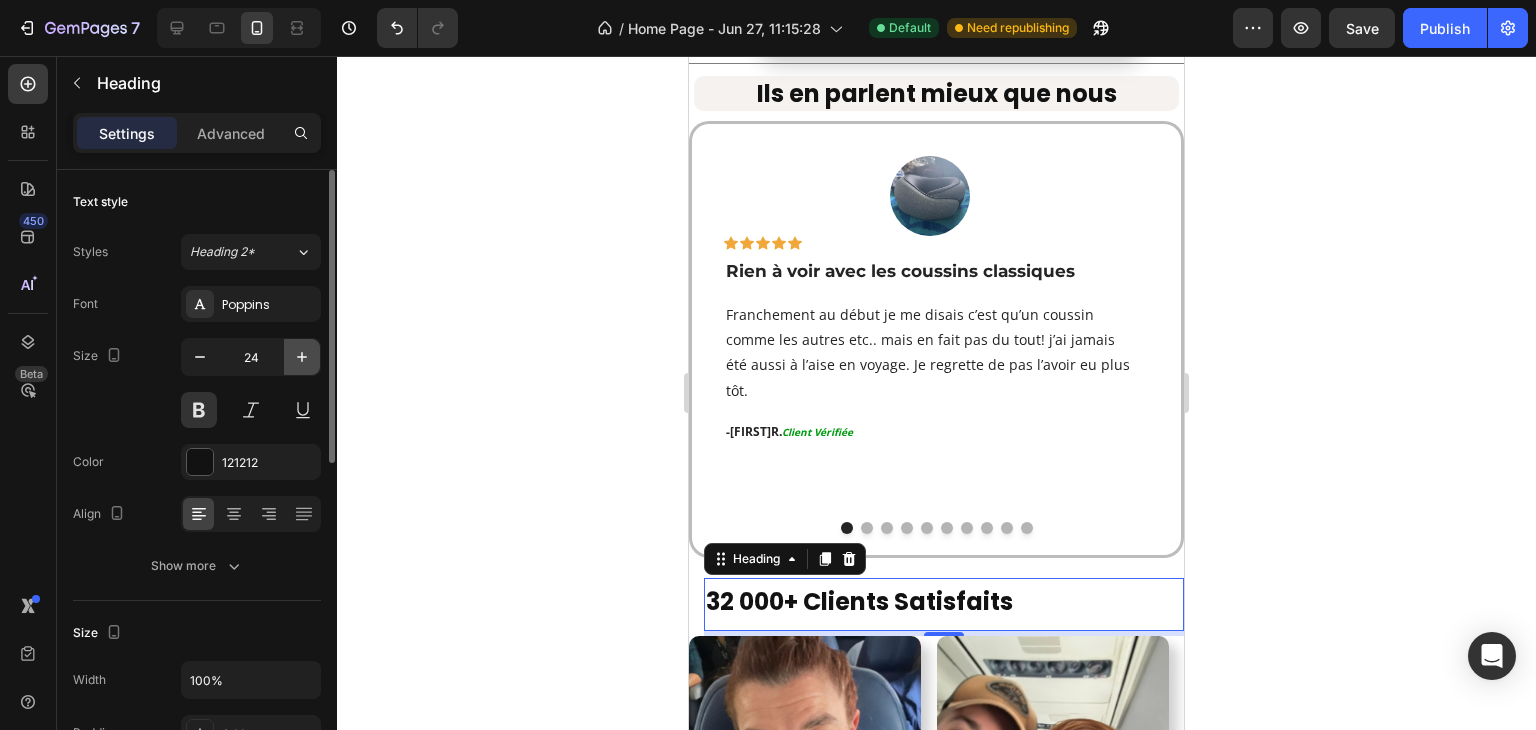 click 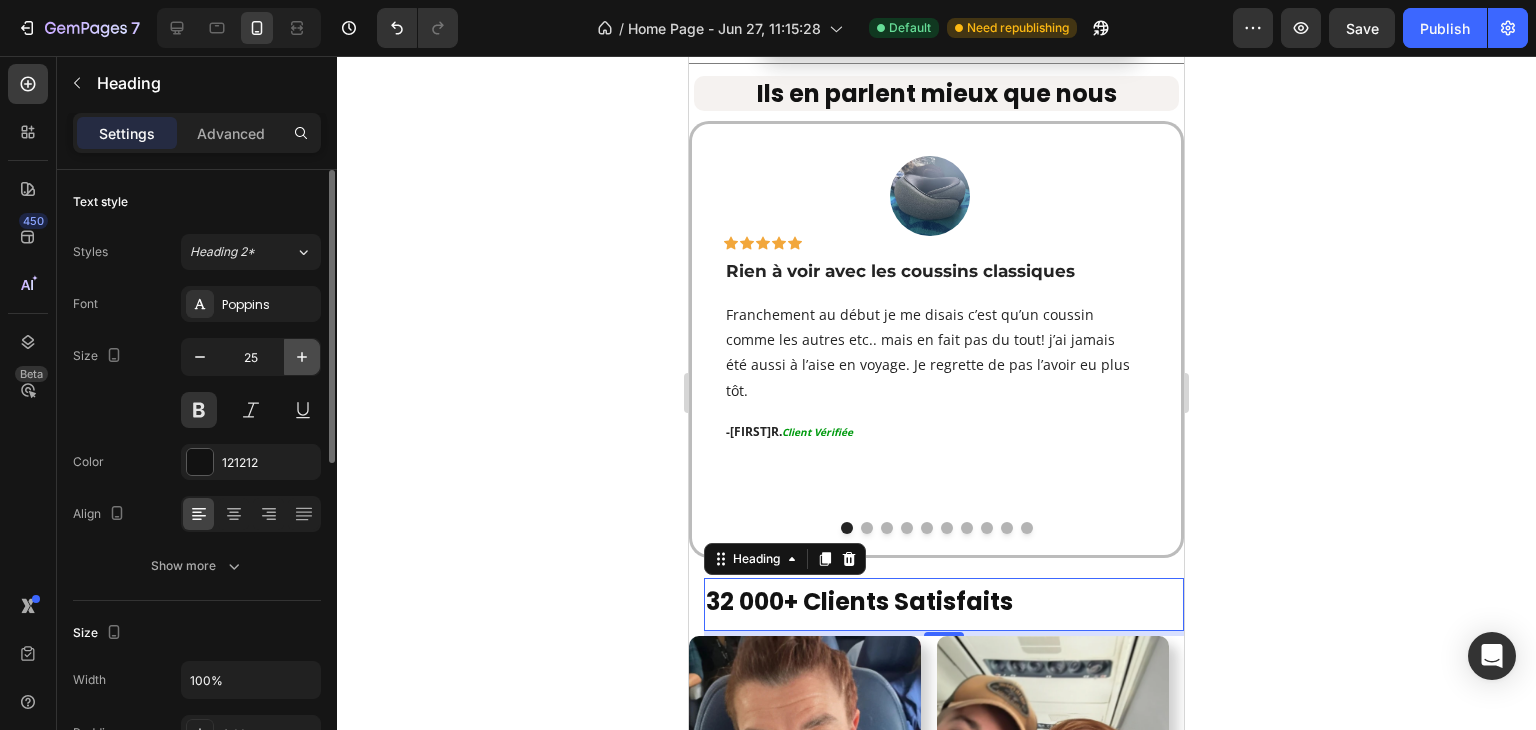 click 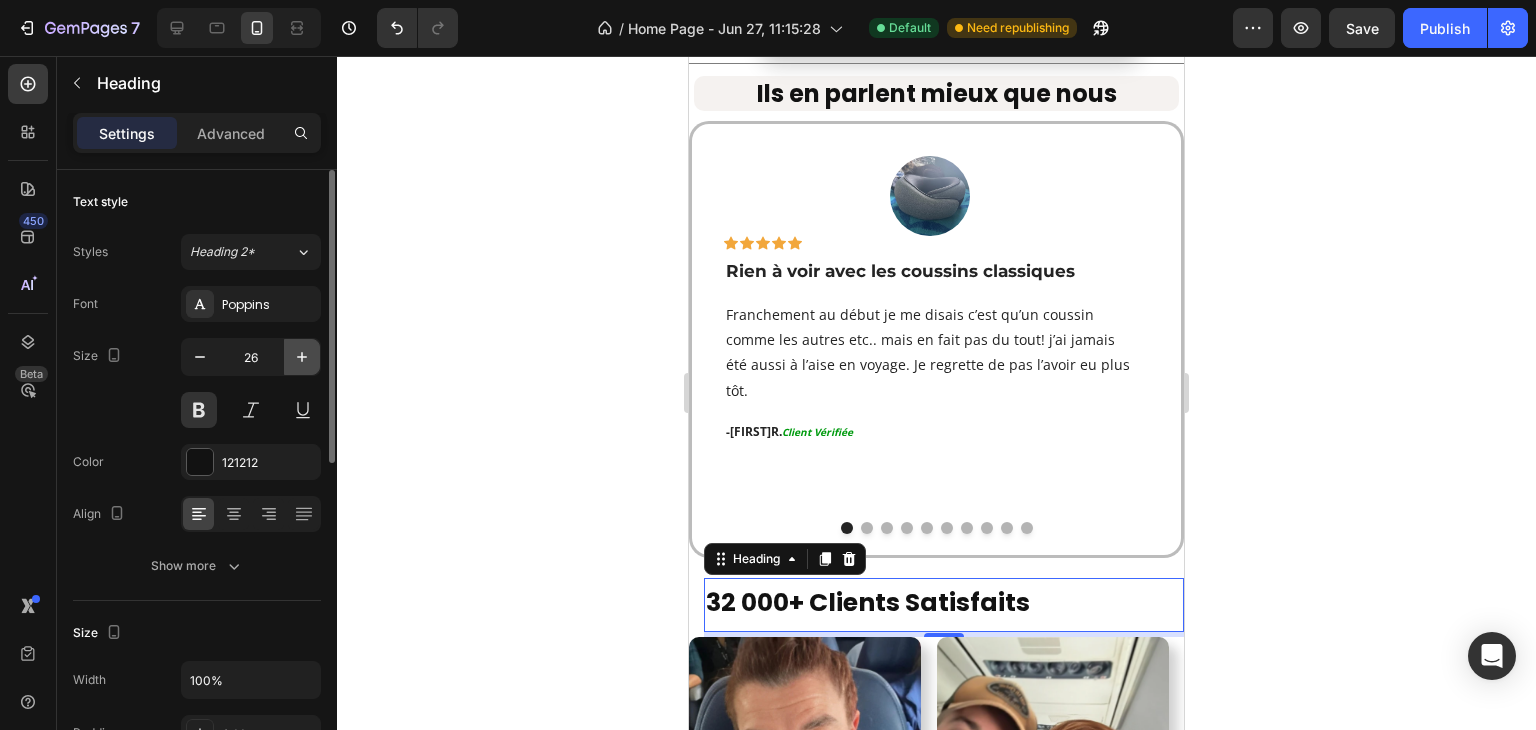 click 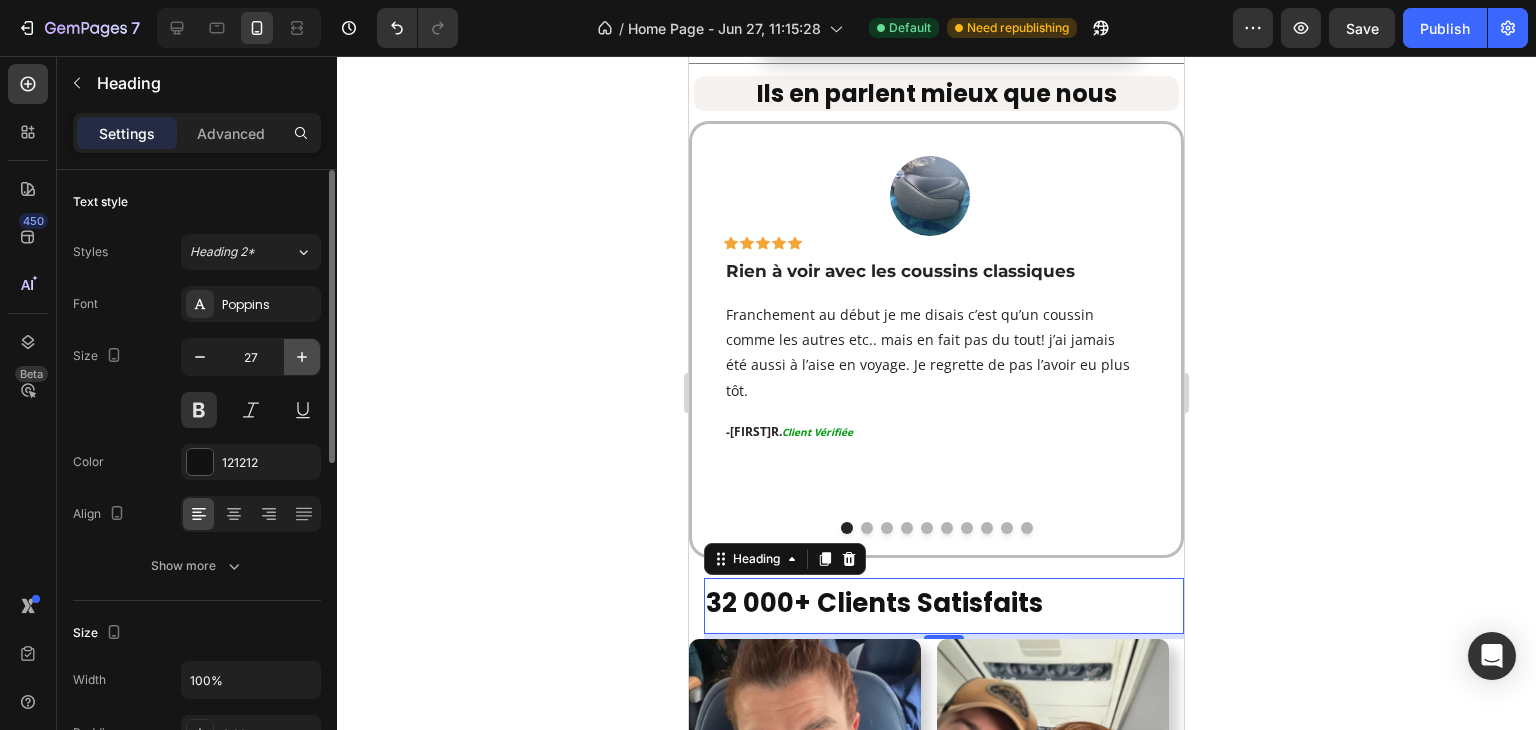 click 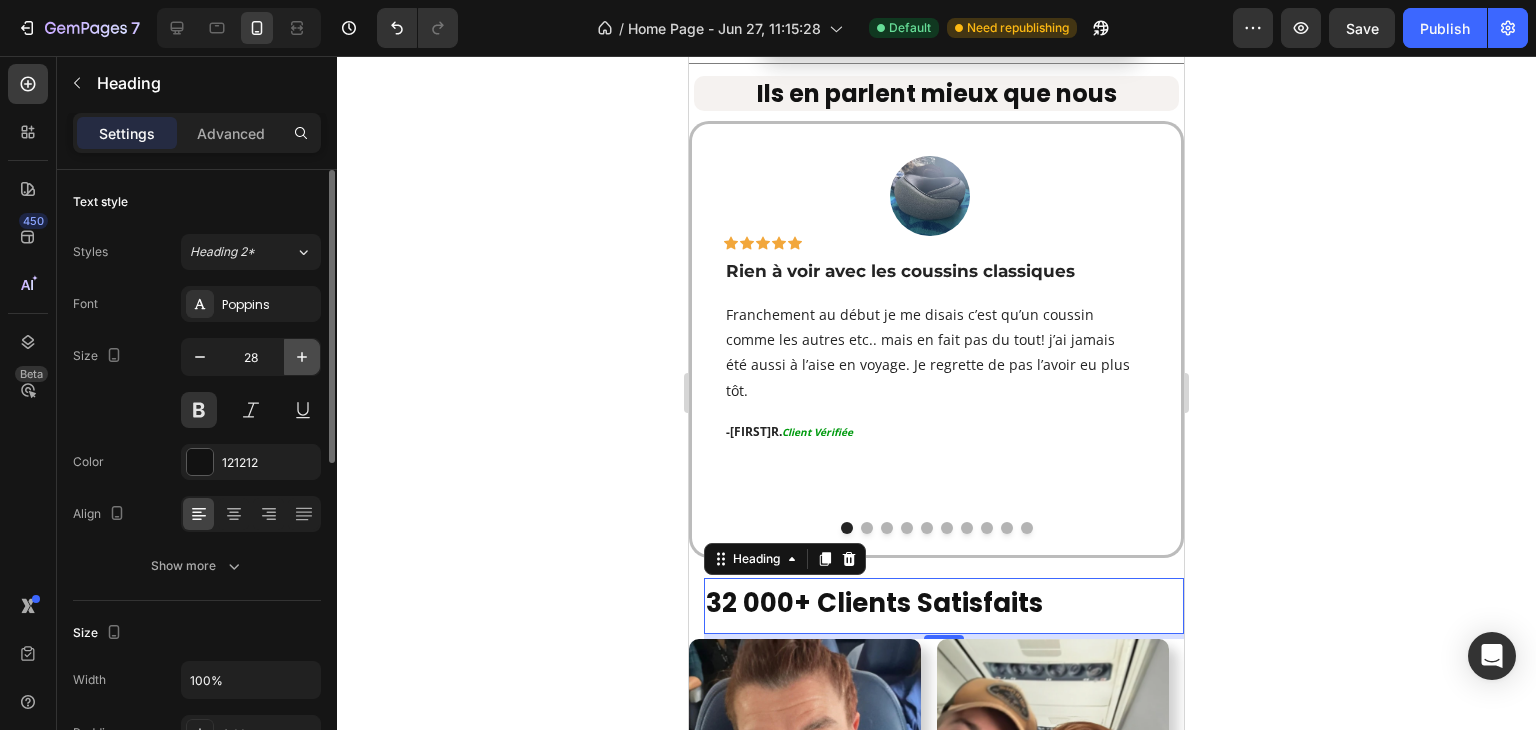 click 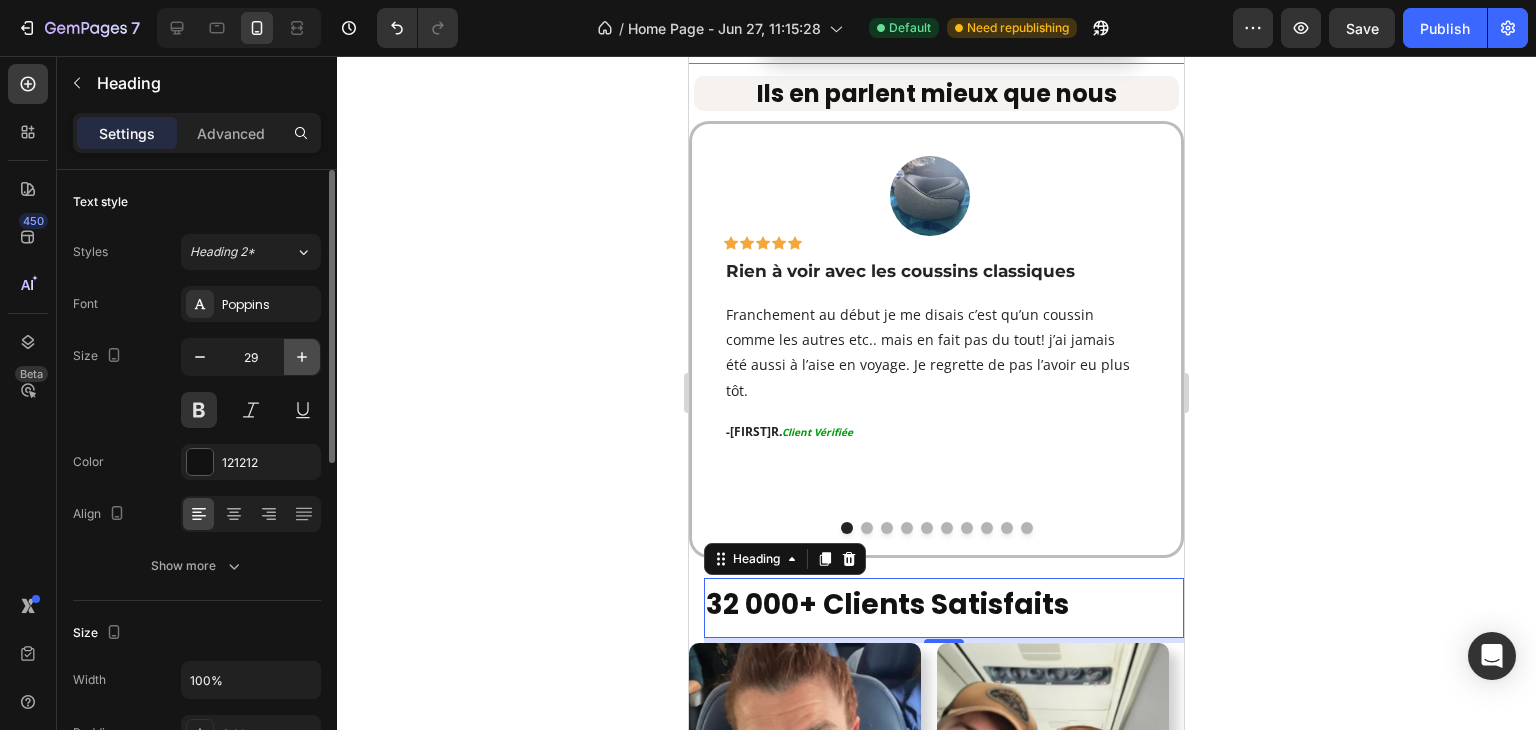 click 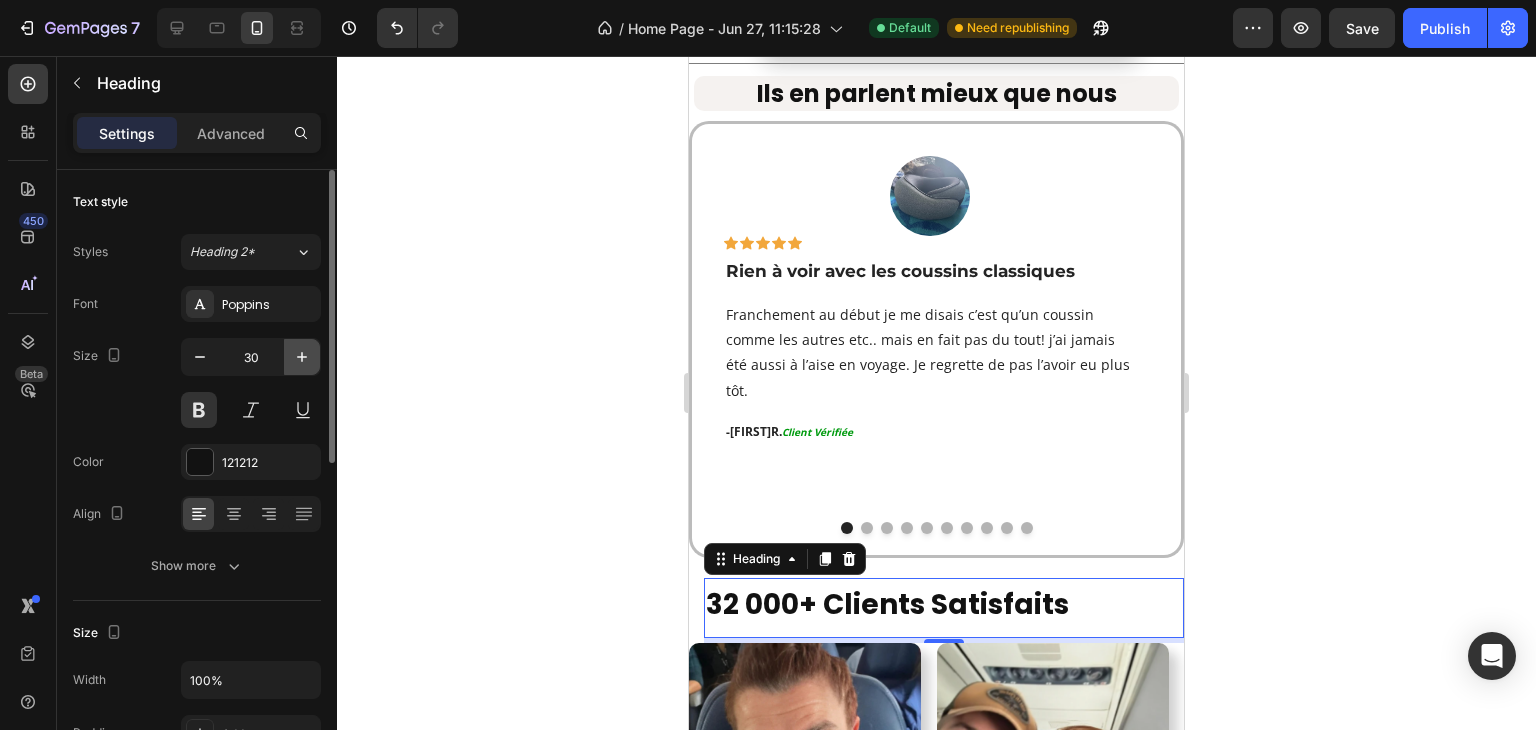 click 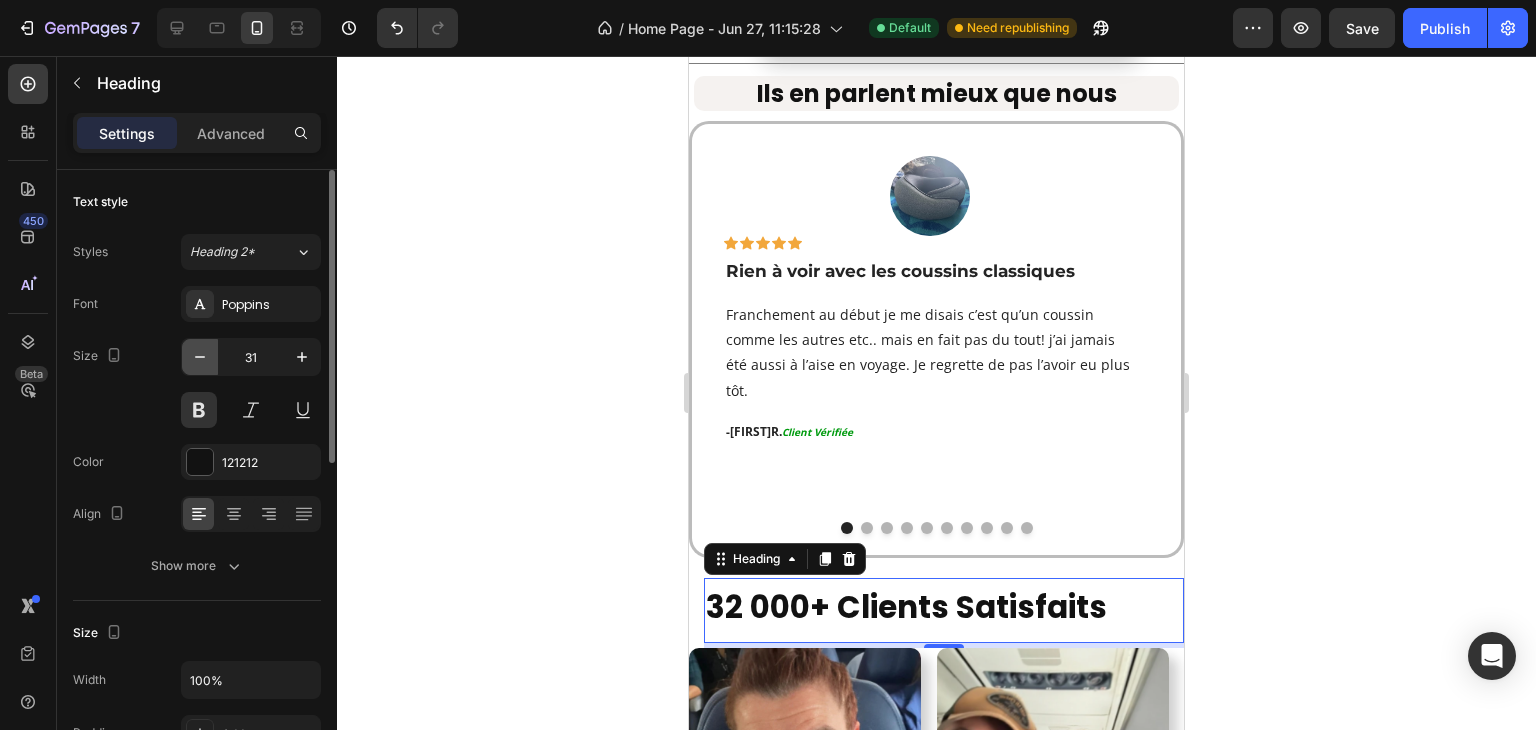 click 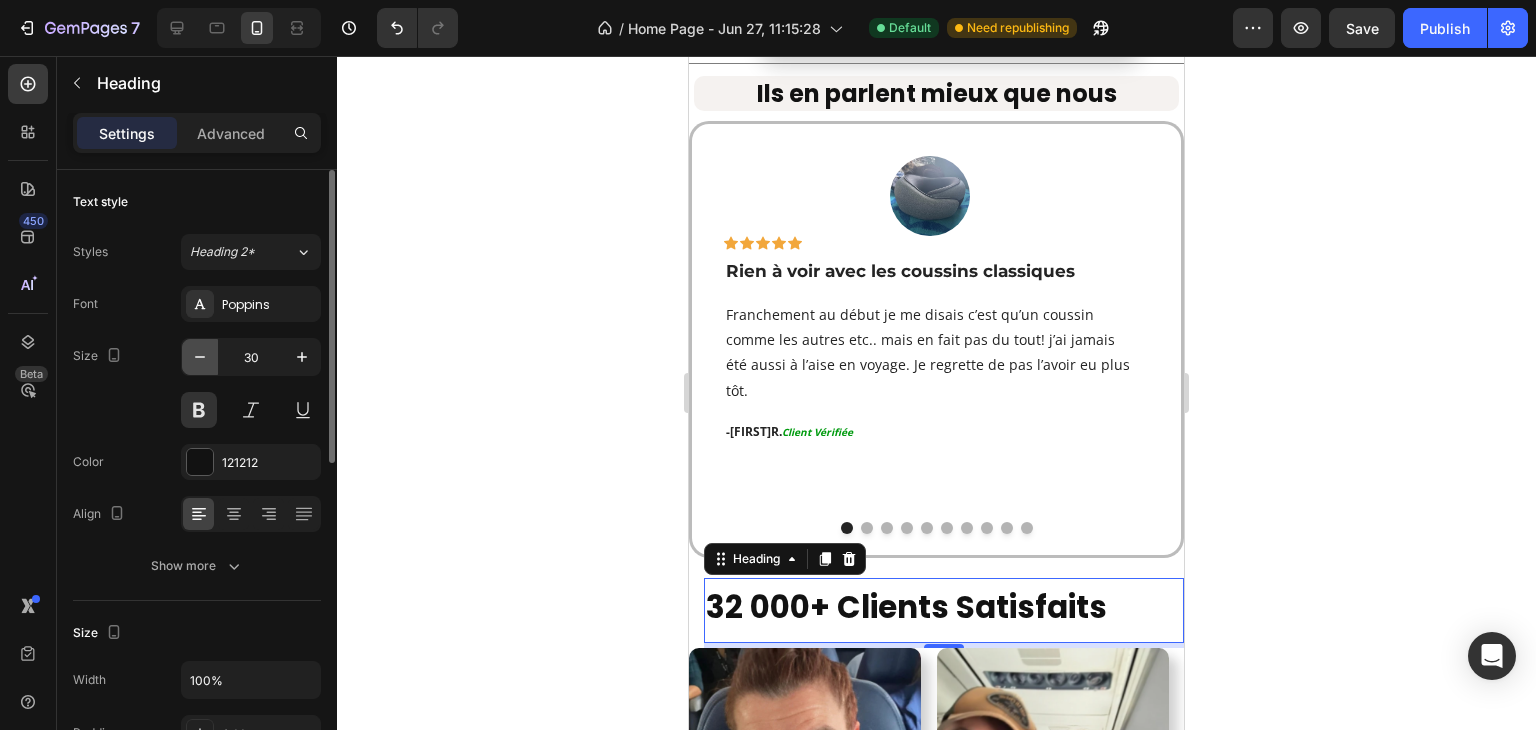 click 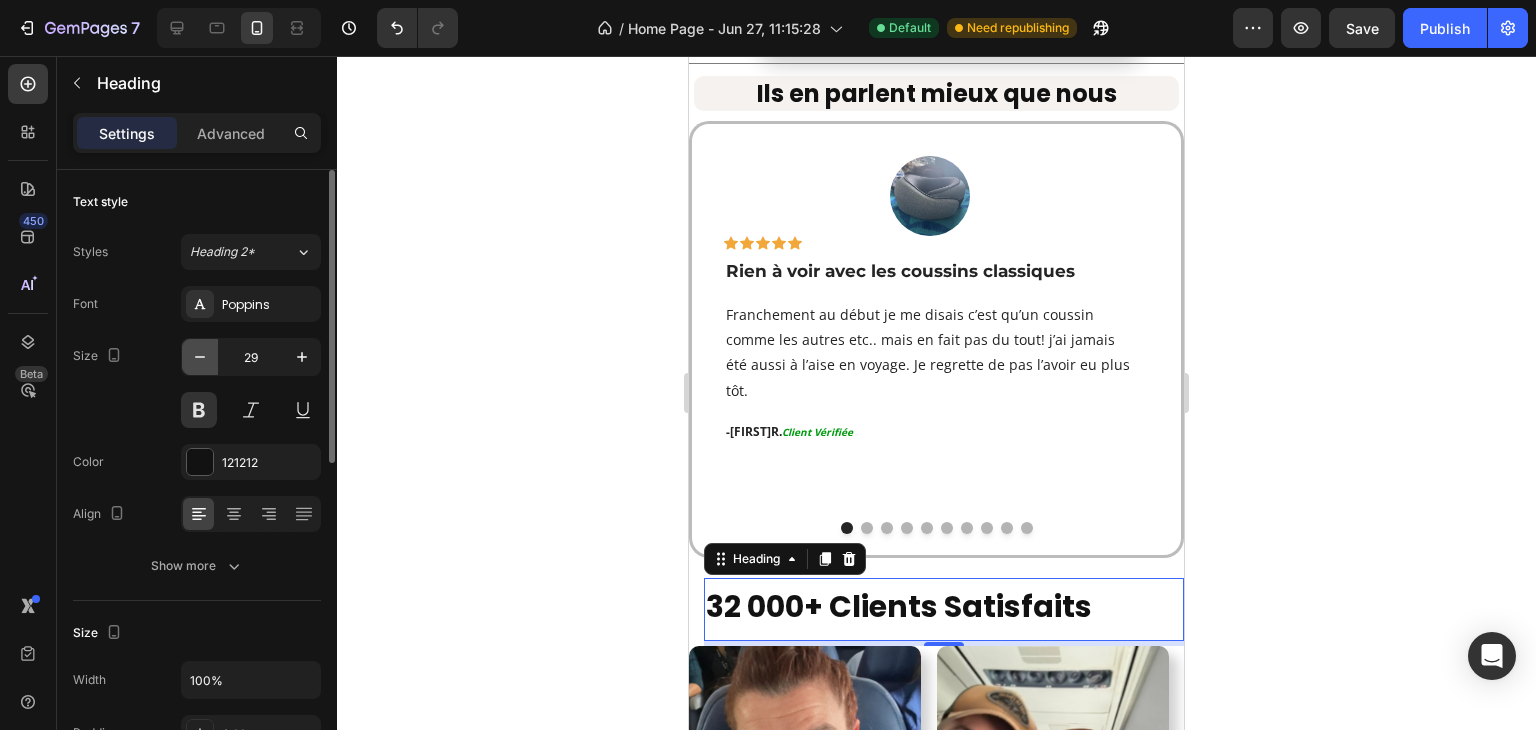 click 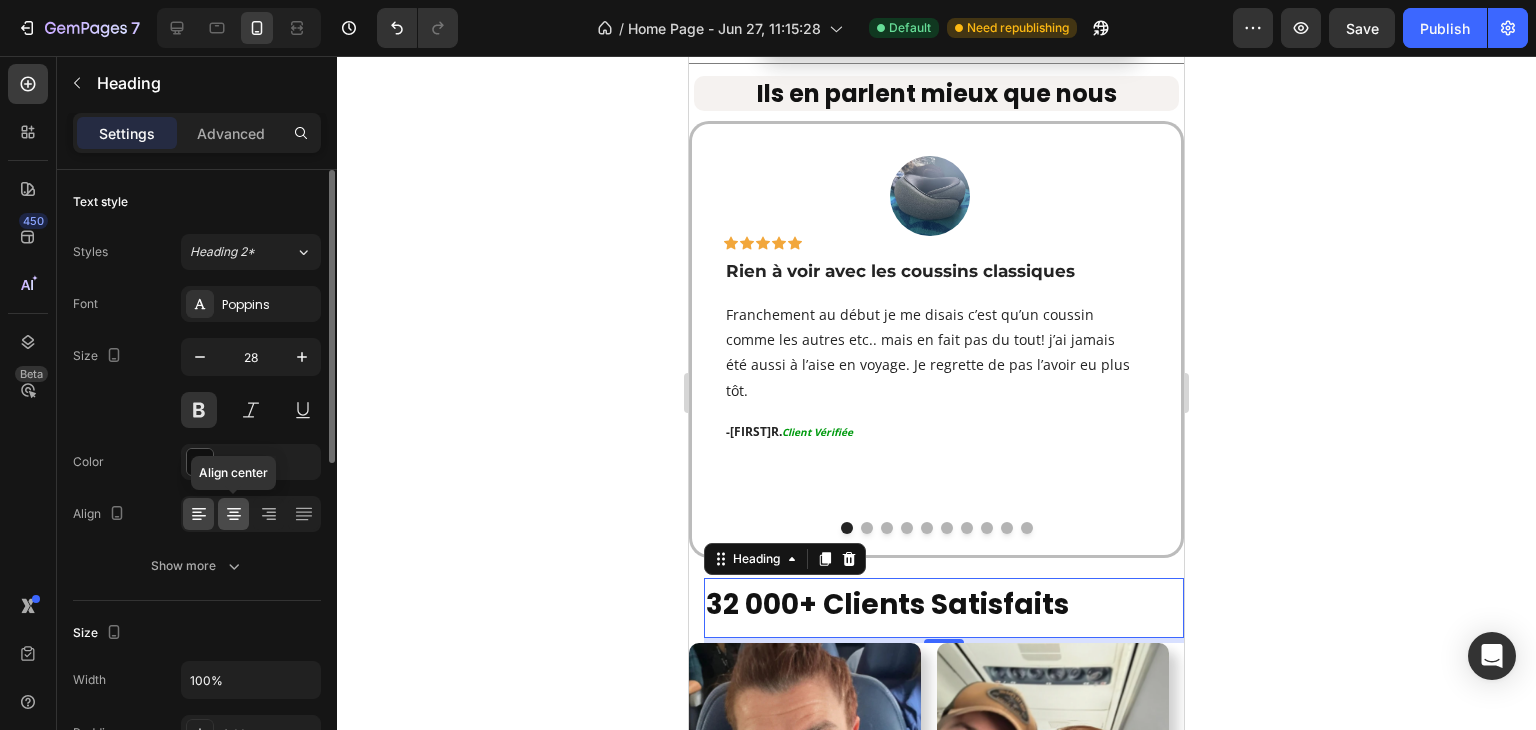 click 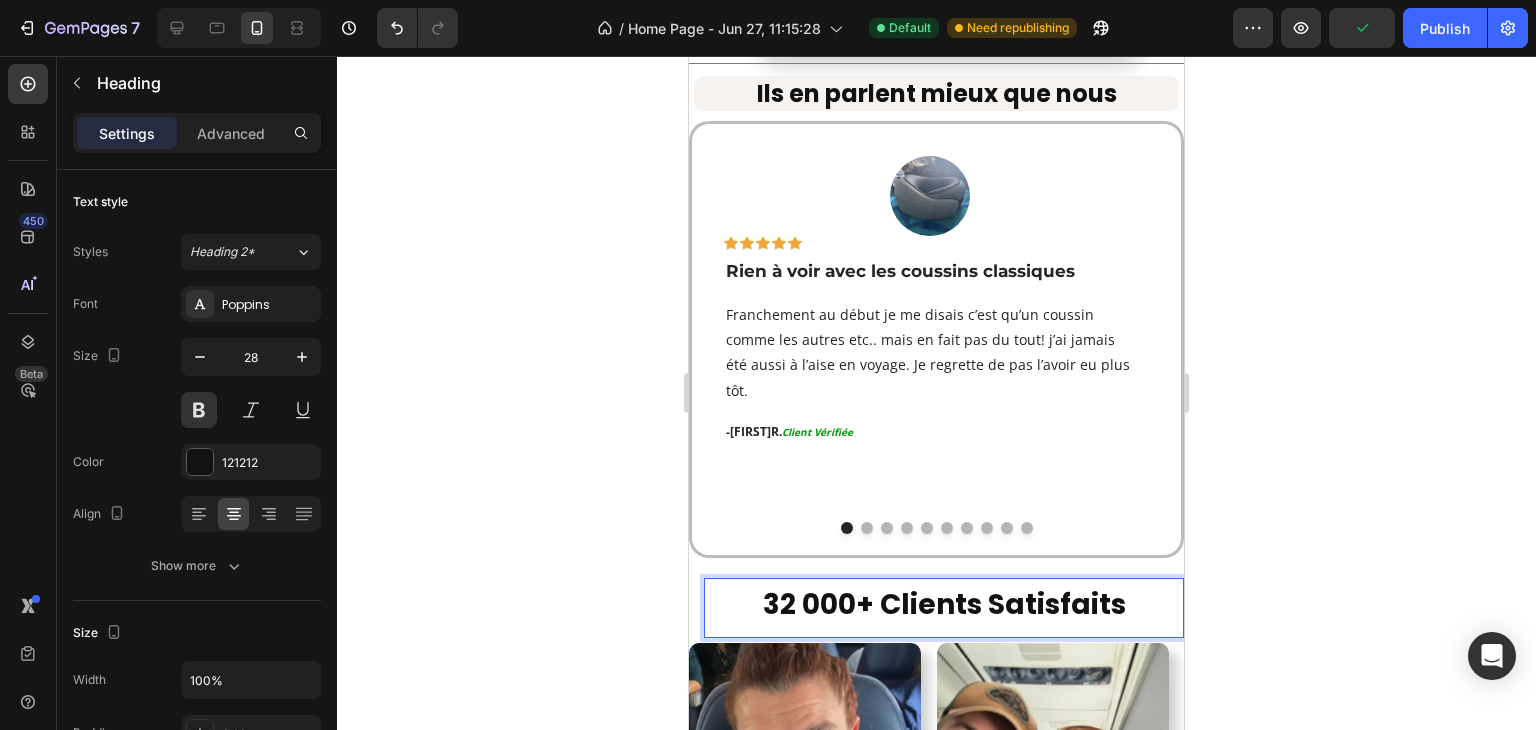 click on "32 000+ Clients Satisfaits Heading   5" at bounding box center [944, 607] 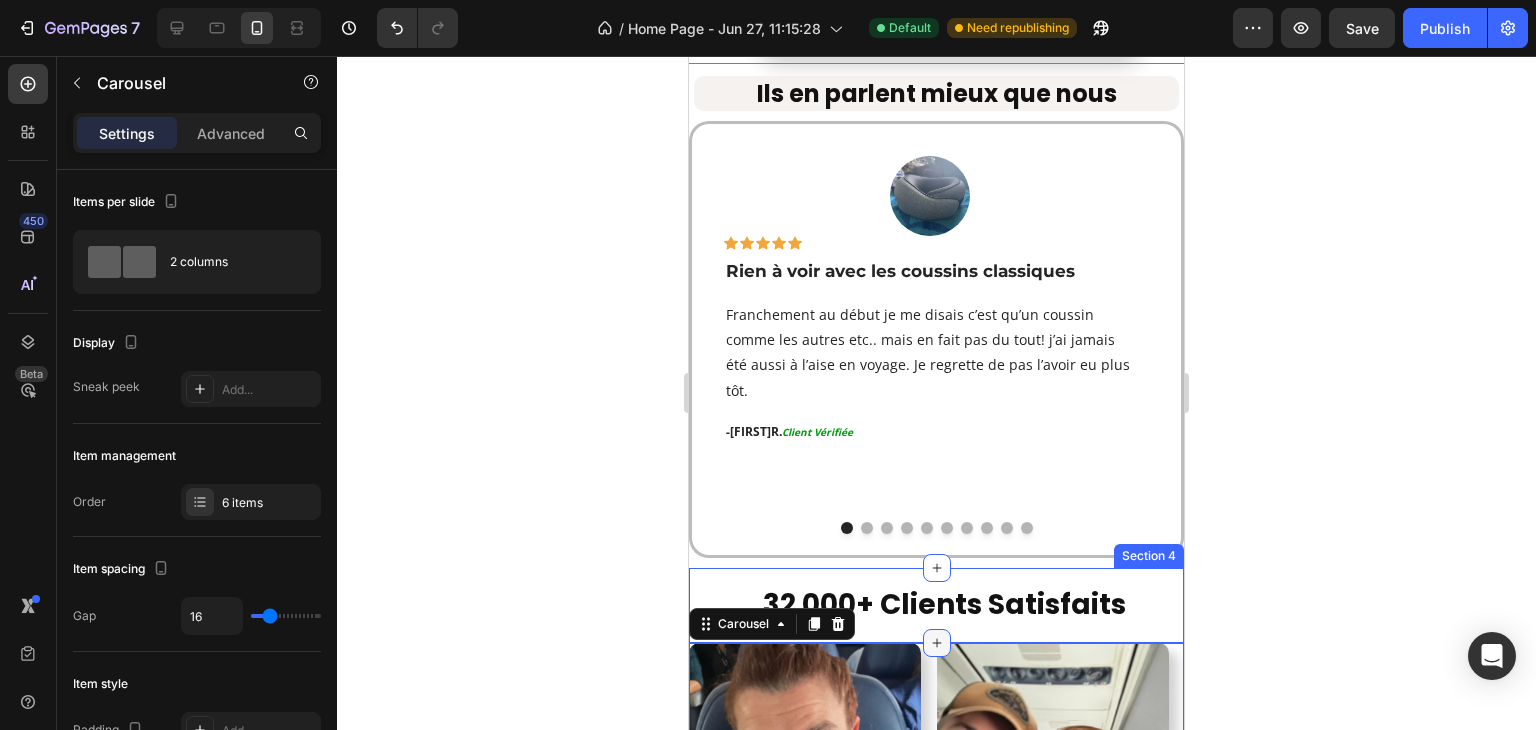 click on "Text block -  [FIRST]  [LAST]  Client Vérifiée" at bounding box center (936, 1426) 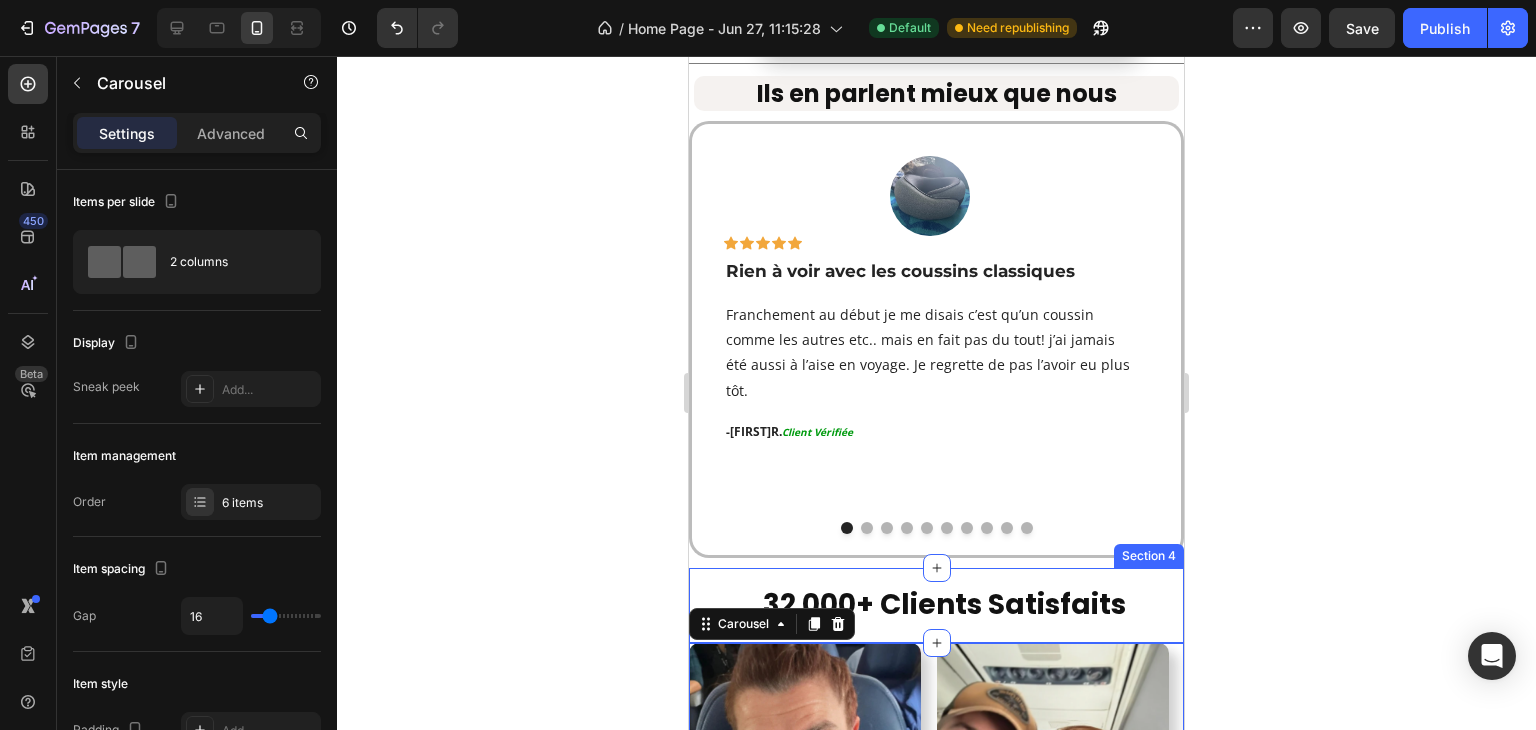 click on "32 000+ Clients Satisfaits" at bounding box center (944, 605) 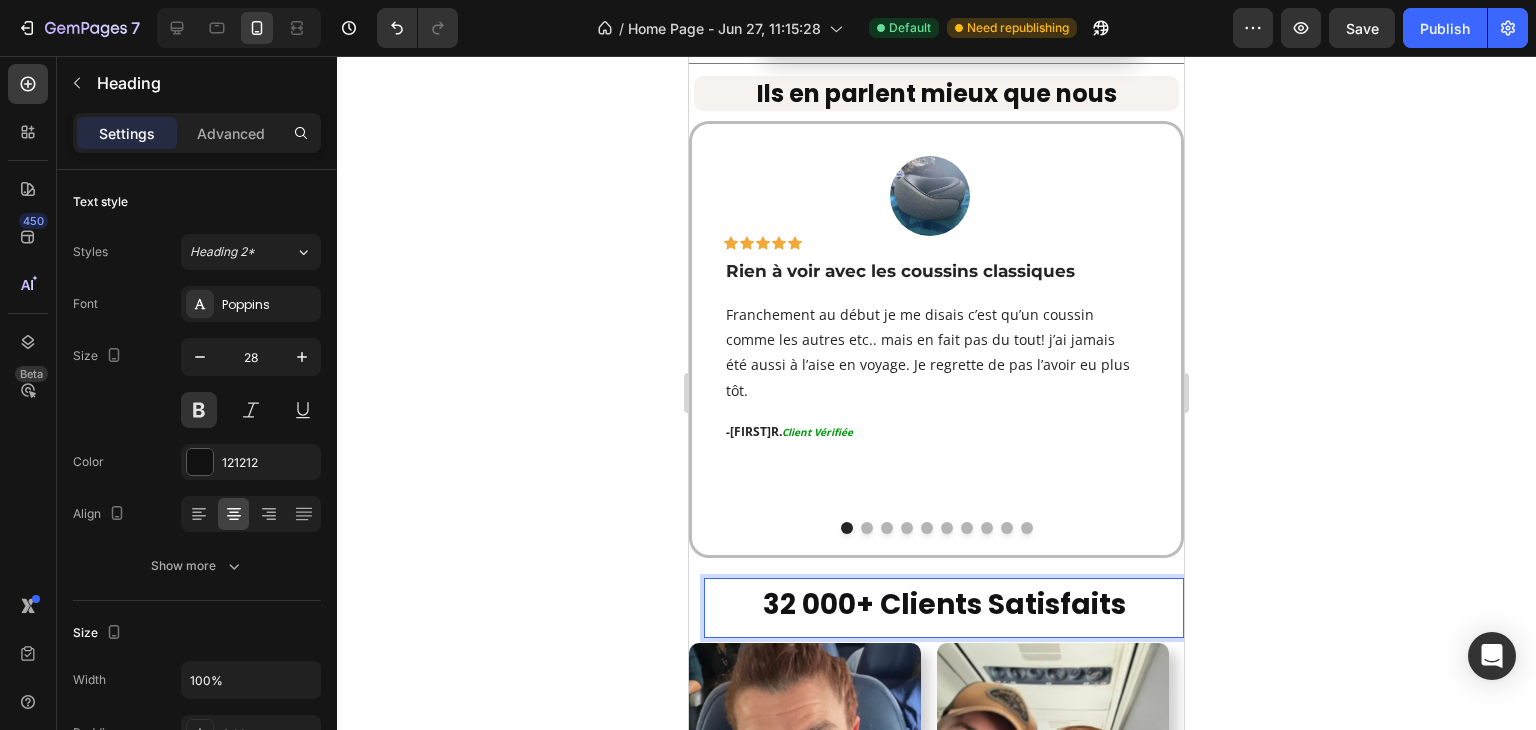 click on "32 000+ Clients Satisfaits" at bounding box center (944, 605) 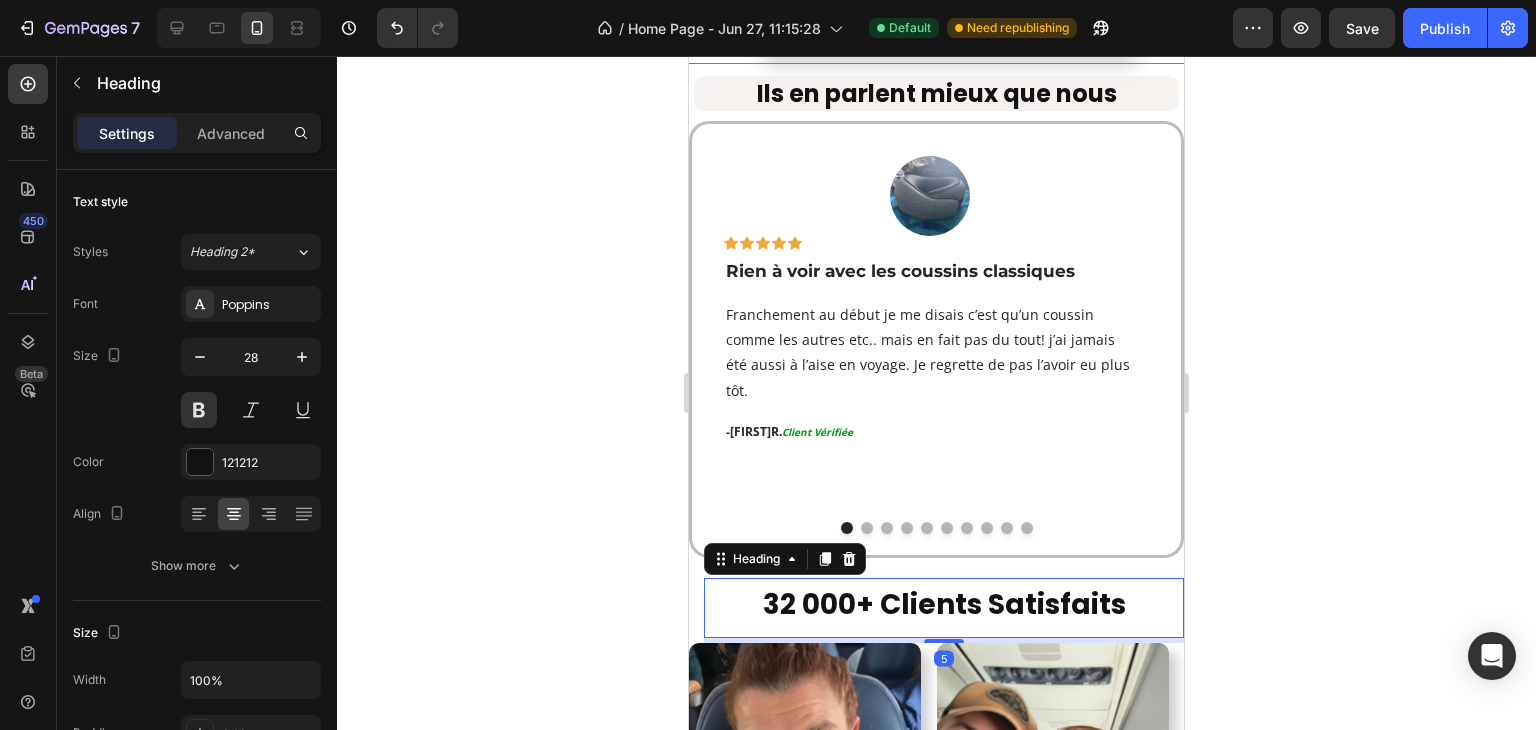 click 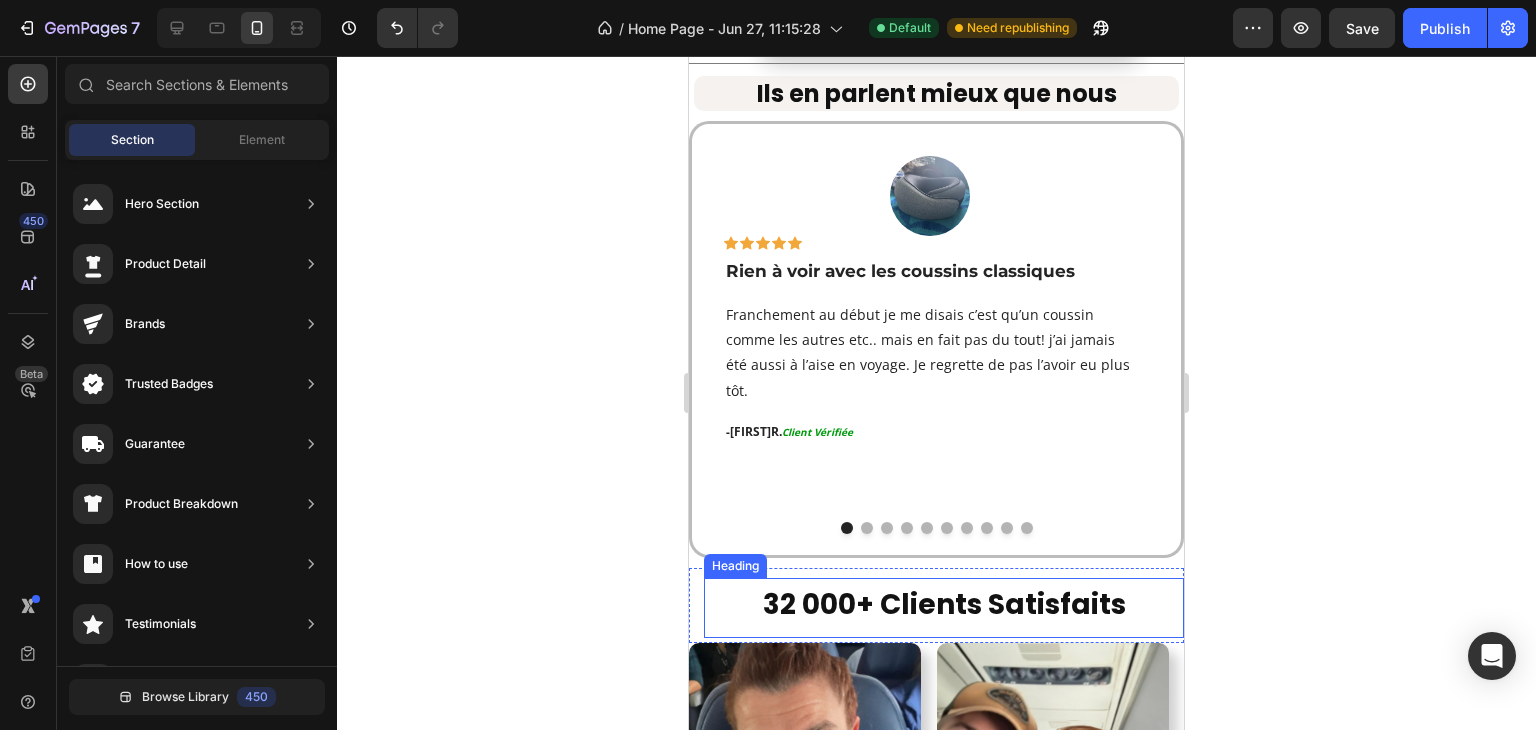 click on "32 000+ Clients Satisfaits" at bounding box center (944, 605) 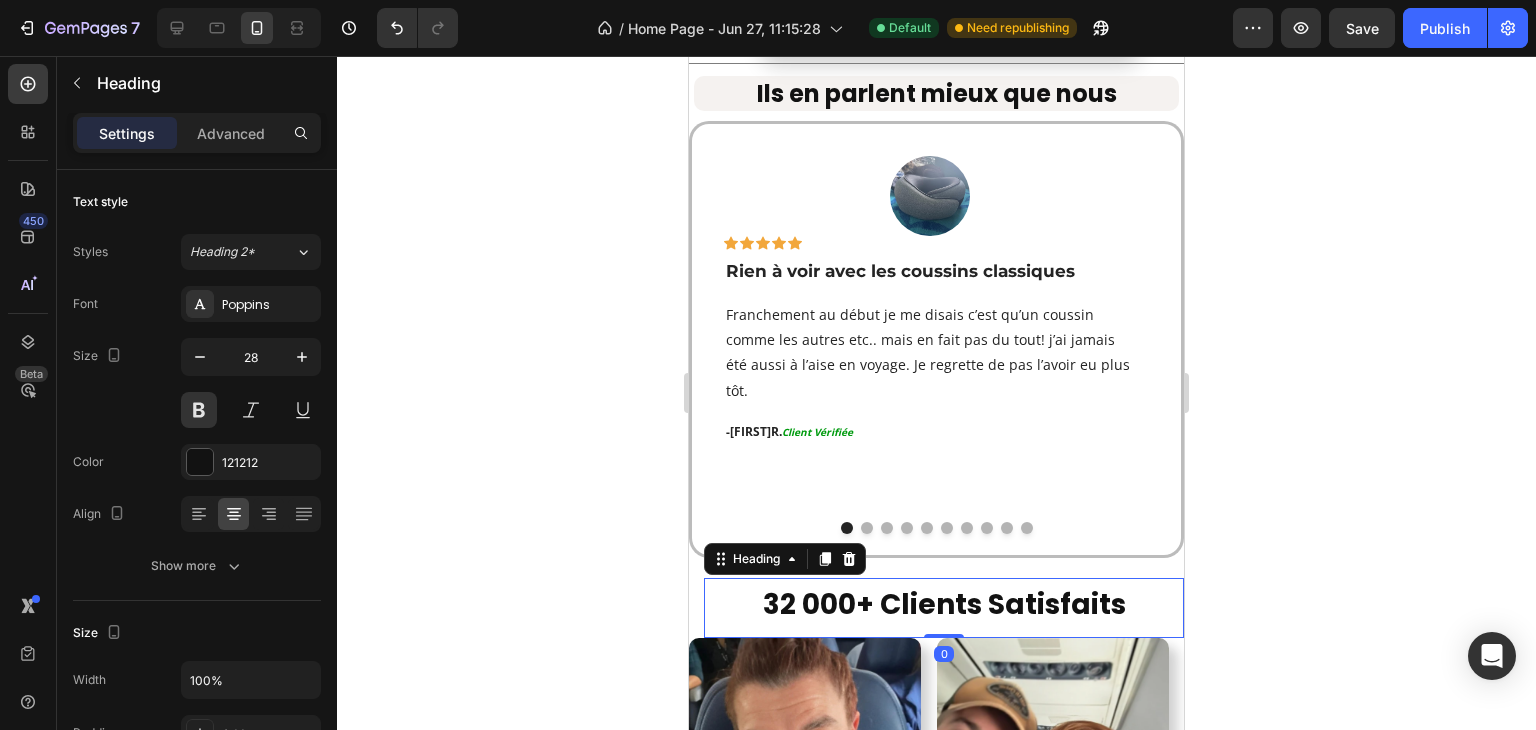 drag, startPoint x: 928, startPoint y: 610, endPoint x: 893, endPoint y: 567, distance: 55.443665 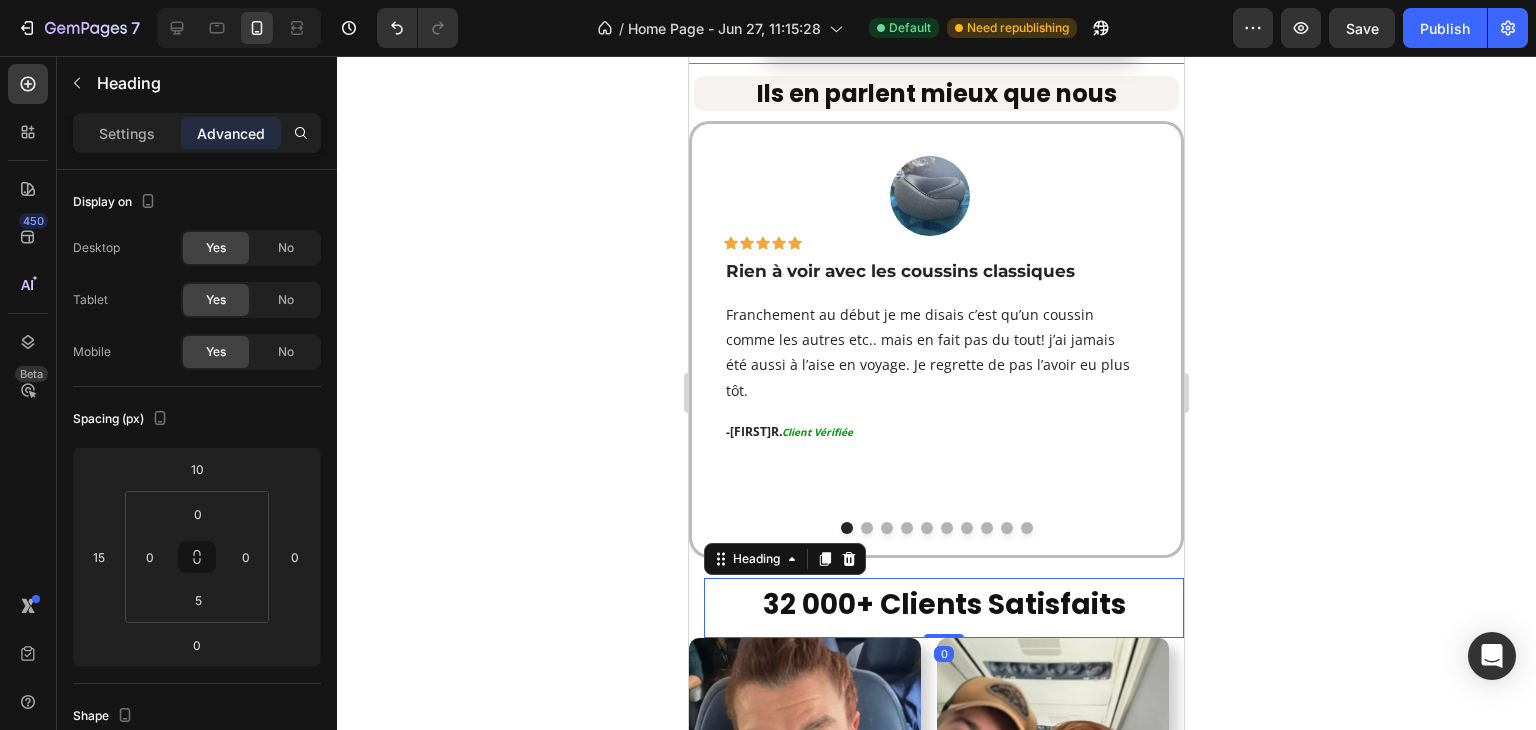 click 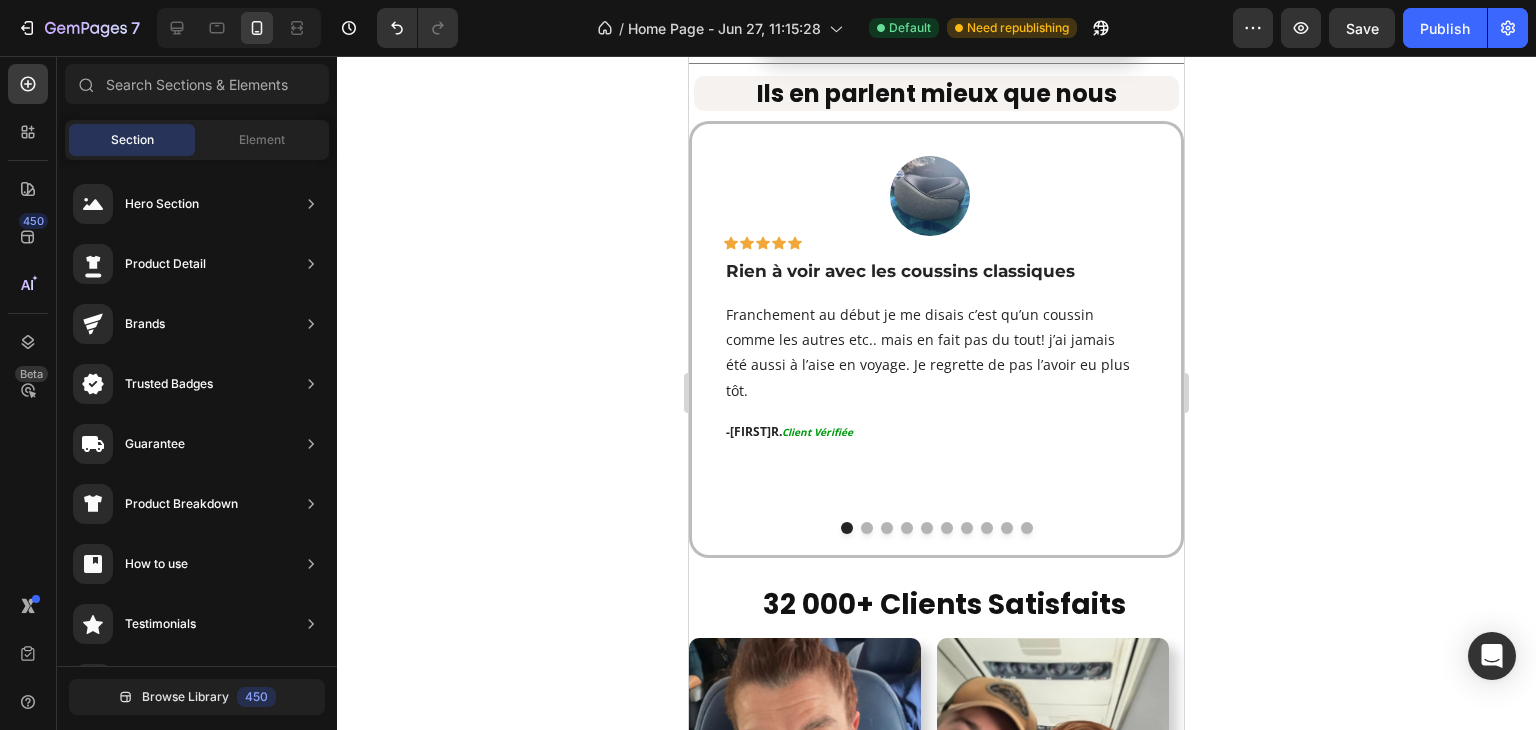 click on "Text block -  [FIRST]  [LAST]  Client Vérifiée" at bounding box center (936, 1423) 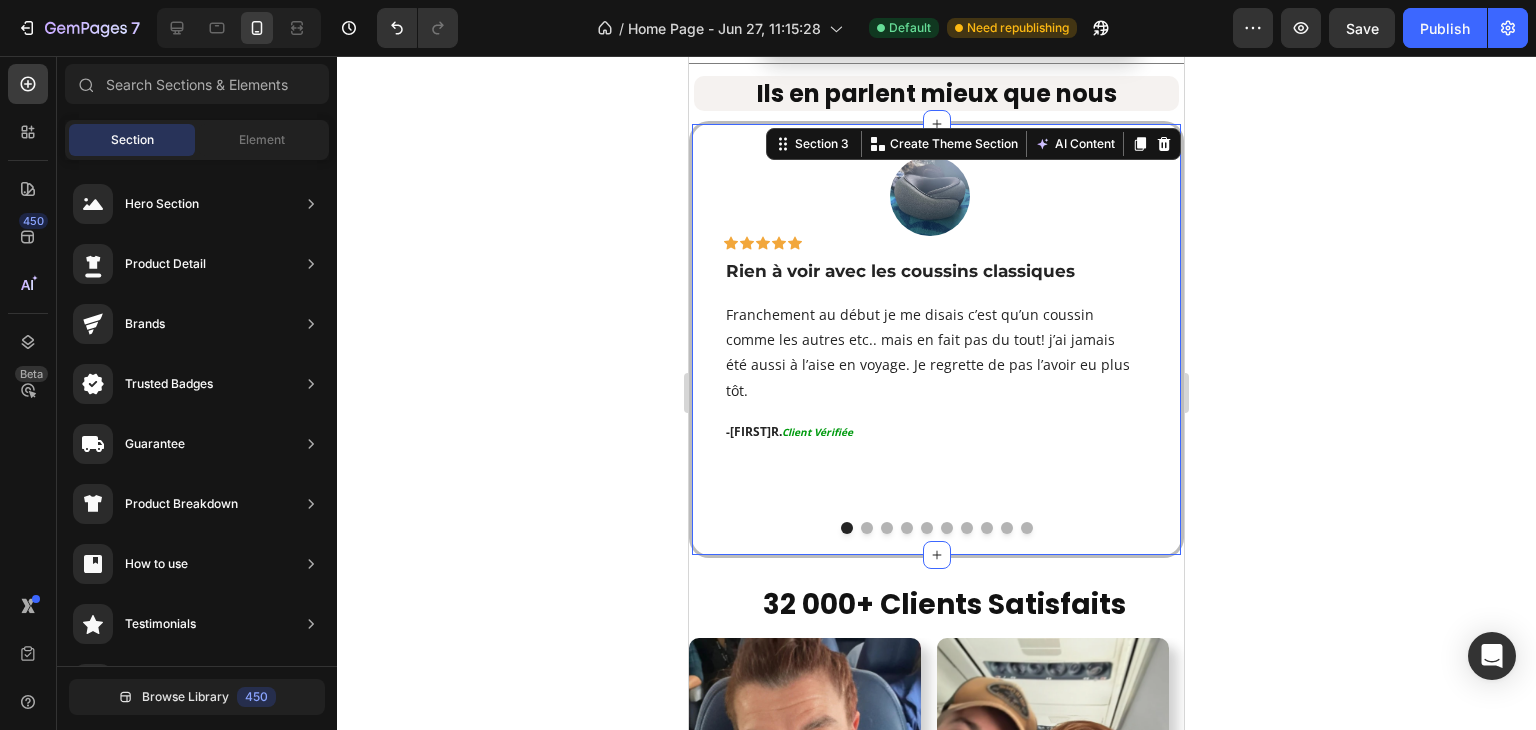 click on "Text block -  [FIRST]  [LAST]  Client Vérifiée" at bounding box center [936, 340] 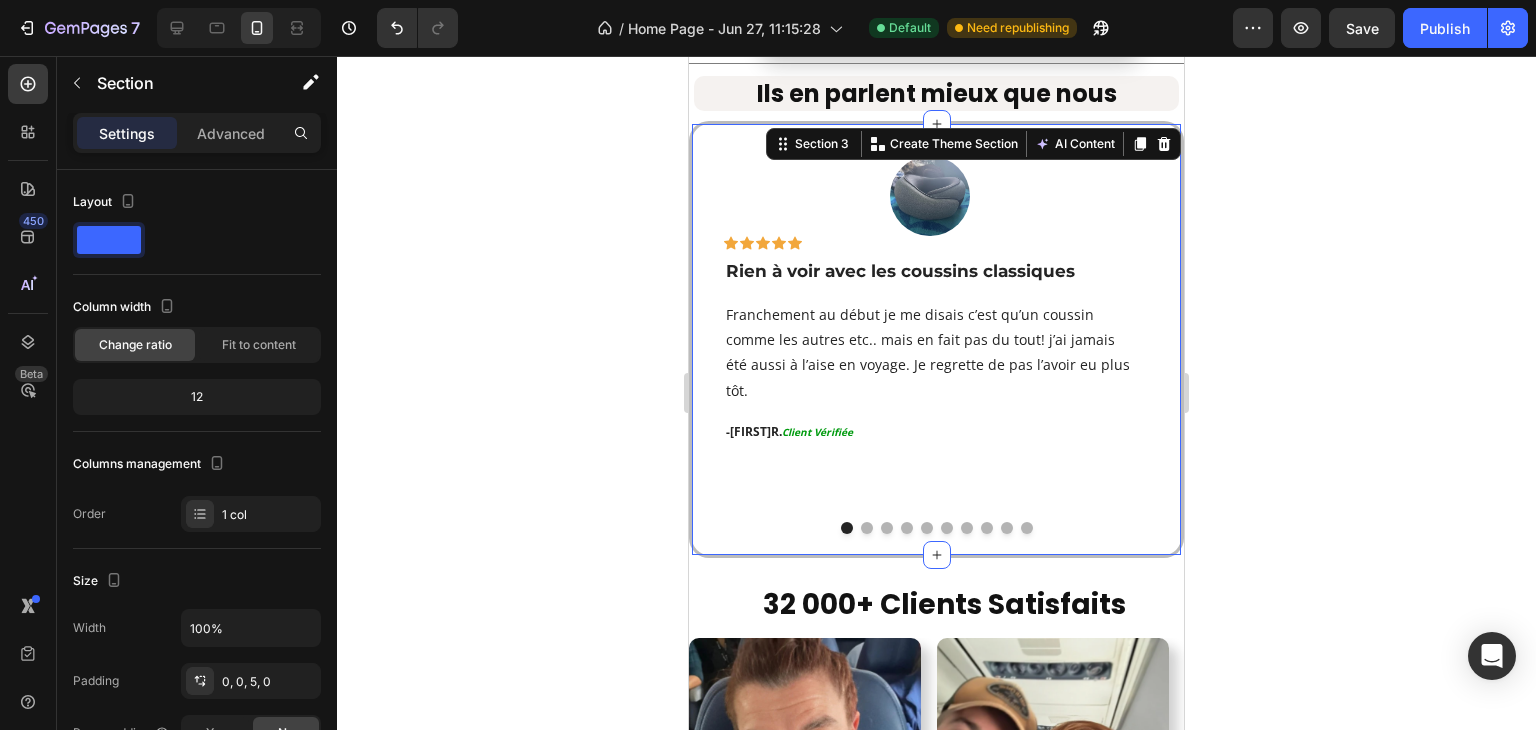 click on "Text block -  [FIRST]  [LAST]  Client Vérifiée" at bounding box center [936, 1423] 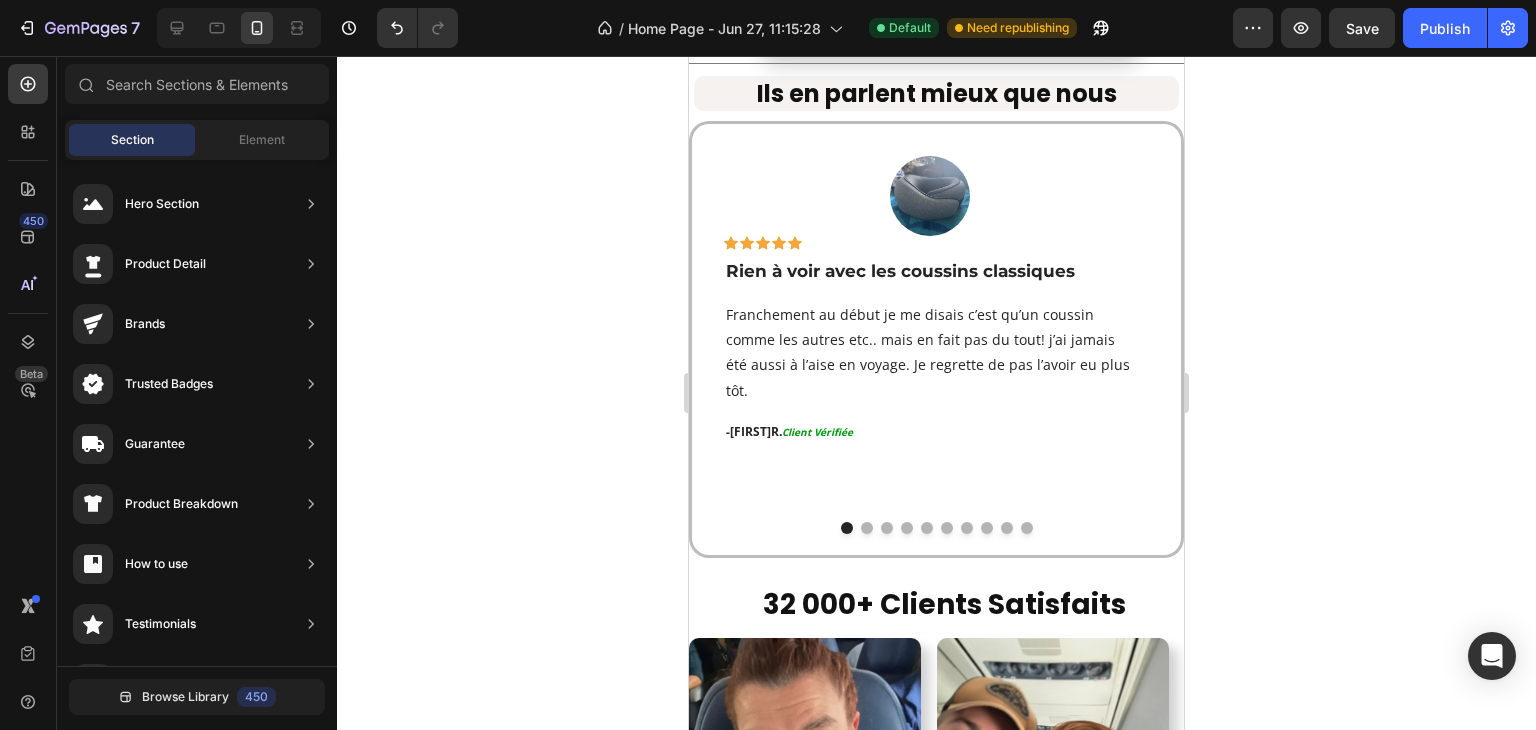 click on "32 000+ Clients Satisfaits Heading" at bounding box center (936, 602) 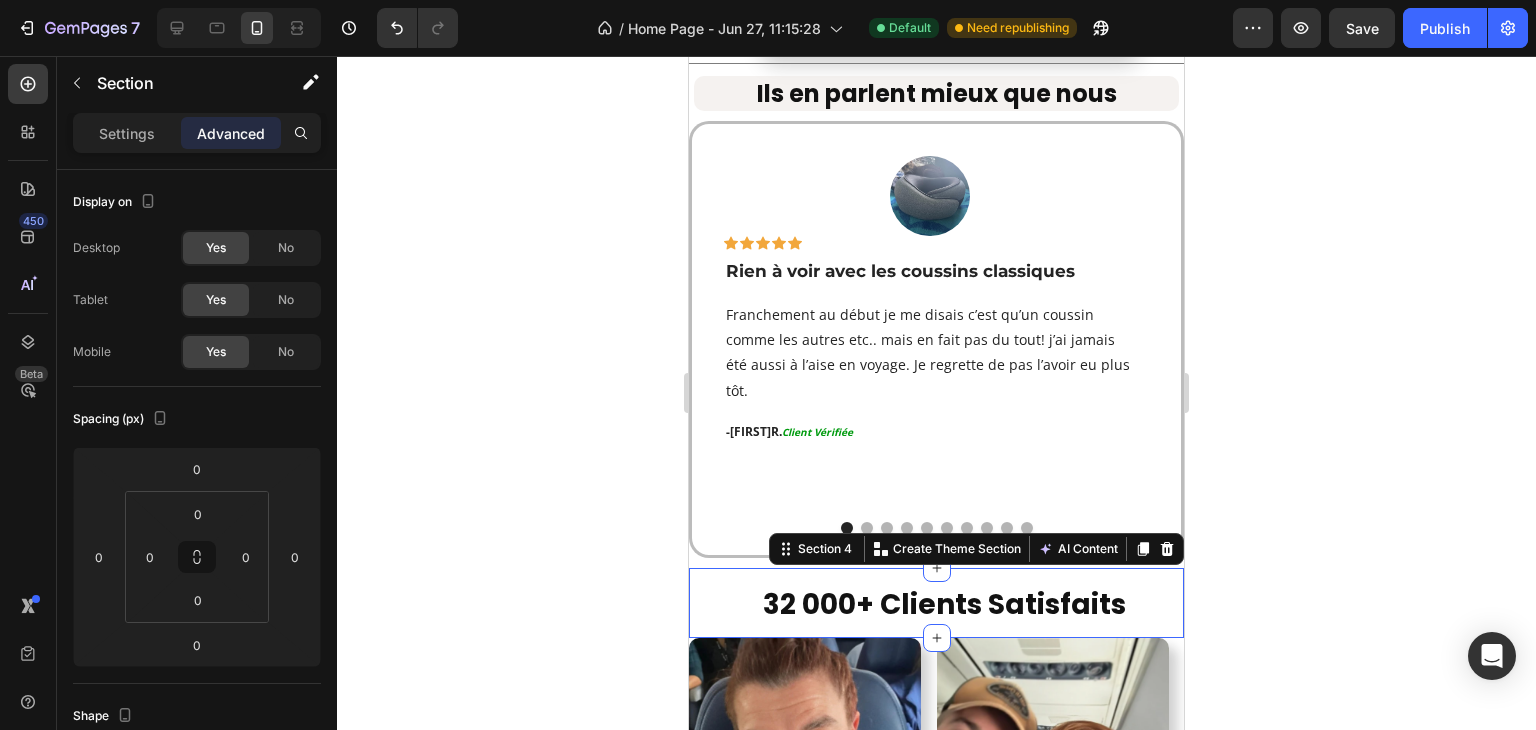 click on "32 000+ Clients Satisfaits Heading" at bounding box center [936, 602] 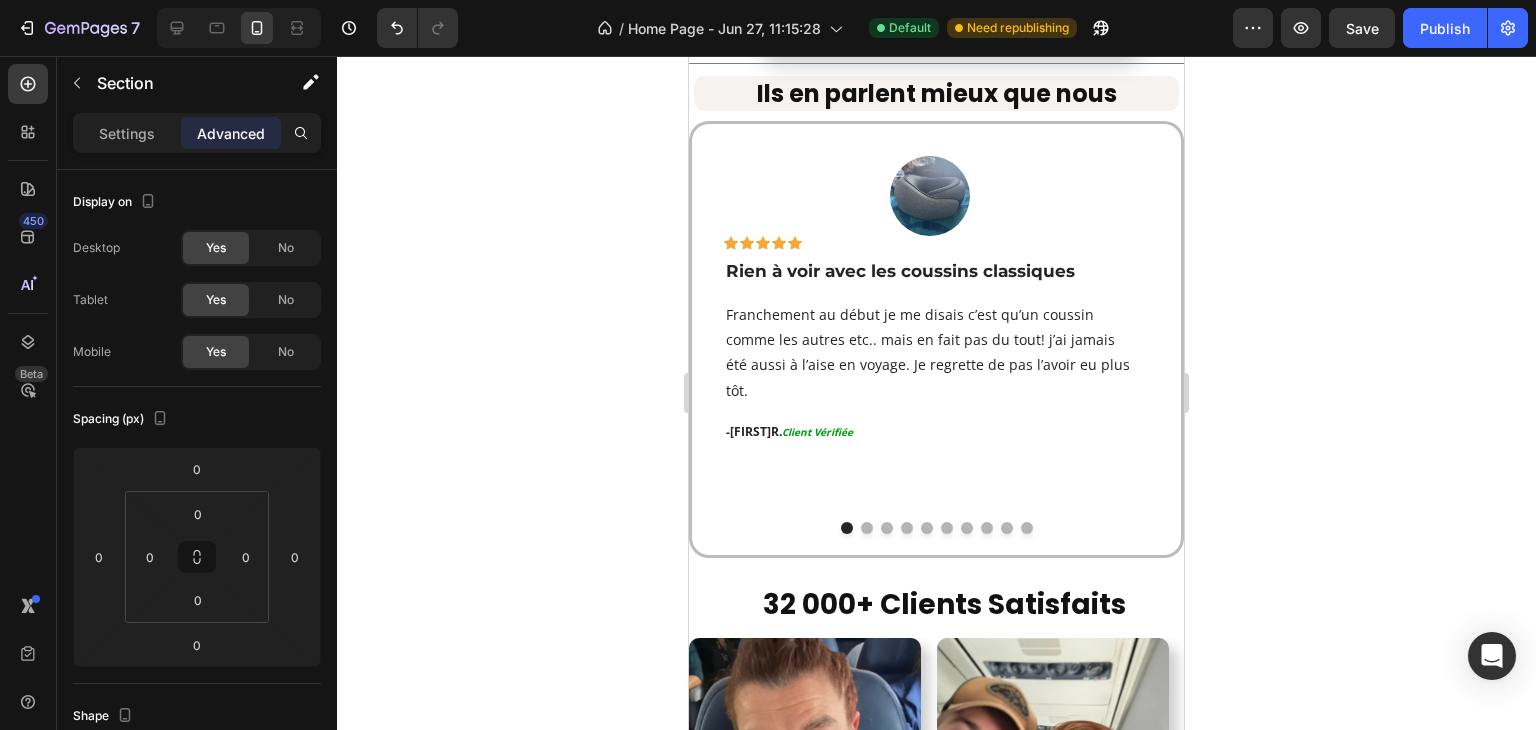 click on "Text block -  [FIRST]  [LAST]  Client Vérifiée" at bounding box center (936, 1423) 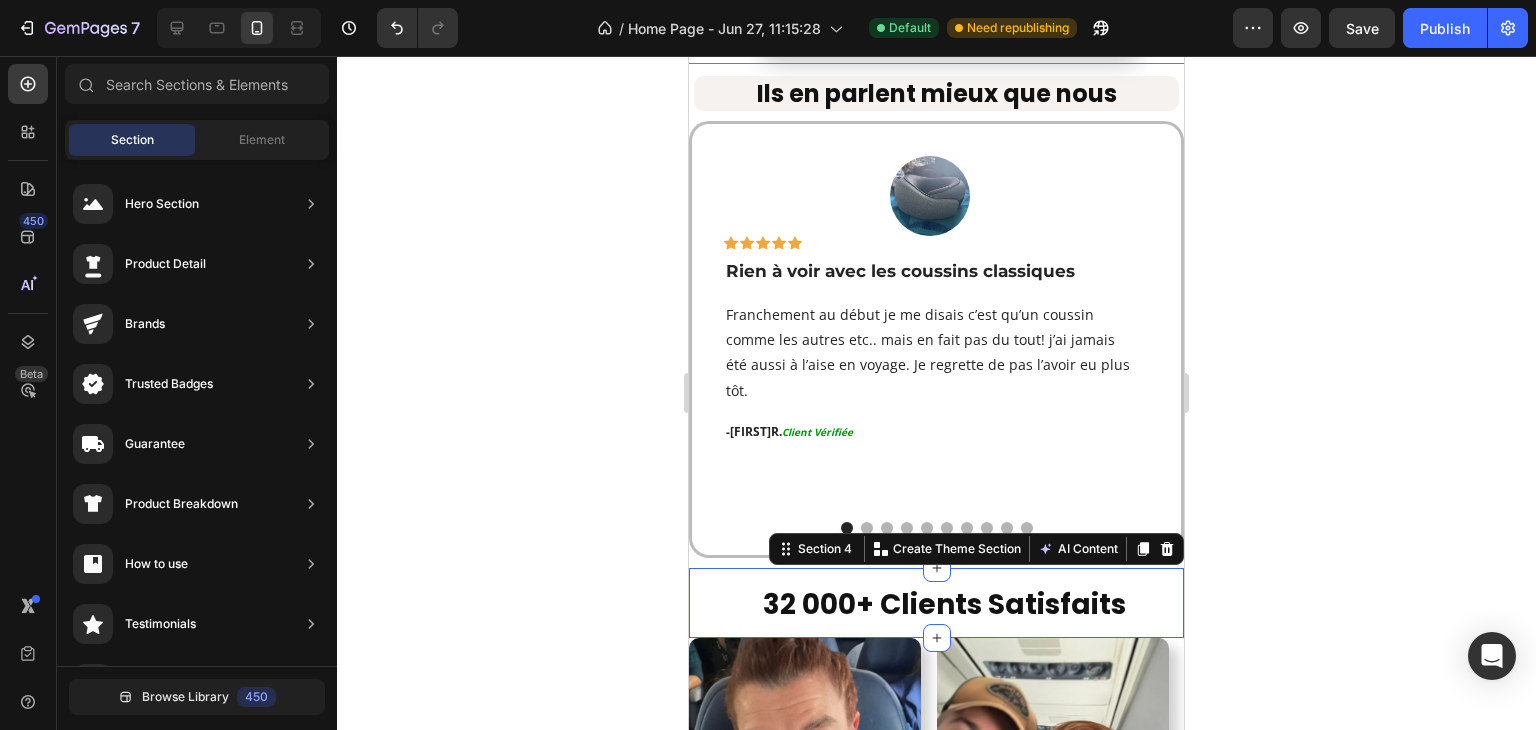 click on "32 000+ Clients Satisfaits Heading" at bounding box center (936, 602) 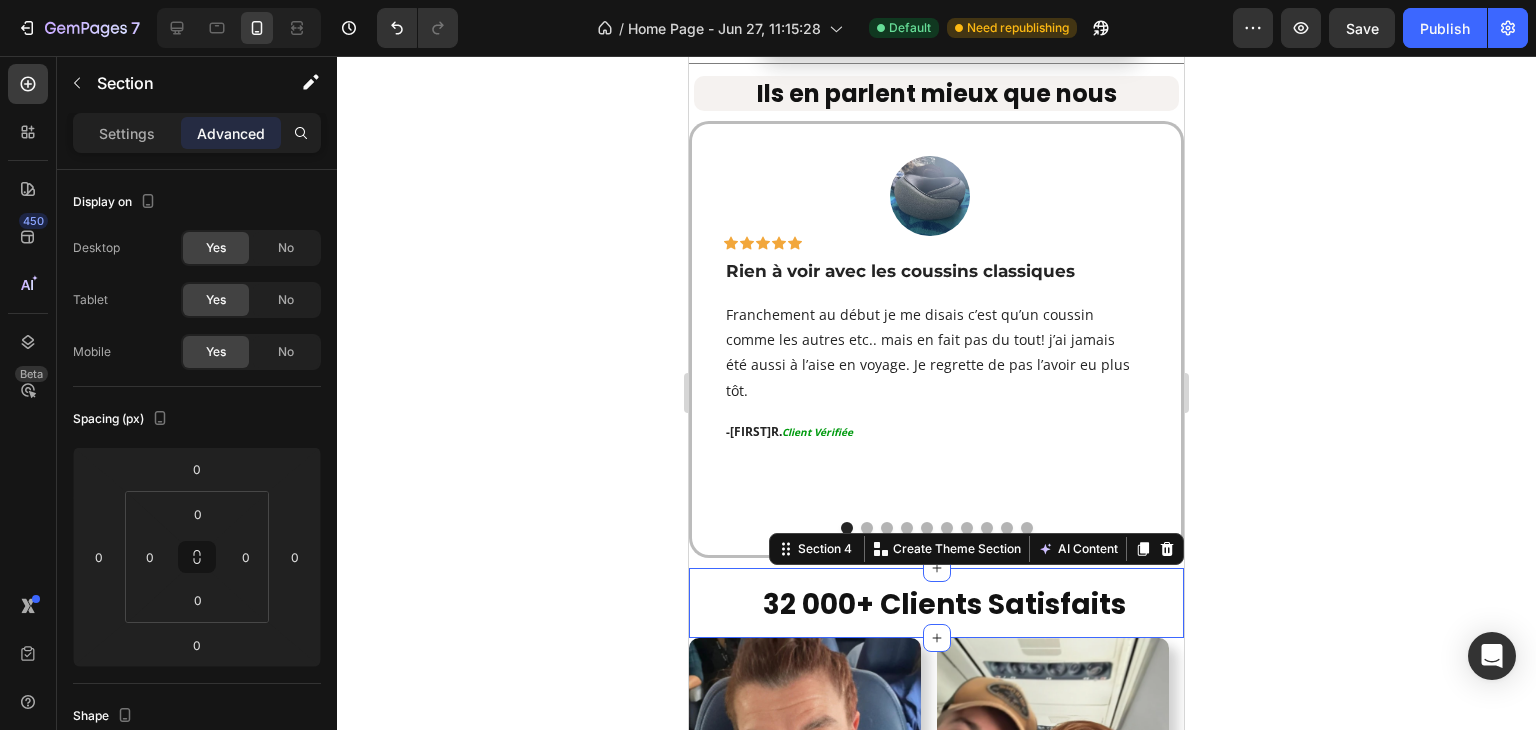 click 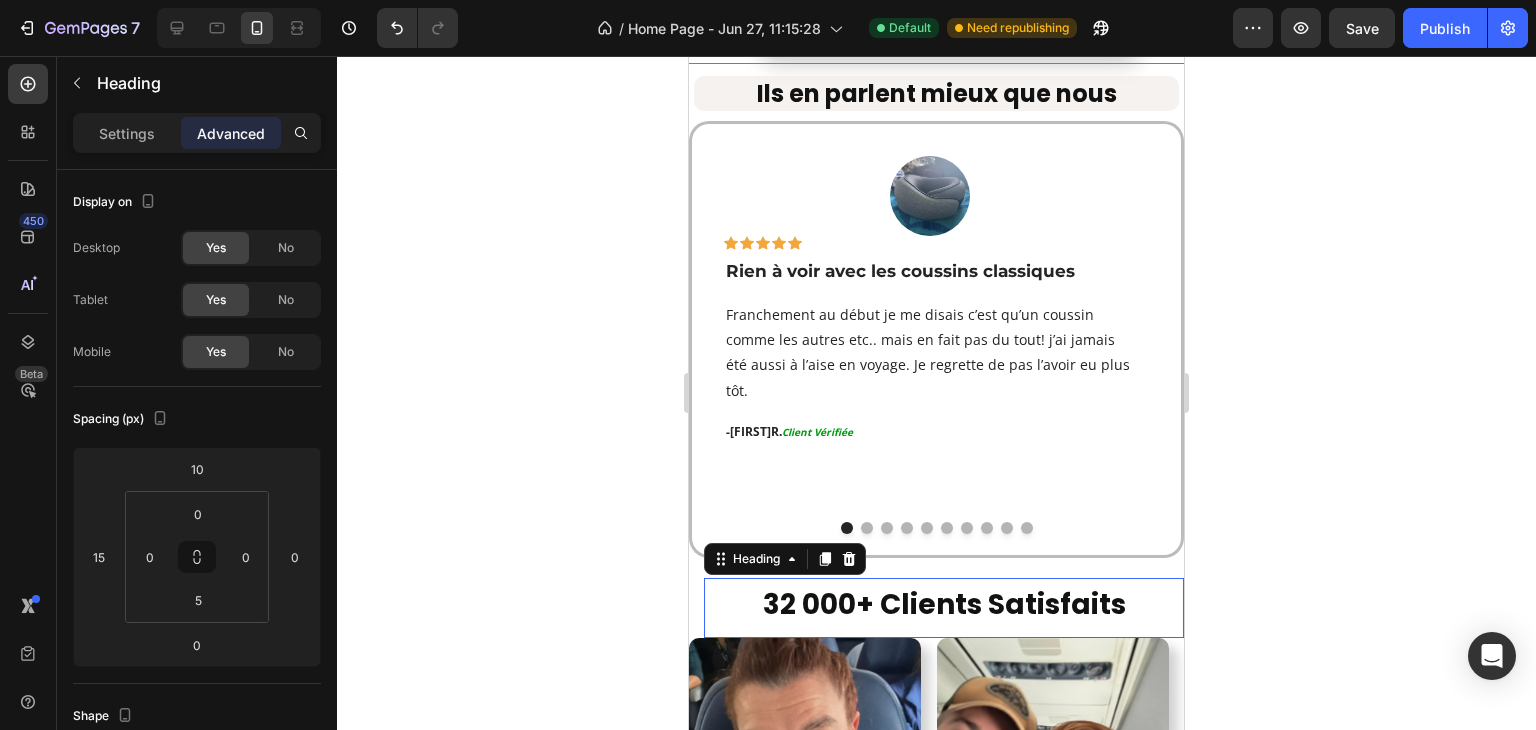 click on "32 000+ Clients Satisfaits" at bounding box center [944, 605] 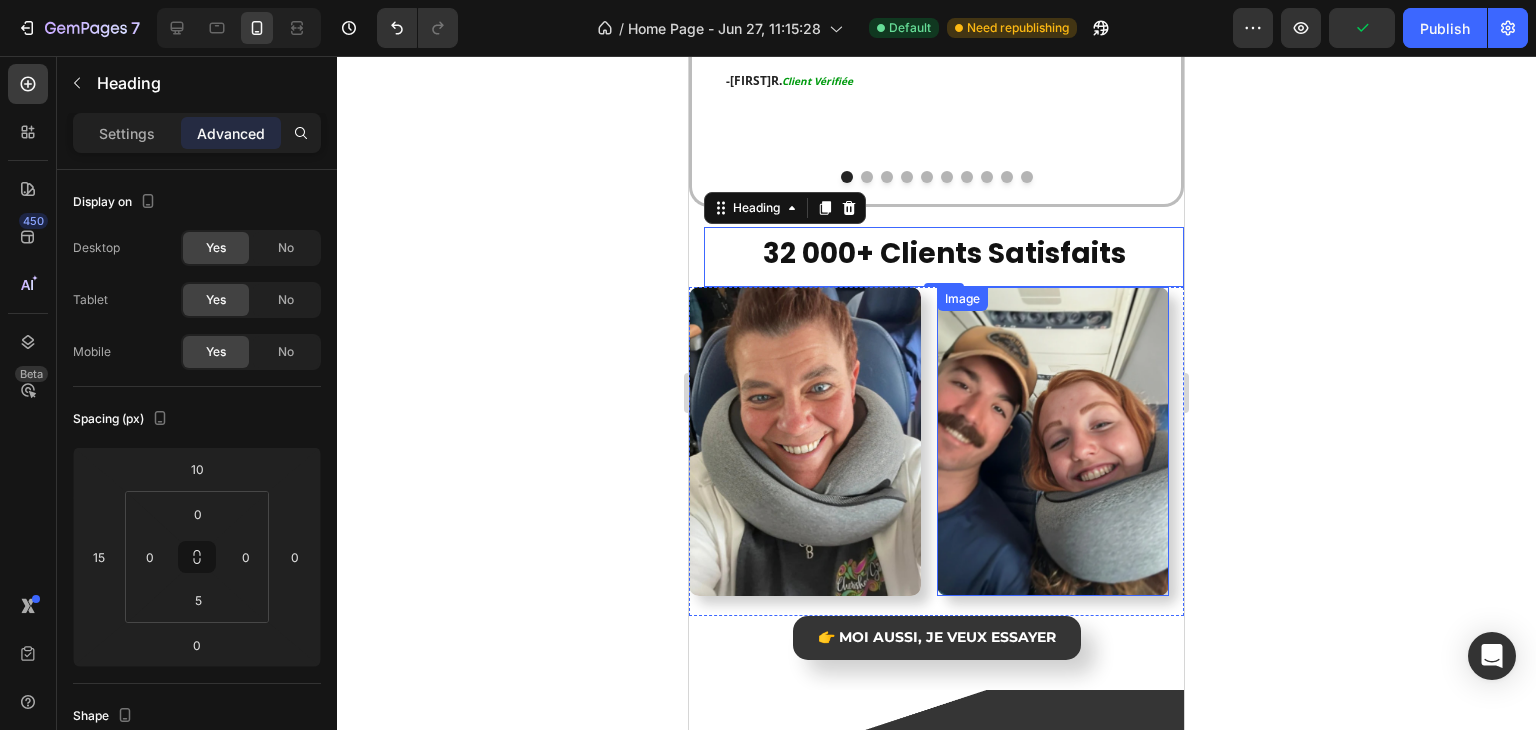 scroll, scrollTop: 3047, scrollLeft: 0, axis: vertical 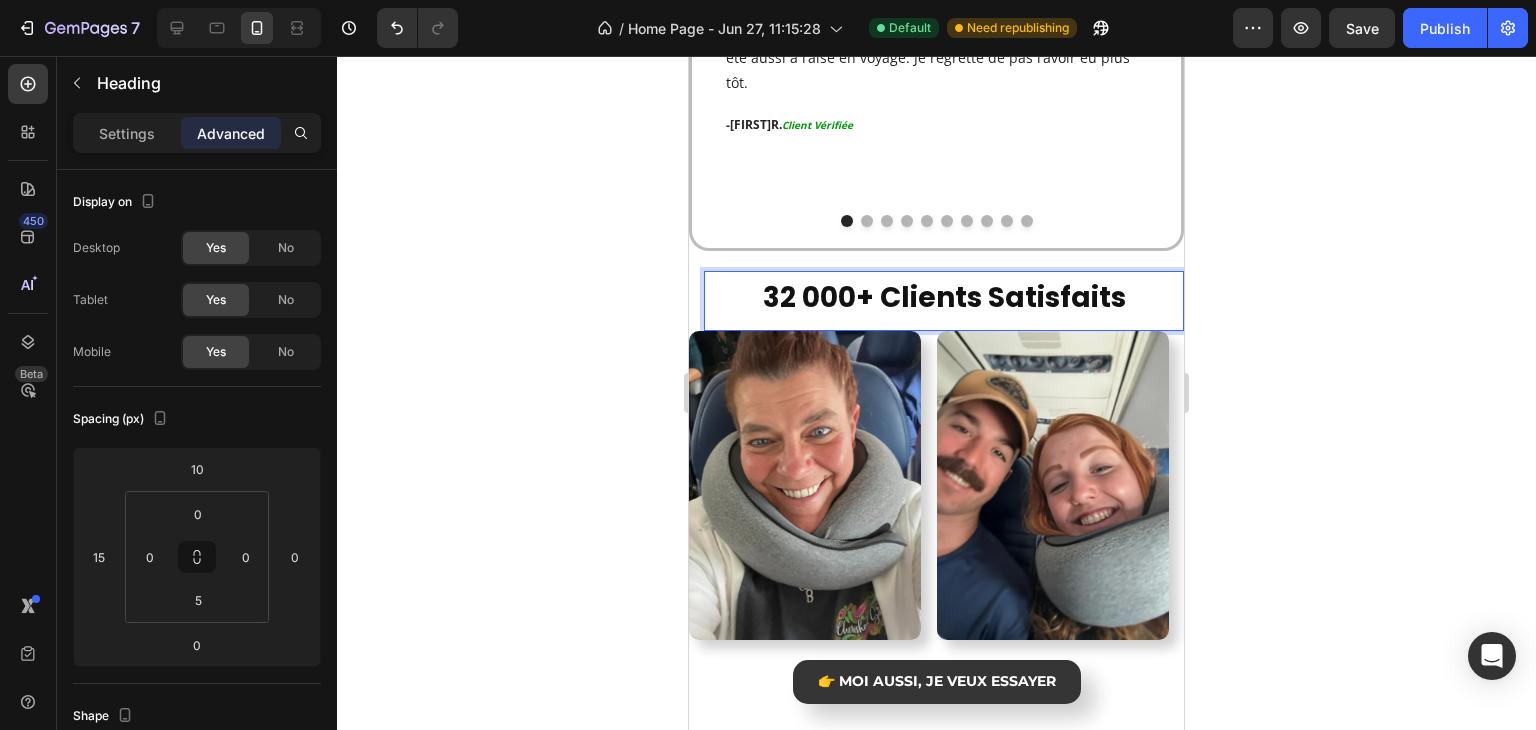 click on "32 000+ Clients Satisfaits" at bounding box center (944, 298) 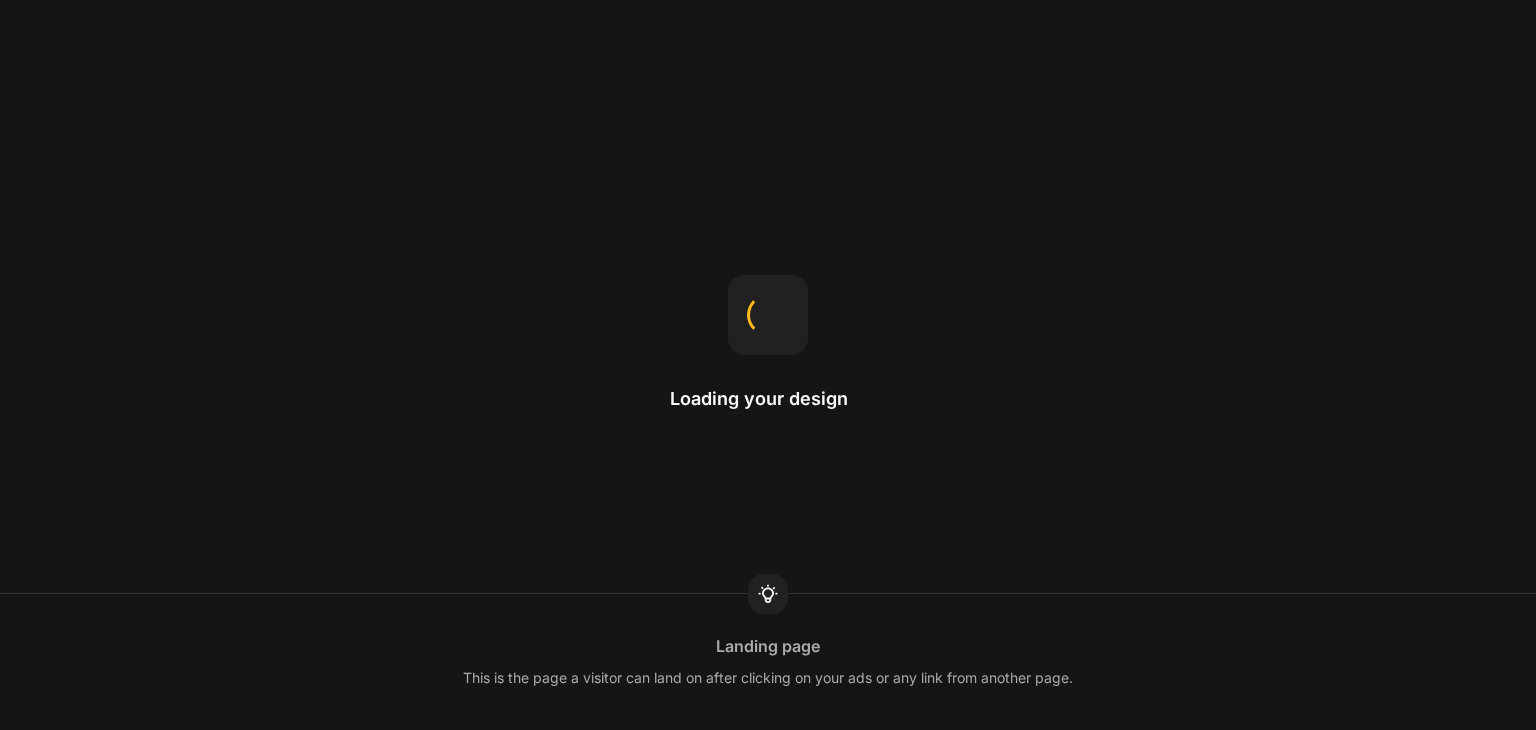 scroll, scrollTop: 0, scrollLeft: 0, axis: both 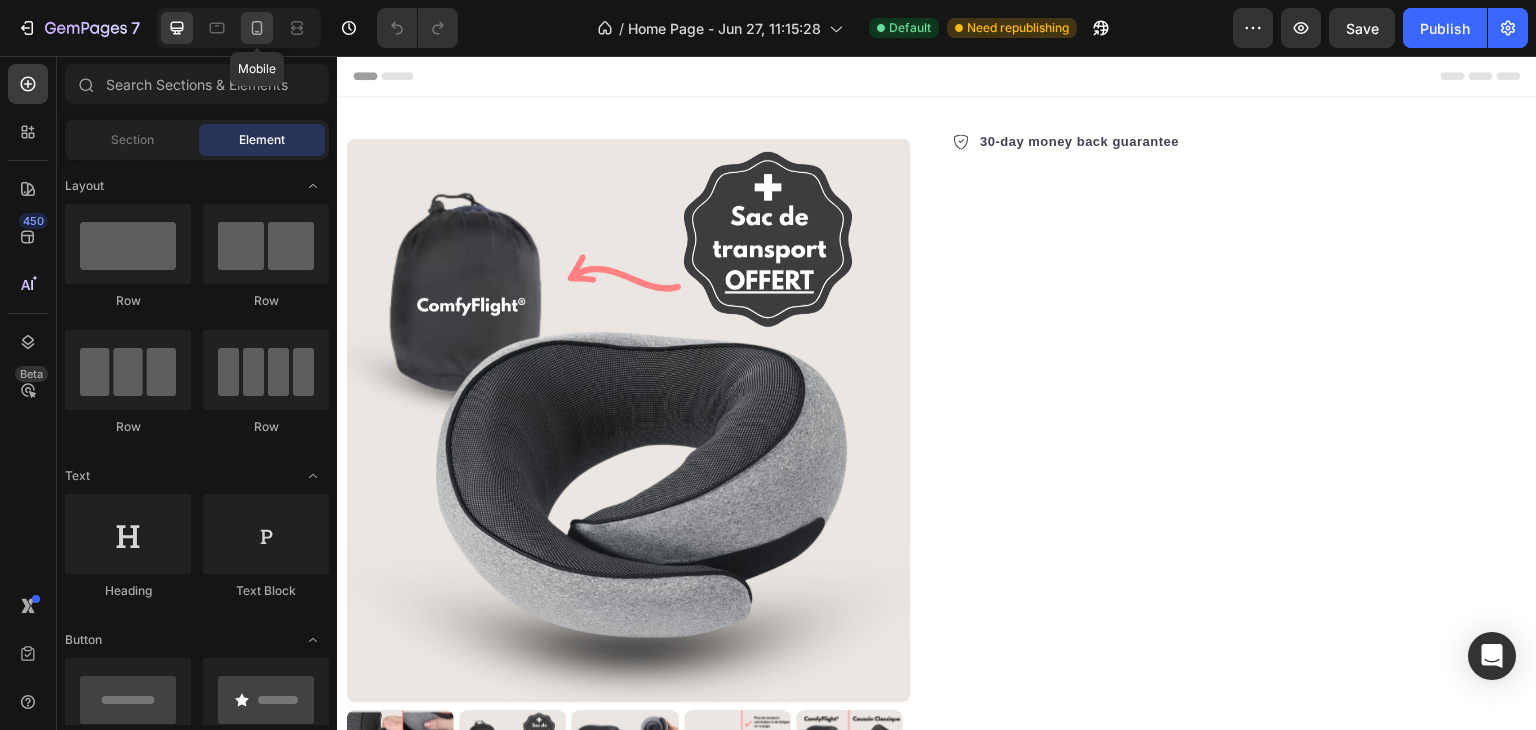 click 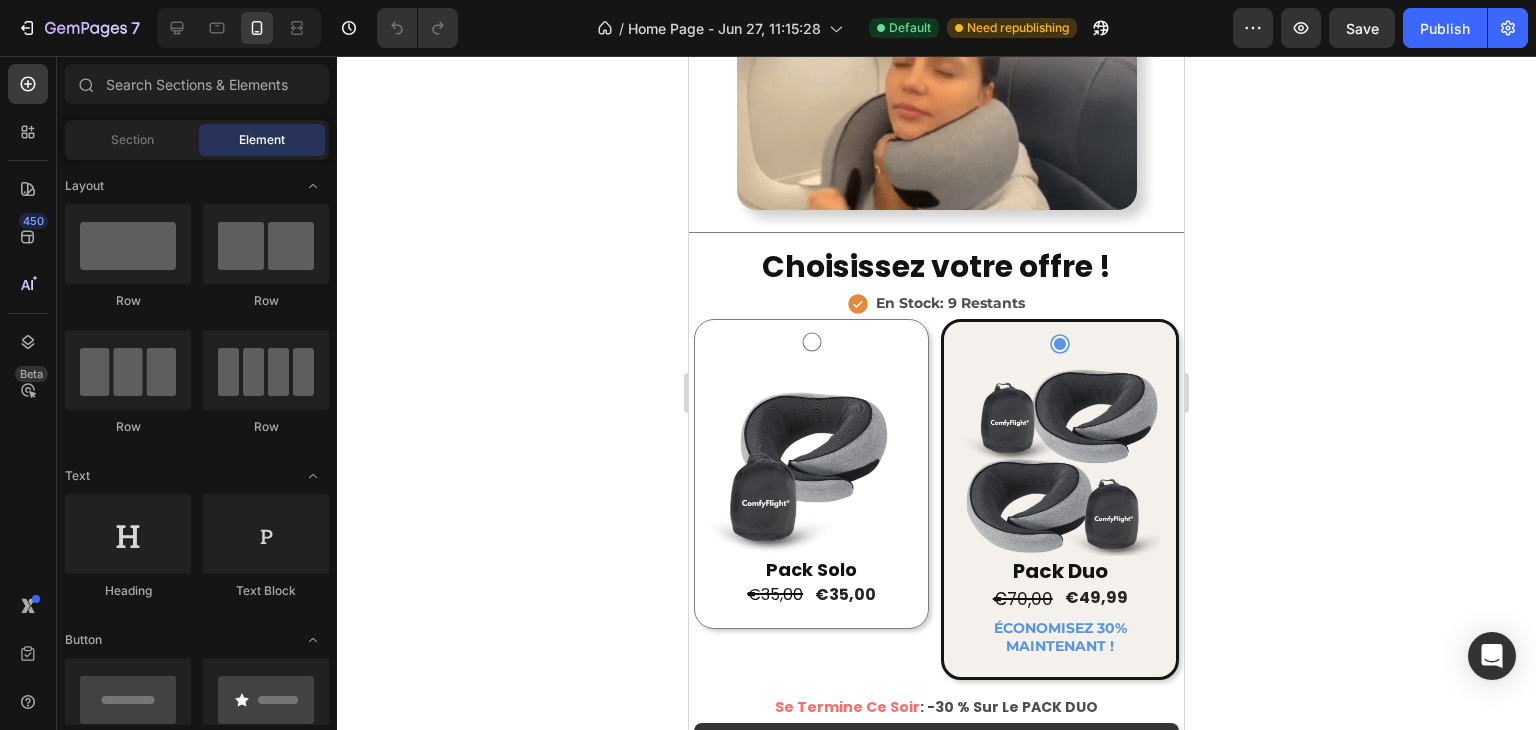 scroll, scrollTop: 4604, scrollLeft: 0, axis: vertical 